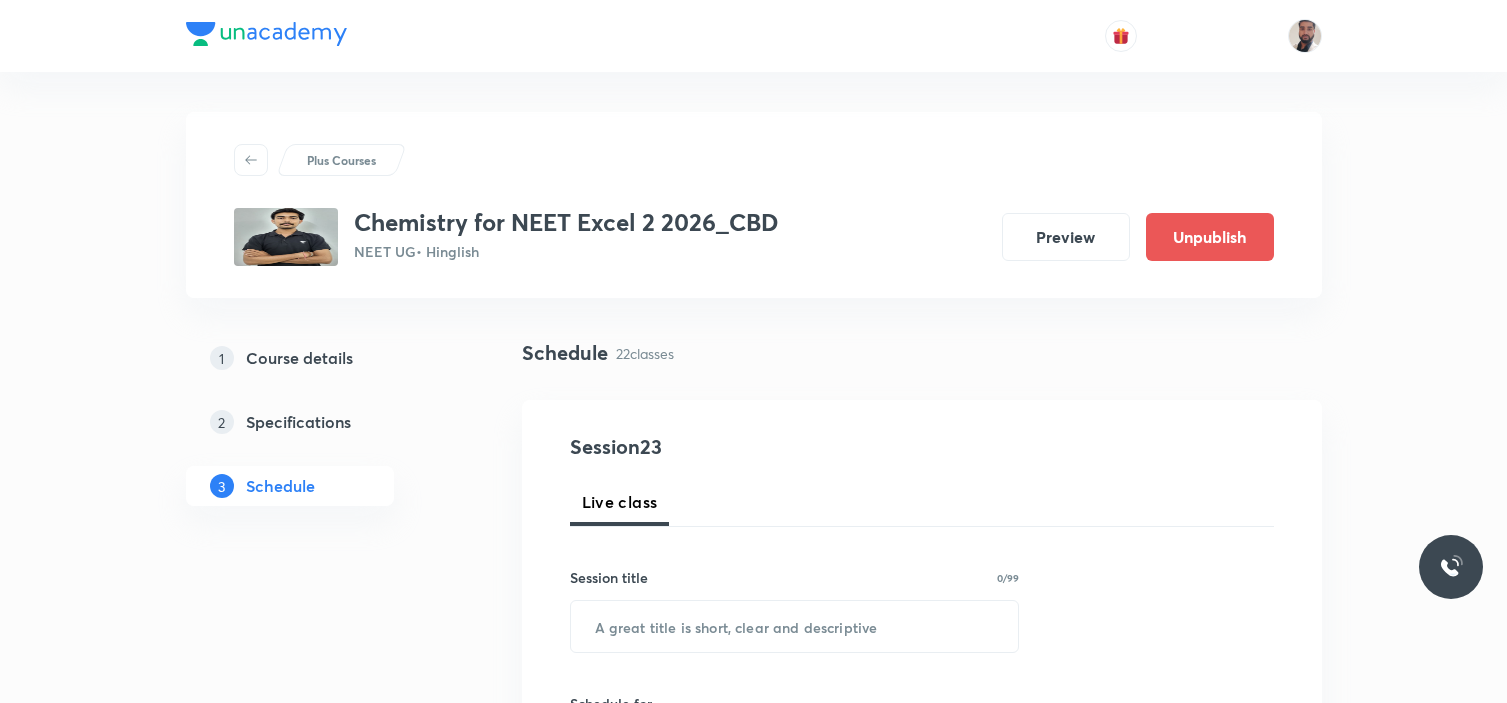 scroll, scrollTop: 4503, scrollLeft: 0, axis: vertical 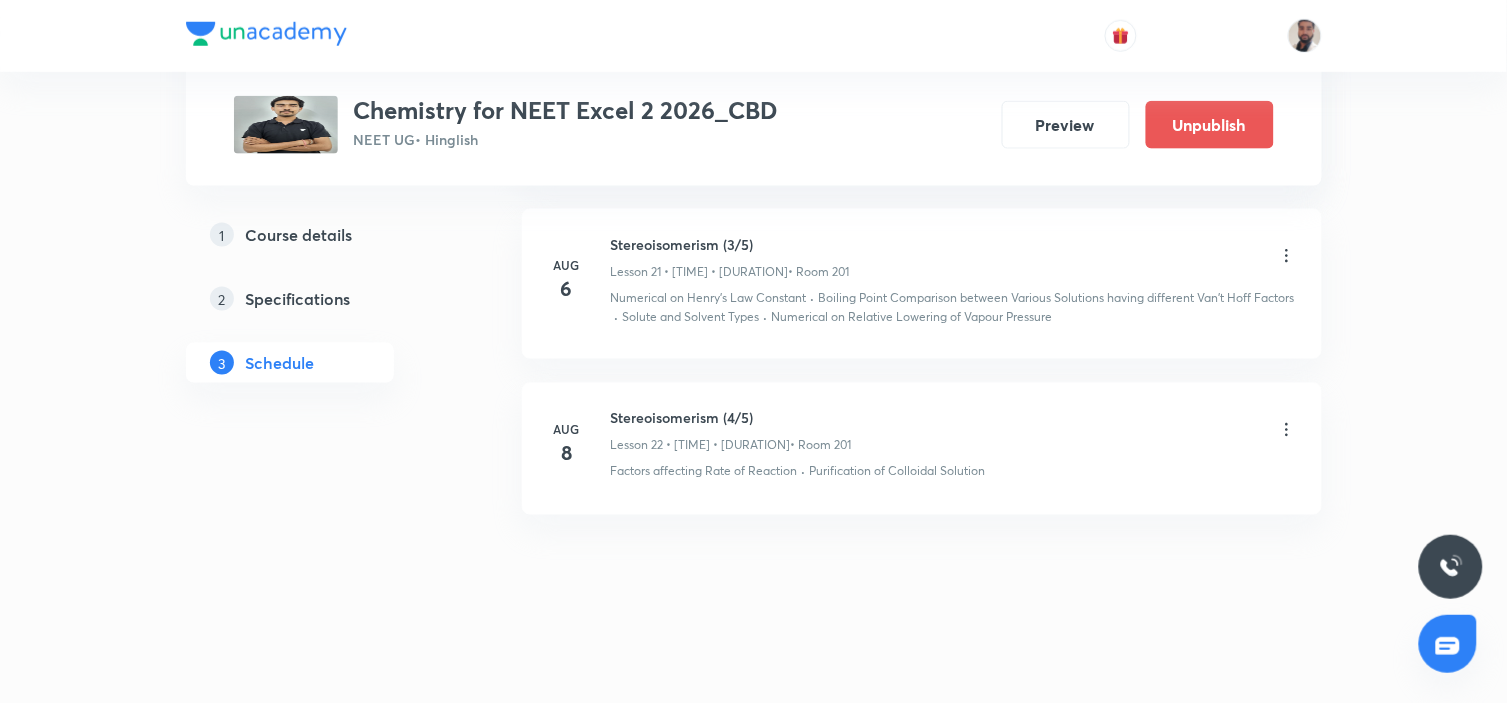 click on "Plus Courses Chemistry for NEET Excel 2 2026_CBD NEET UG  • Hinglish Preview Unpublish 1 Course details 2 Specifications 3 Schedule Schedule 22  classes Session  23 Live class Session title 0/99 ​ Schedule for Aug 2, 2025, 11:51 AM ​ Duration (in minutes) ​   Session type Online Offline Room Select centre room Sub-concepts Select concepts that wil be covered in this session Add Cancel Jun 23 D and f block (1/5) Lesson 1 • 6:15 PM • 90 min  • Room 201 Orbitals And Quantum Numbers · Radial and Angular Wave Functions Jun 25 D and f block (2/5) Lesson 2 • 4:30 PM • 90 min  • Room 201 Principle of Atom Conservation (POAC) Jun 26 D and f block (3/5) Lesson 3 • 4:30 PM • 90 min  • Room 201 Mechanism of Corrosion Jun 27 D and f block (4/5) Lesson 4 • 6:15 PM • 90 min  • Room 201 Quantum Numbers(Pauli's Exclusion law) Jul 2 D and f block (5/5) Lesson 5 • 6:15 PM • 90 min  • Room 201 Electronic Configuration Of Atoms (Hund's rule) · Mean Molar Mass or Molecular Mass · · ·" at bounding box center (753, -1880) 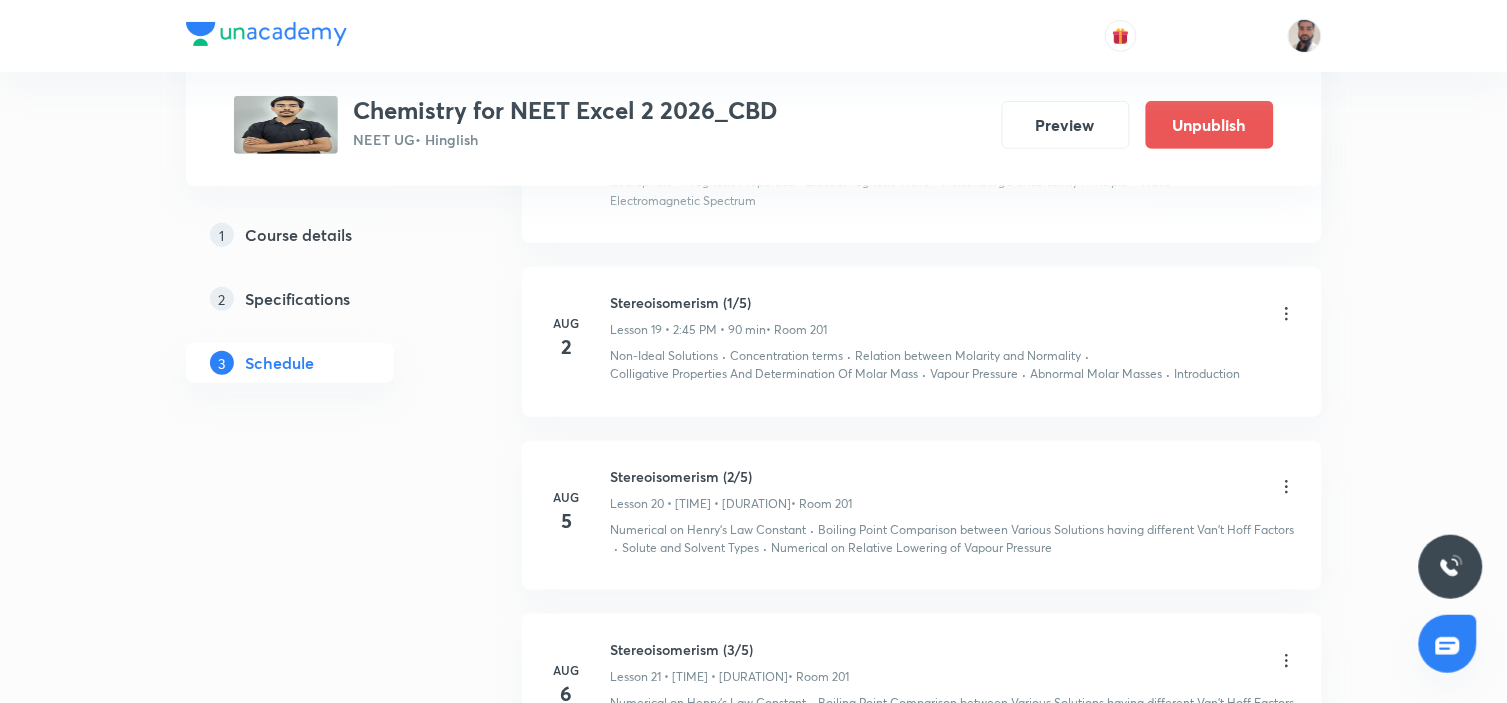 scroll, scrollTop: 3947, scrollLeft: 0, axis: vertical 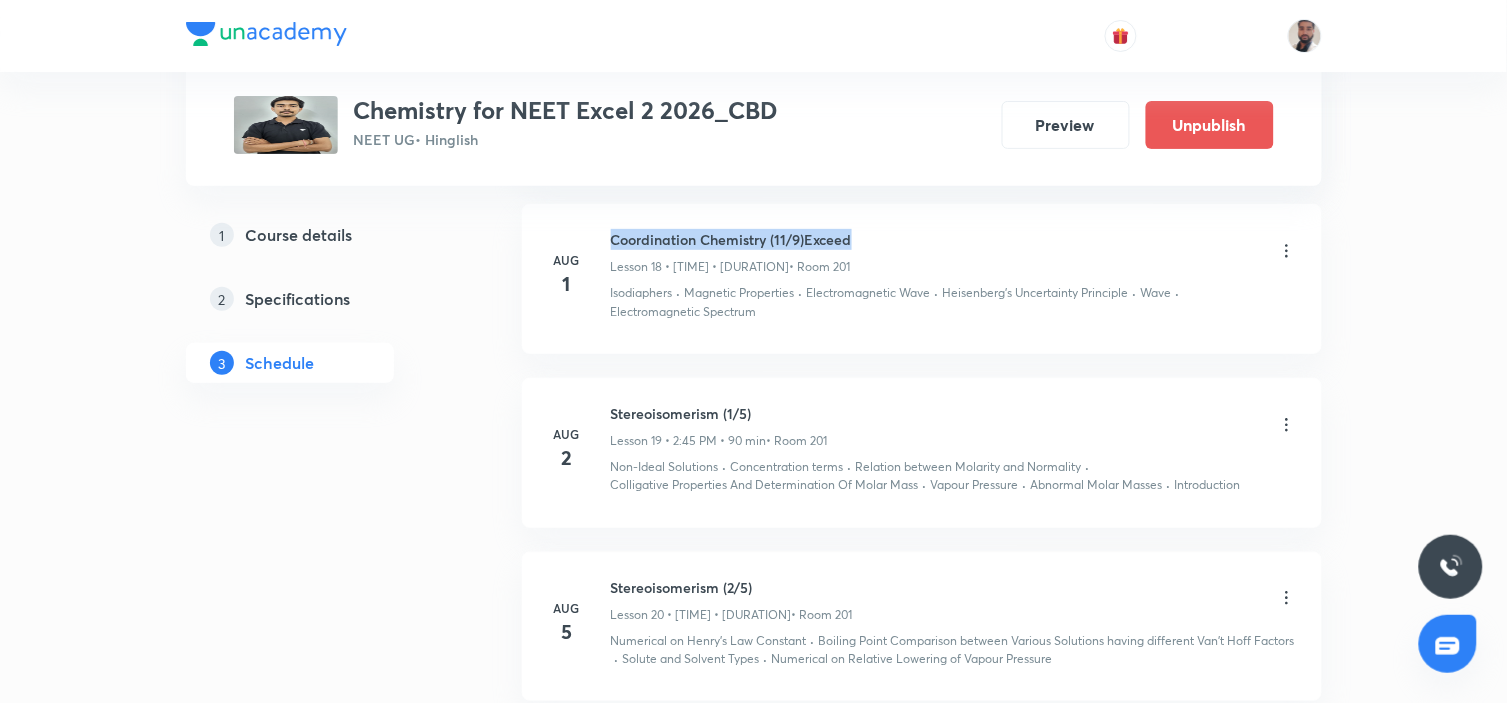 drag, startPoint x: 868, startPoint y: 238, endPoint x: 610, endPoint y: 221, distance: 258.55948 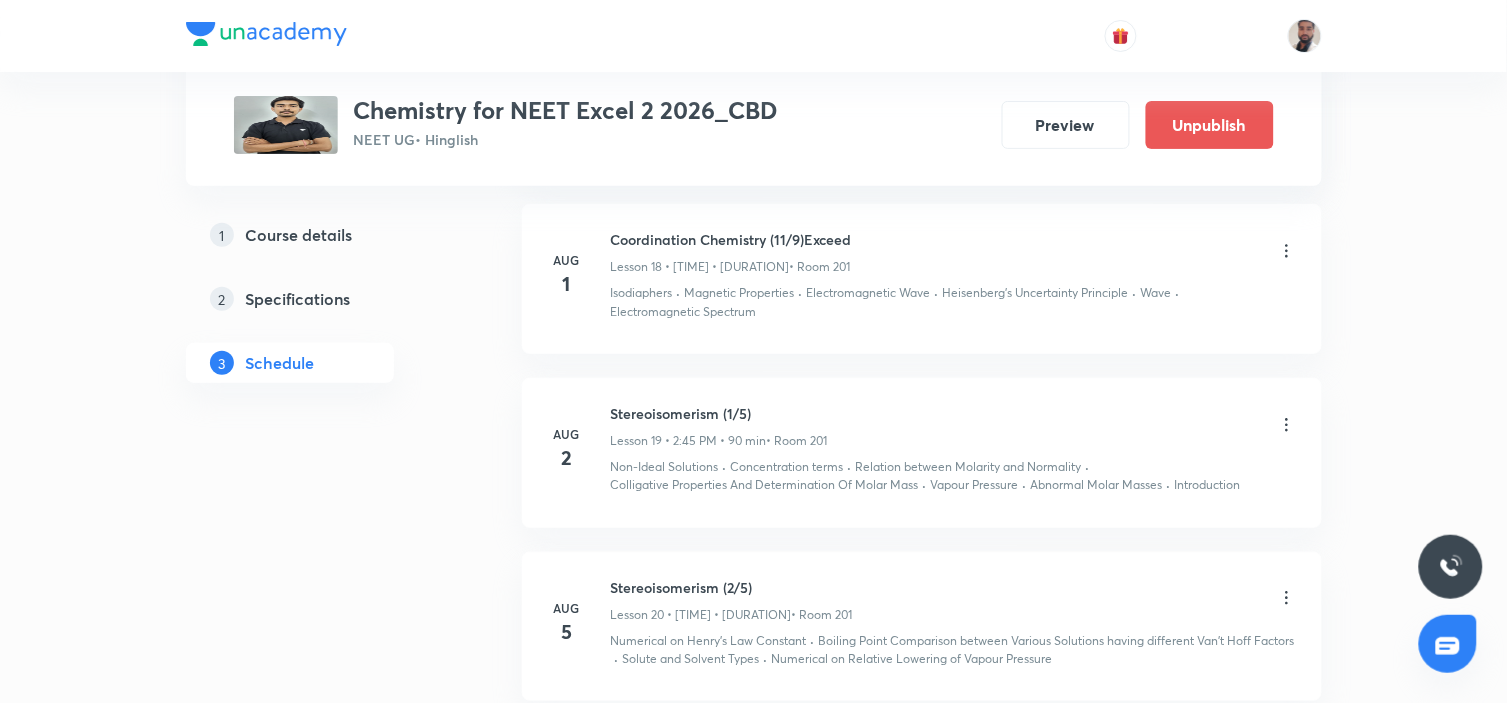 click 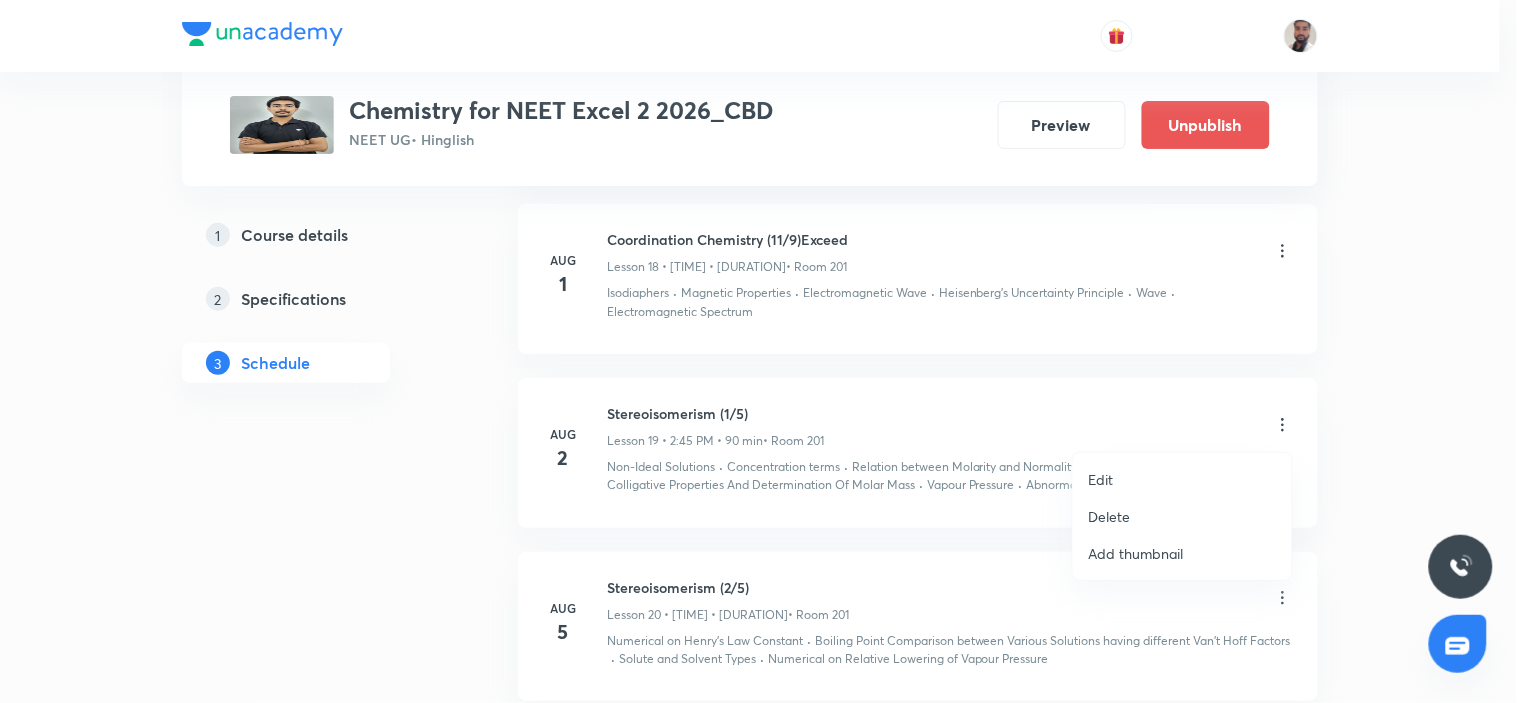click on "Edit" at bounding box center [1182, 479] 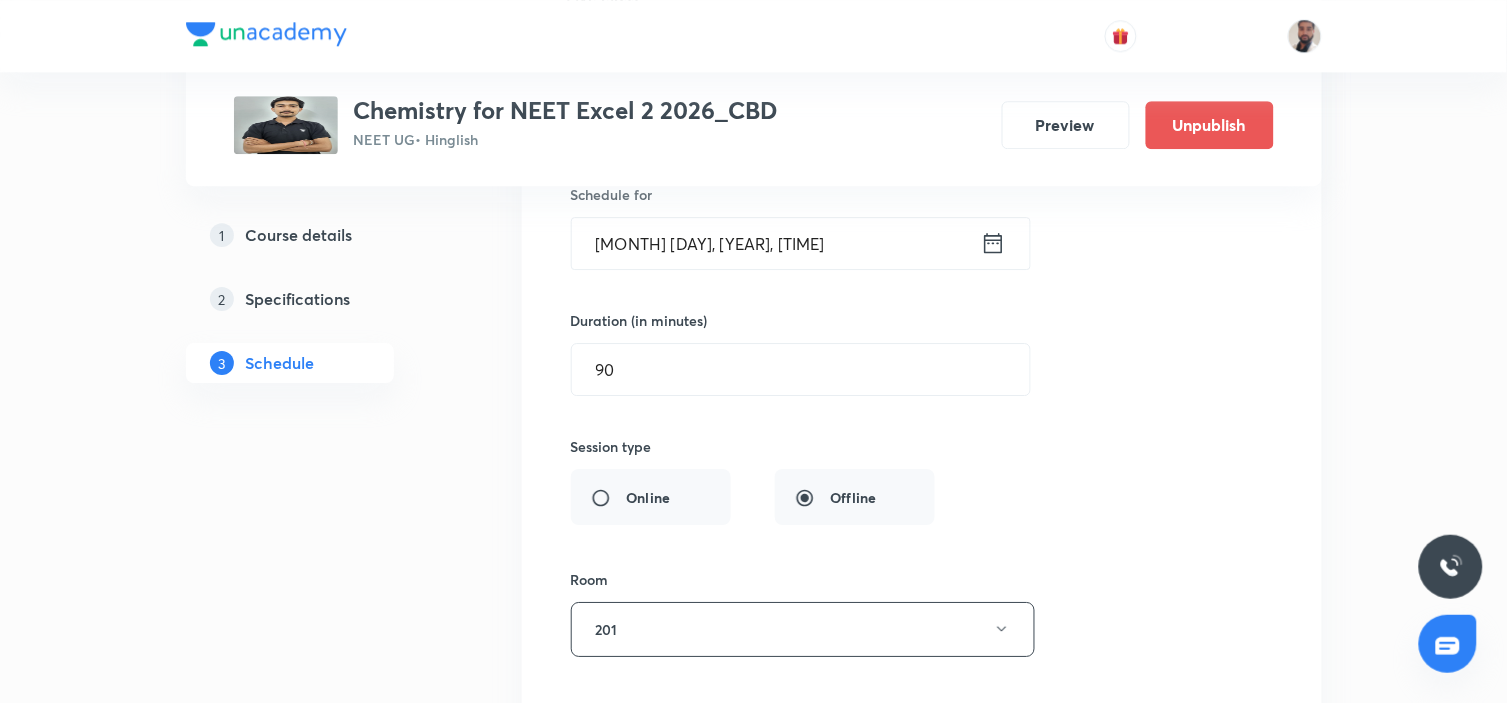 scroll, scrollTop: 3170, scrollLeft: 0, axis: vertical 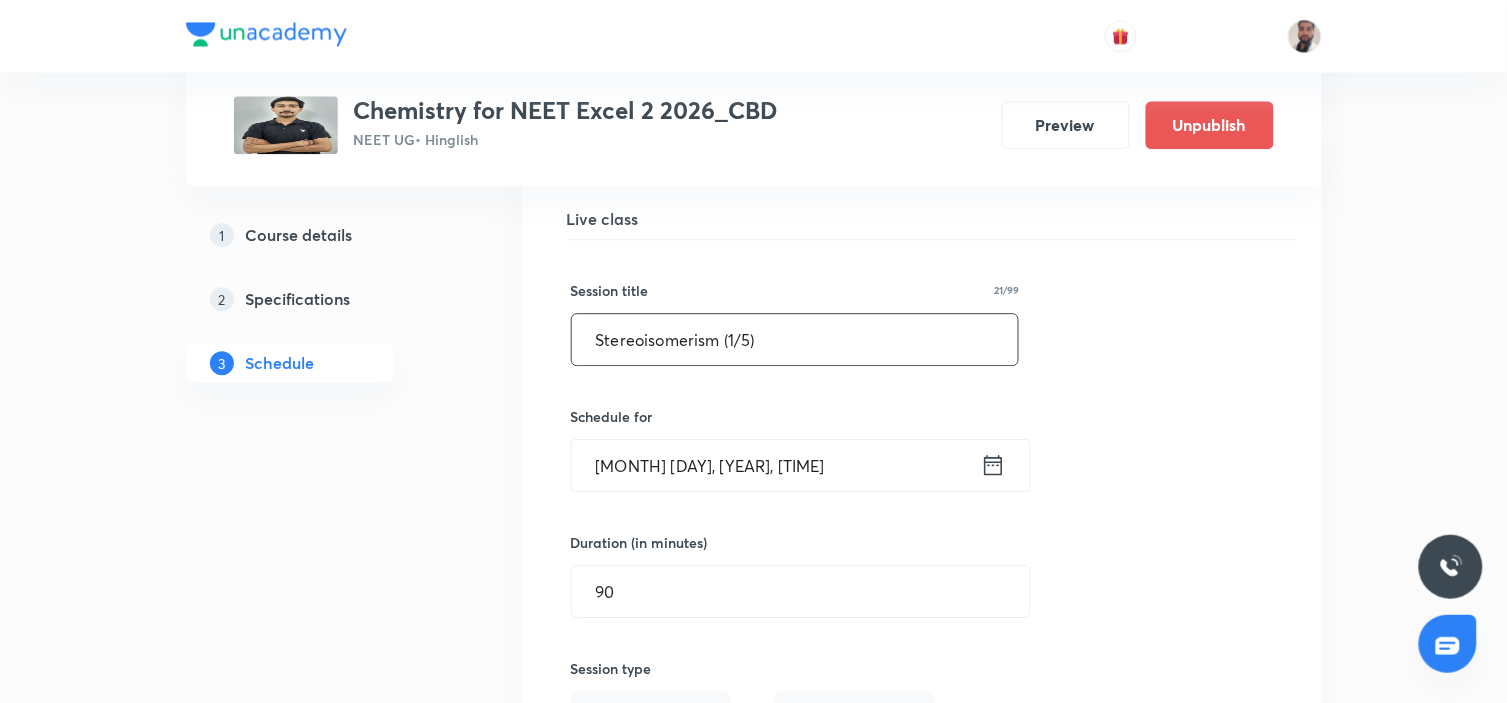 drag, startPoint x: 795, startPoint y: 344, endPoint x: 374, endPoint y: 344, distance: 421 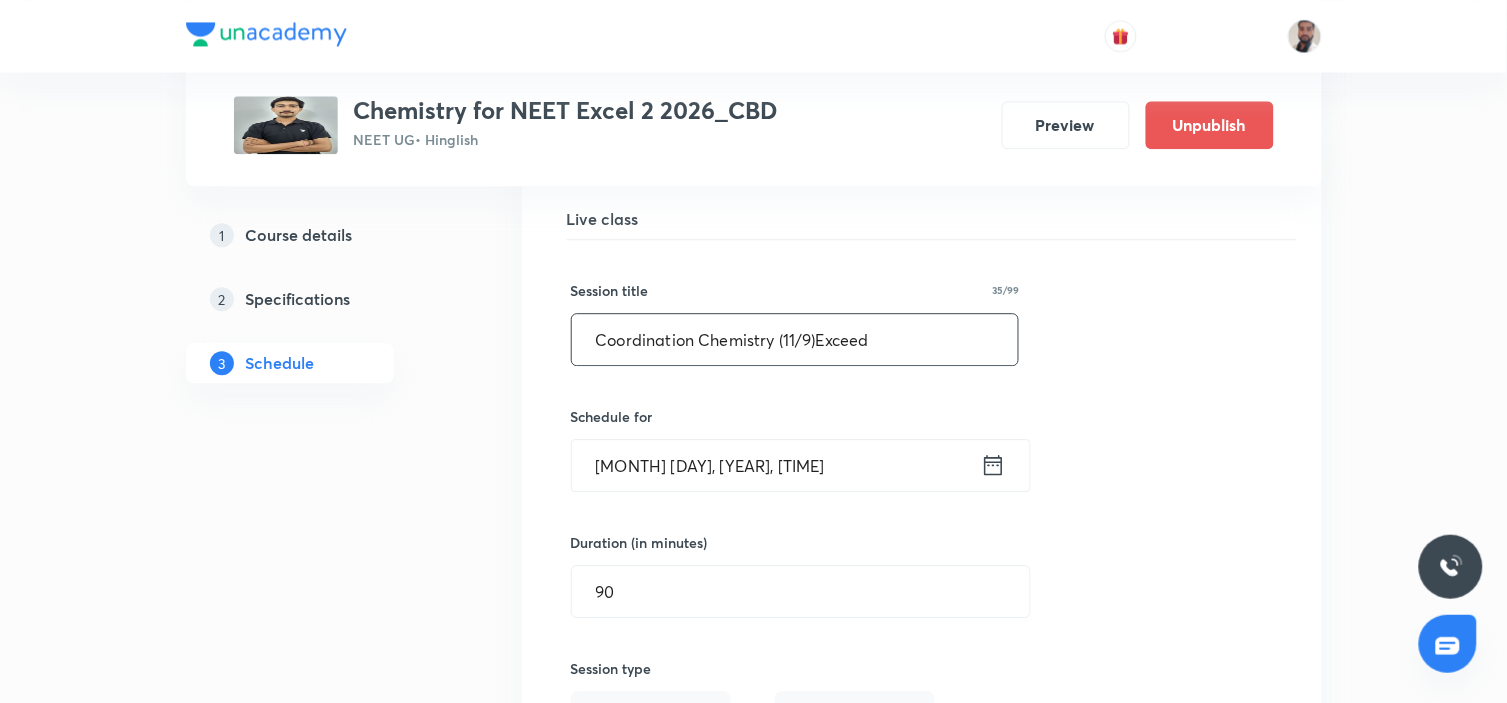 click on "Coordination Chemistry (11/9)Exceed" at bounding box center (795, 339) 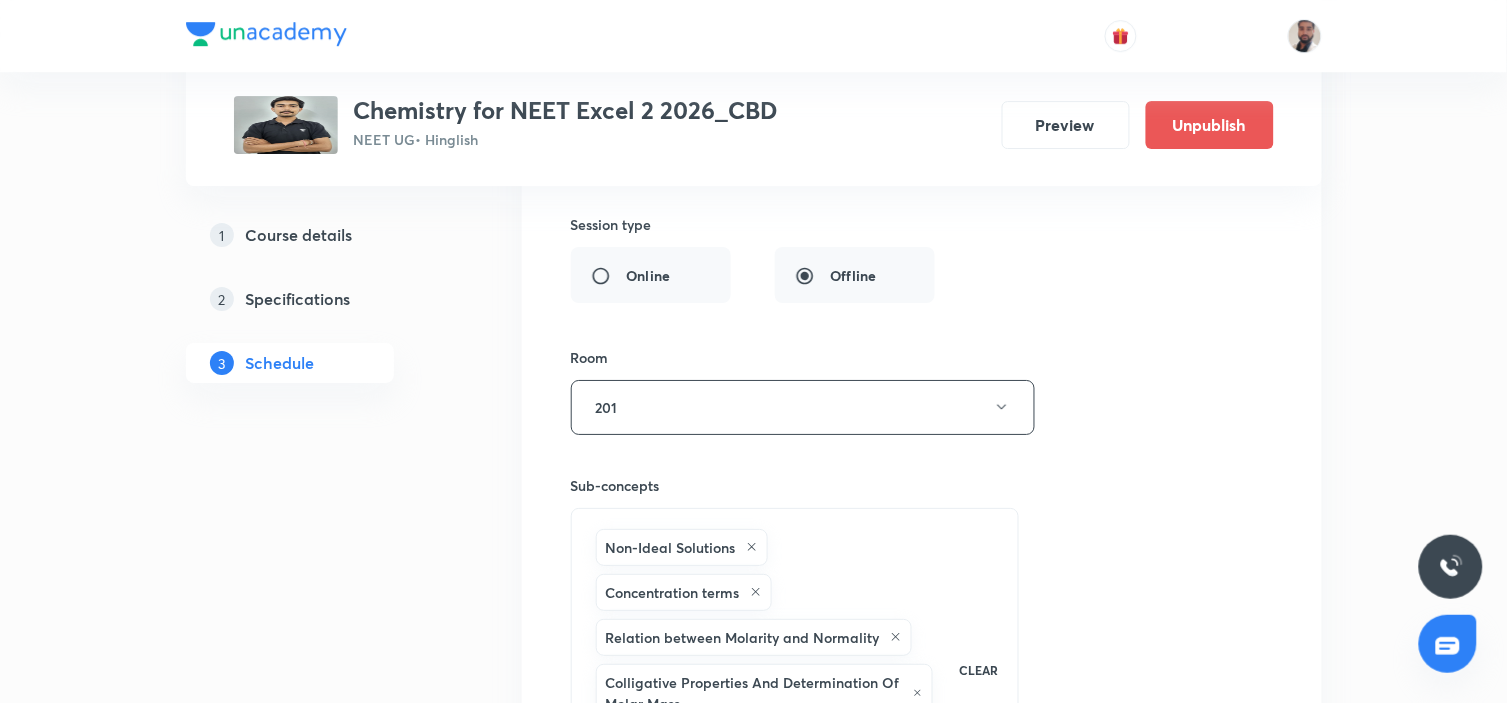 scroll, scrollTop: 3836, scrollLeft: 0, axis: vertical 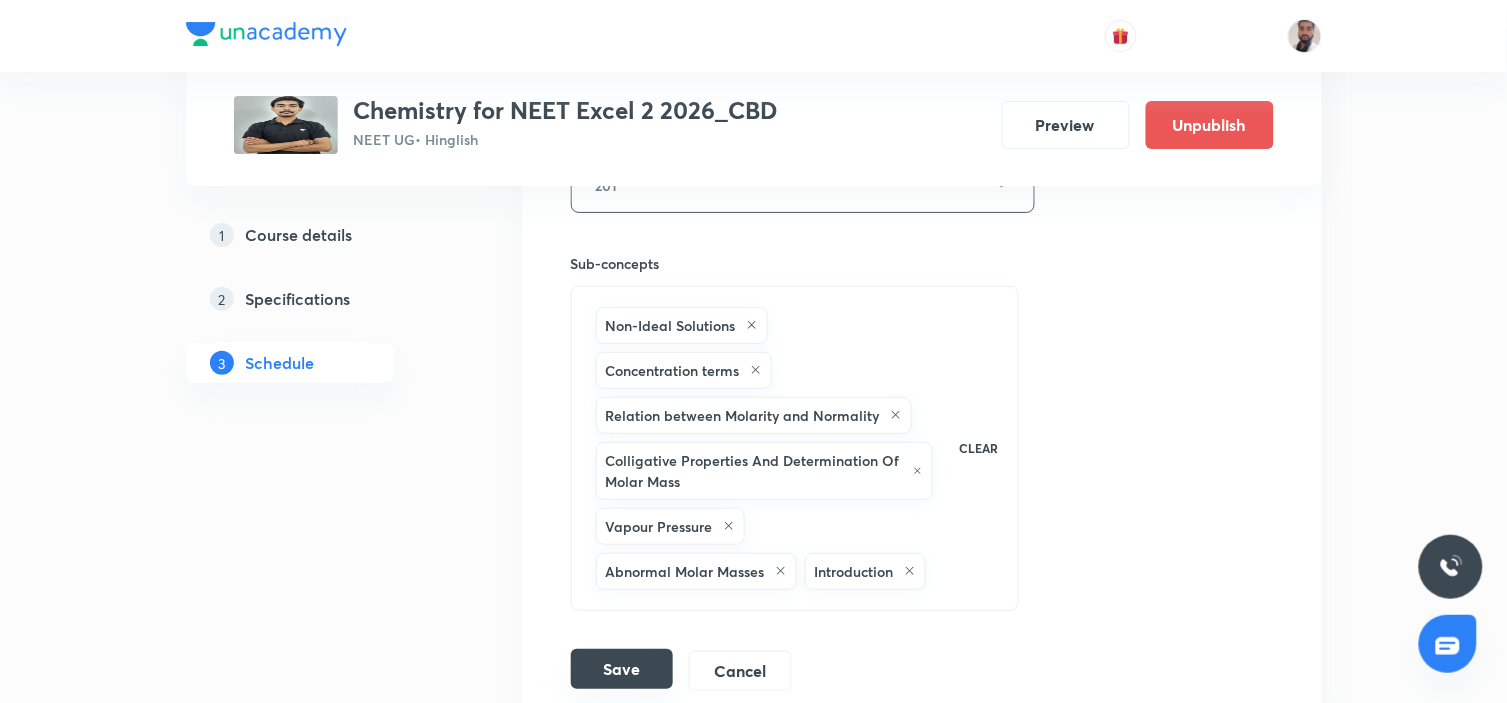 type on "Coordination Chemistry (12/9)Exceed" 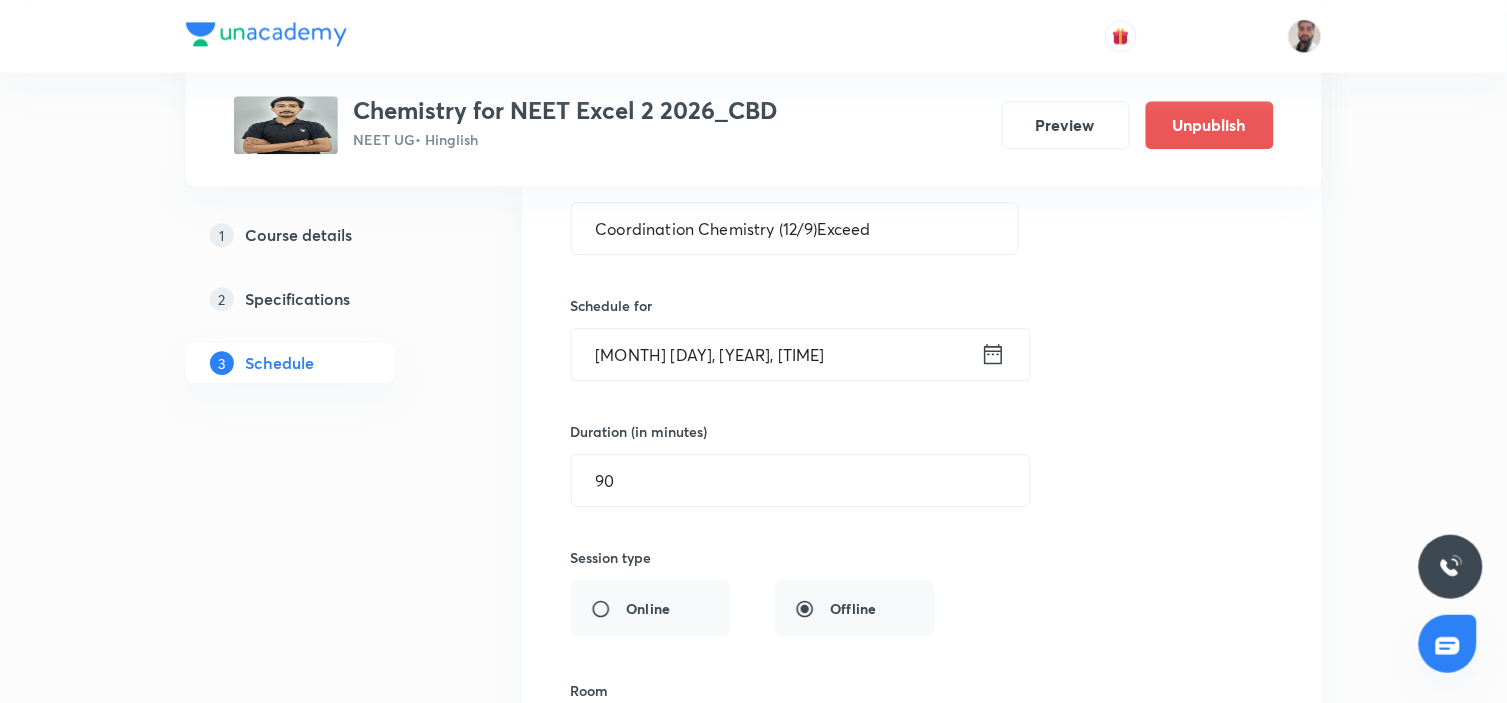 scroll, scrollTop: 3058, scrollLeft: 0, axis: vertical 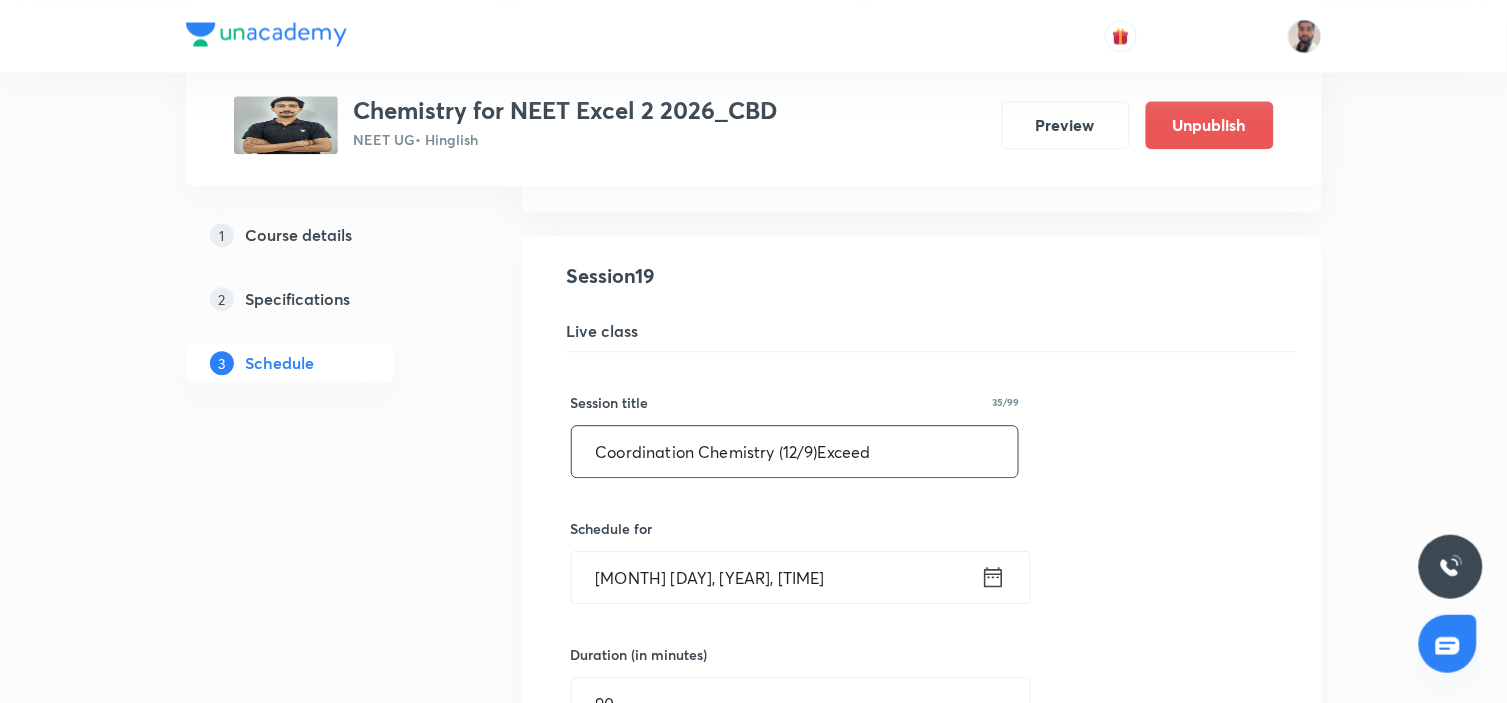 drag, startPoint x: 851, startPoint y: 468, endPoint x: 284, endPoint y: 491, distance: 567.4663 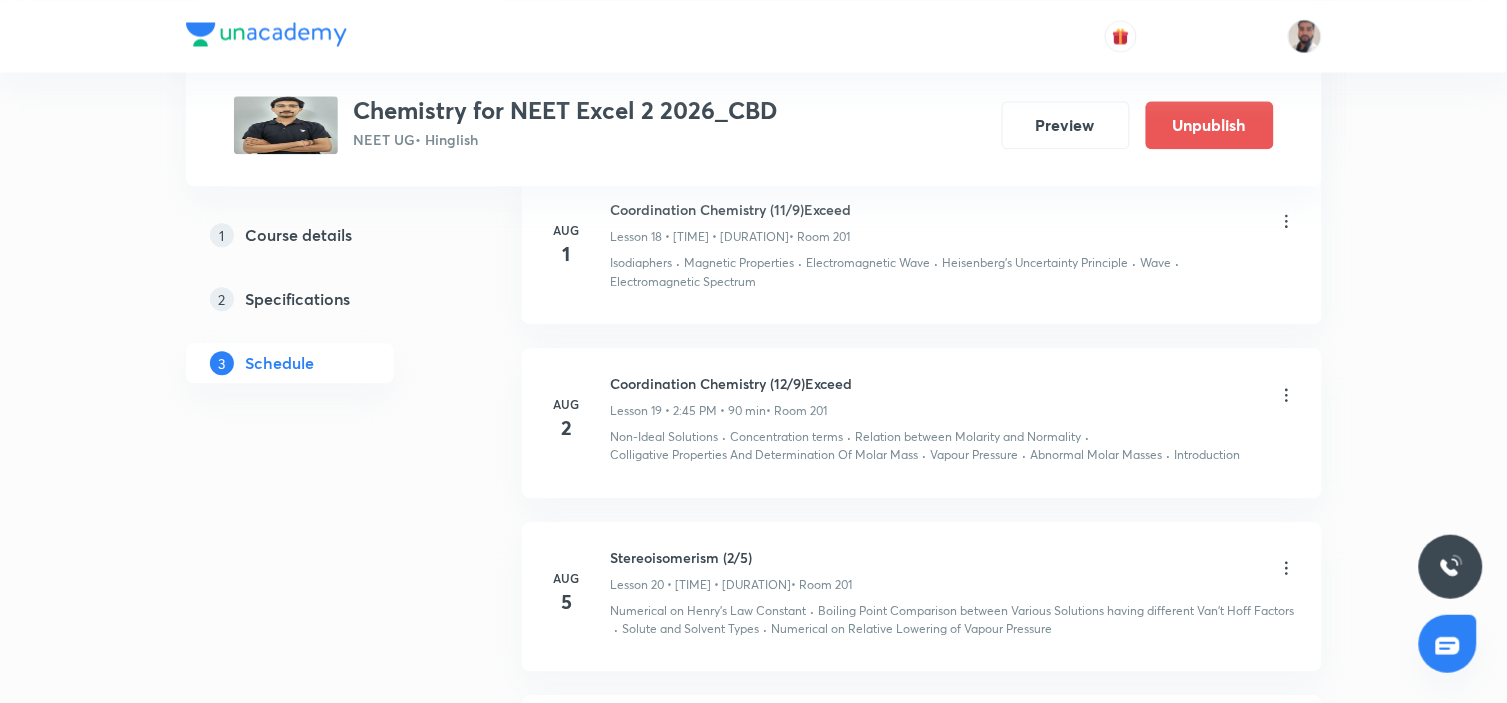 click 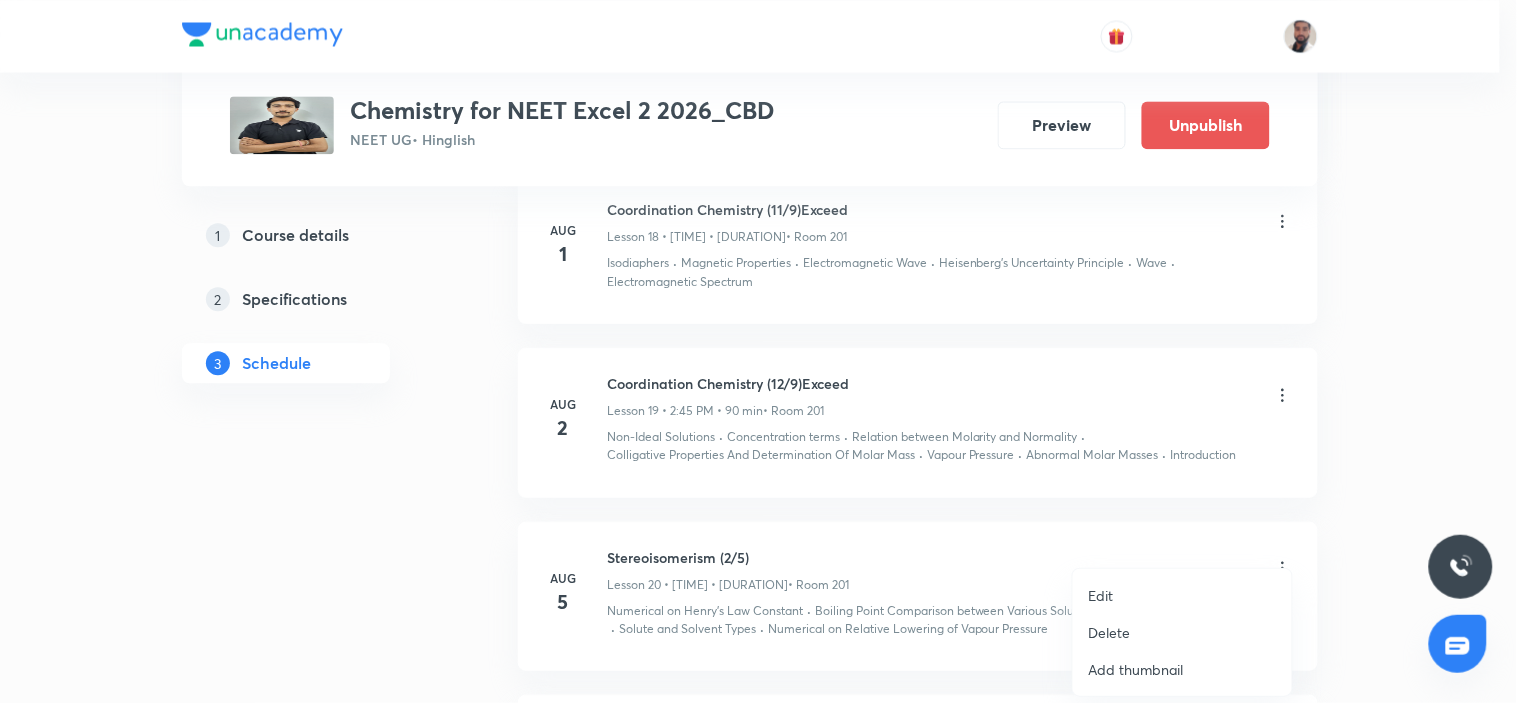 click on "Edit" at bounding box center [1182, 595] 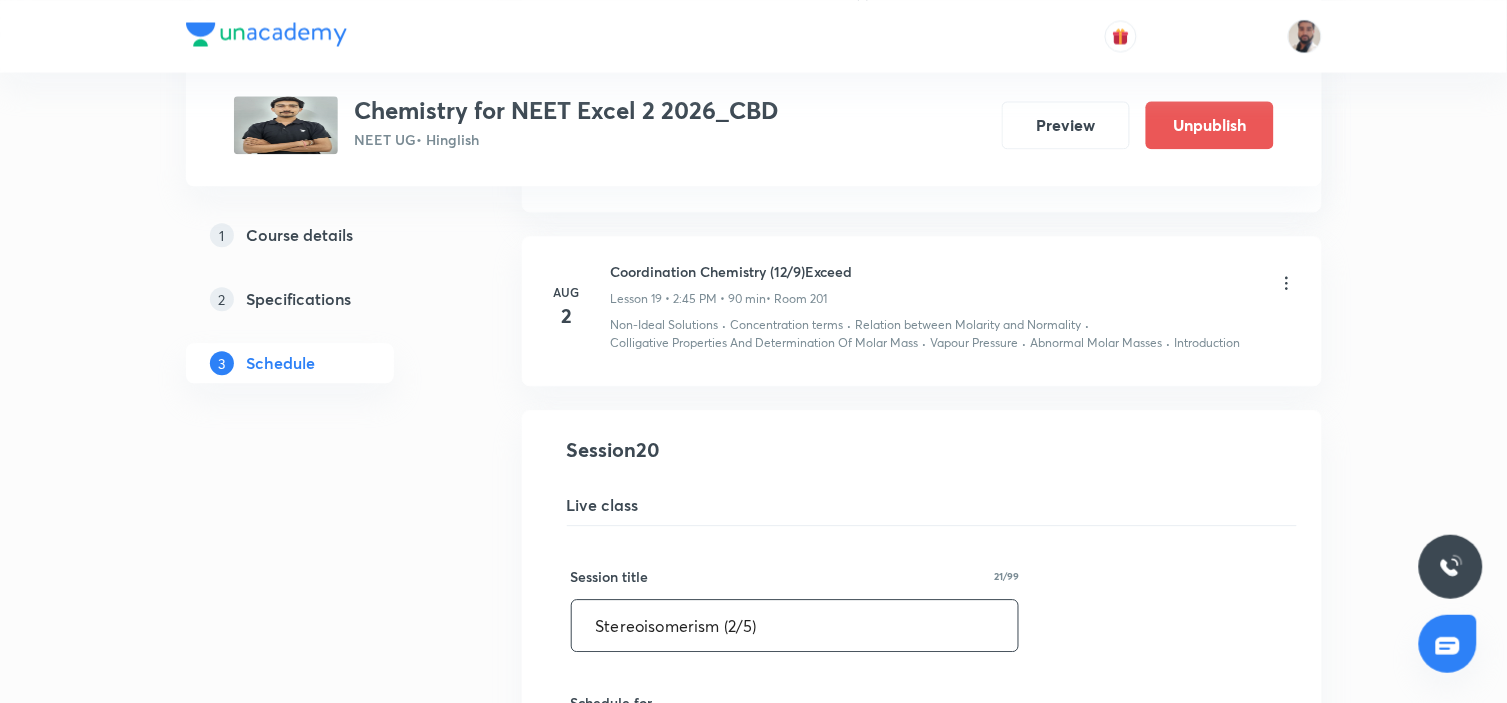 drag, startPoint x: 821, startPoint y: 623, endPoint x: 280, endPoint y: 628, distance: 541.02313 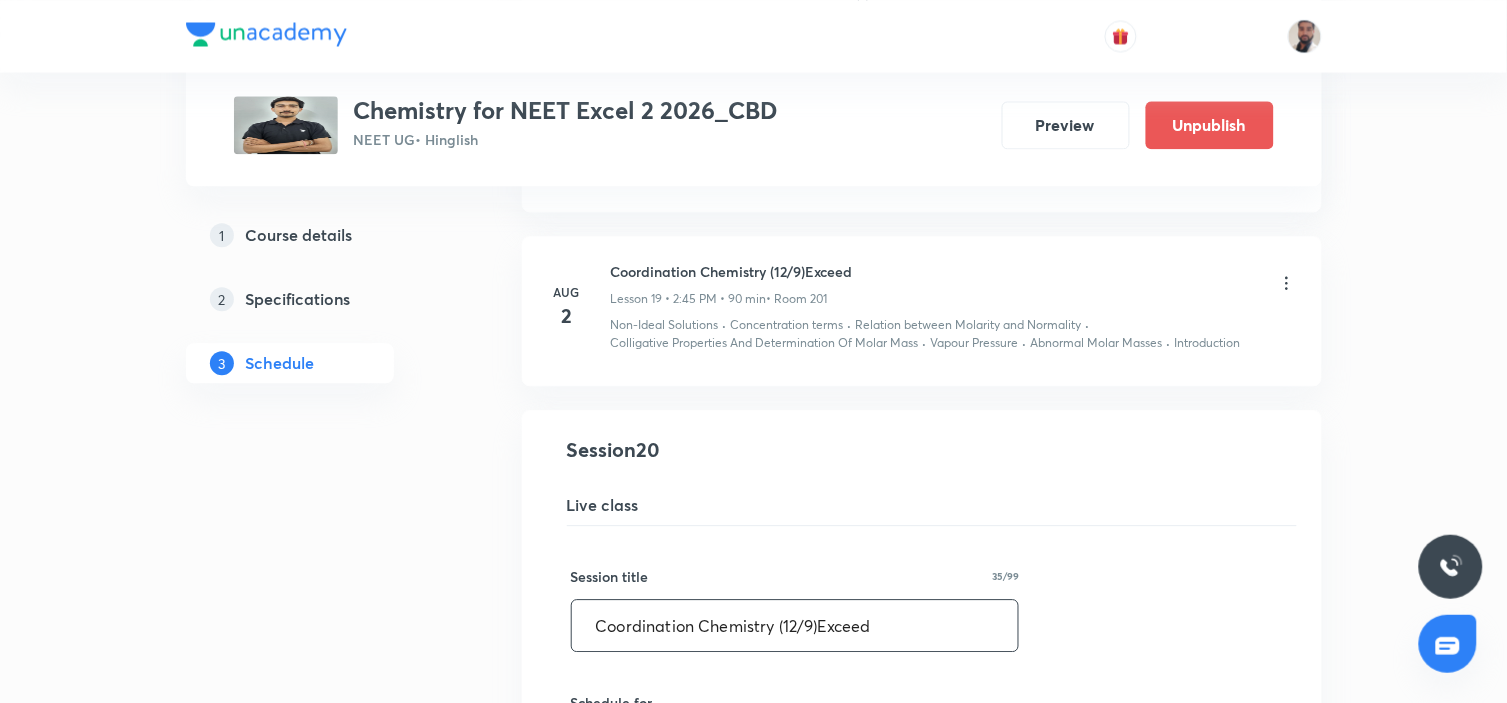 click on "Coordination Chemistry (12/9)Exceed" at bounding box center (795, 625) 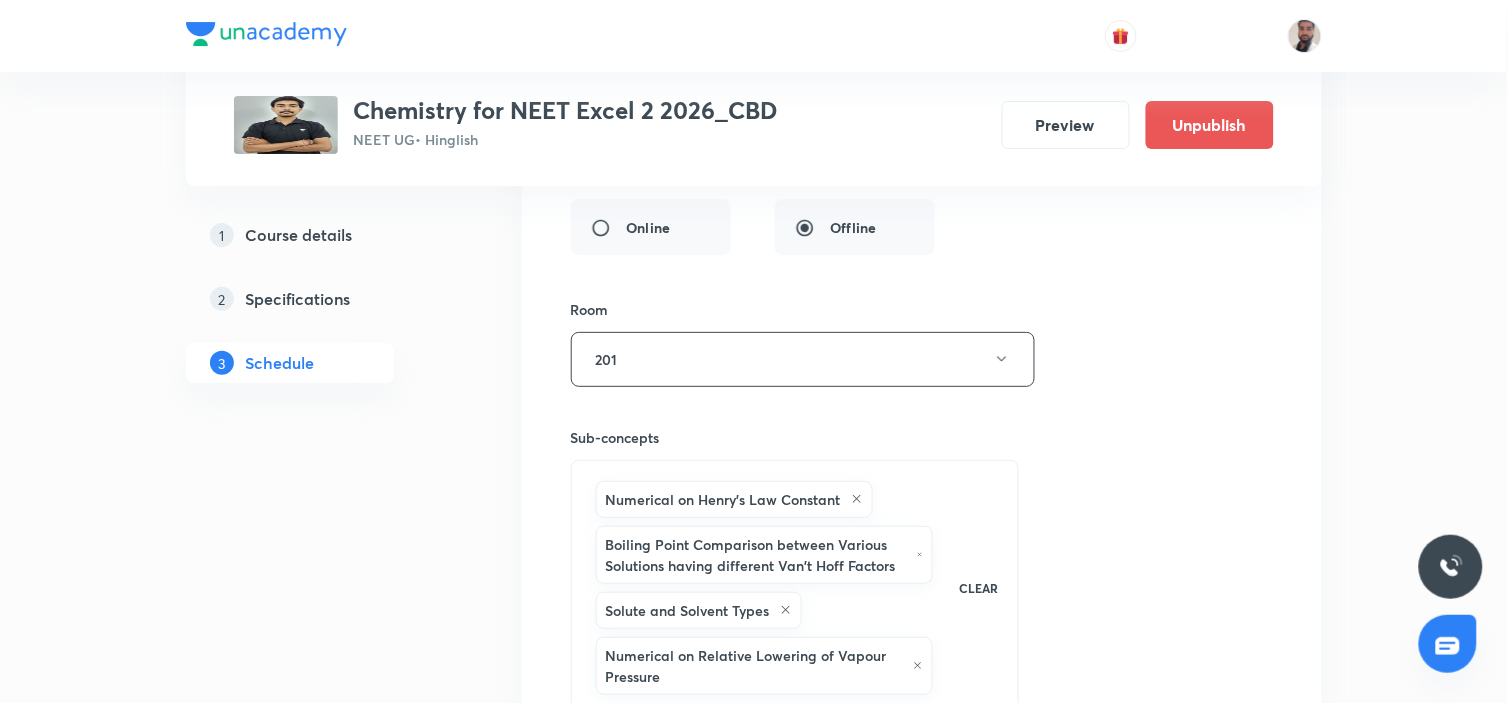 scroll, scrollTop: 4058, scrollLeft: 0, axis: vertical 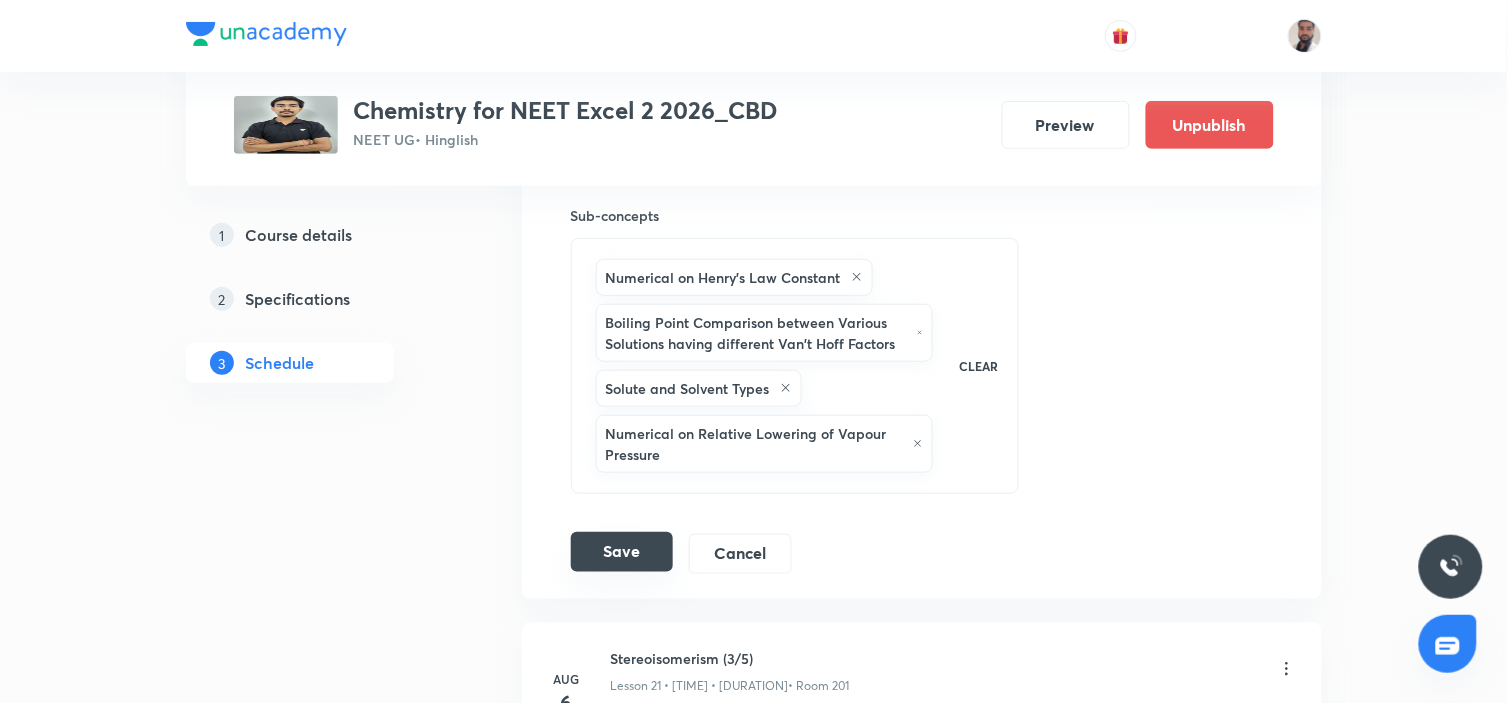 type on "Coordination Chemistry (13/9)Exceed" 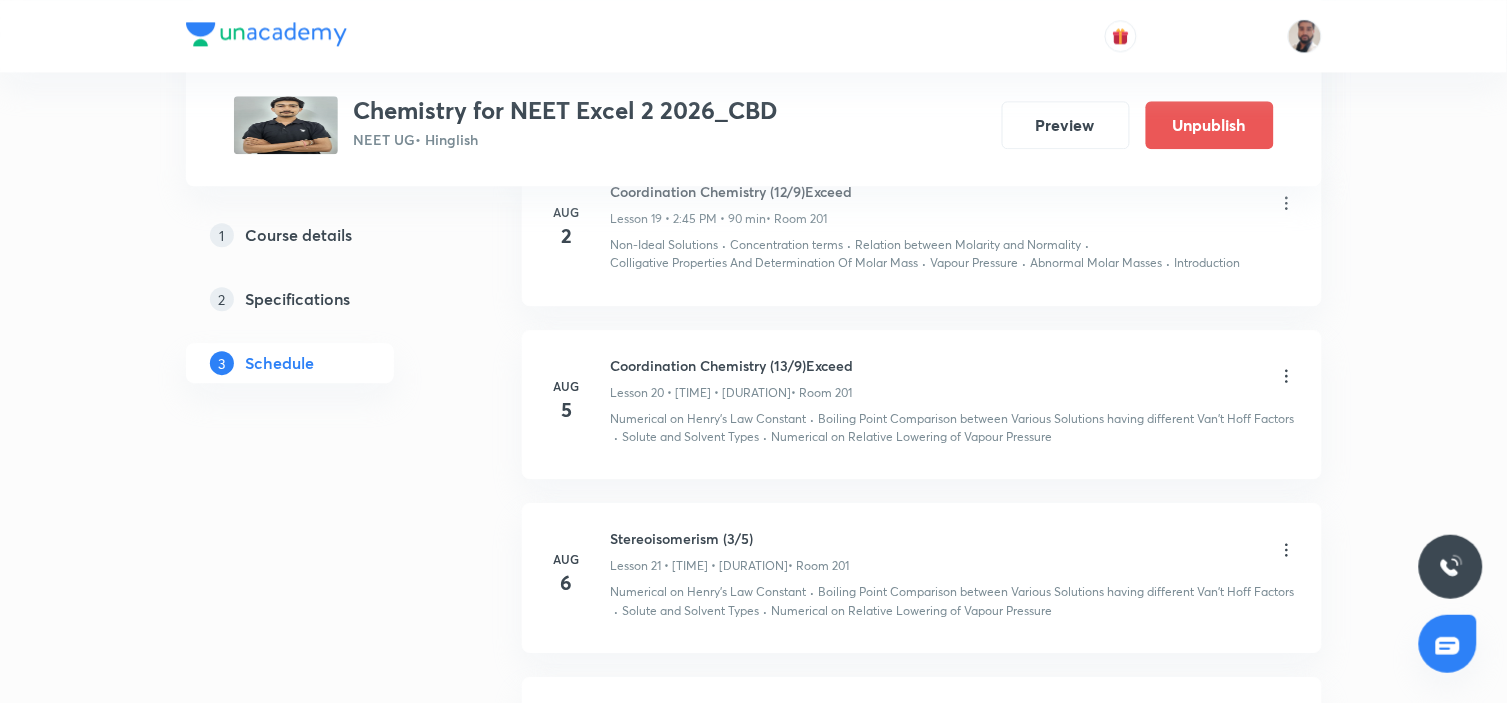 scroll, scrollTop: 3361, scrollLeft: 0, axis: vertical 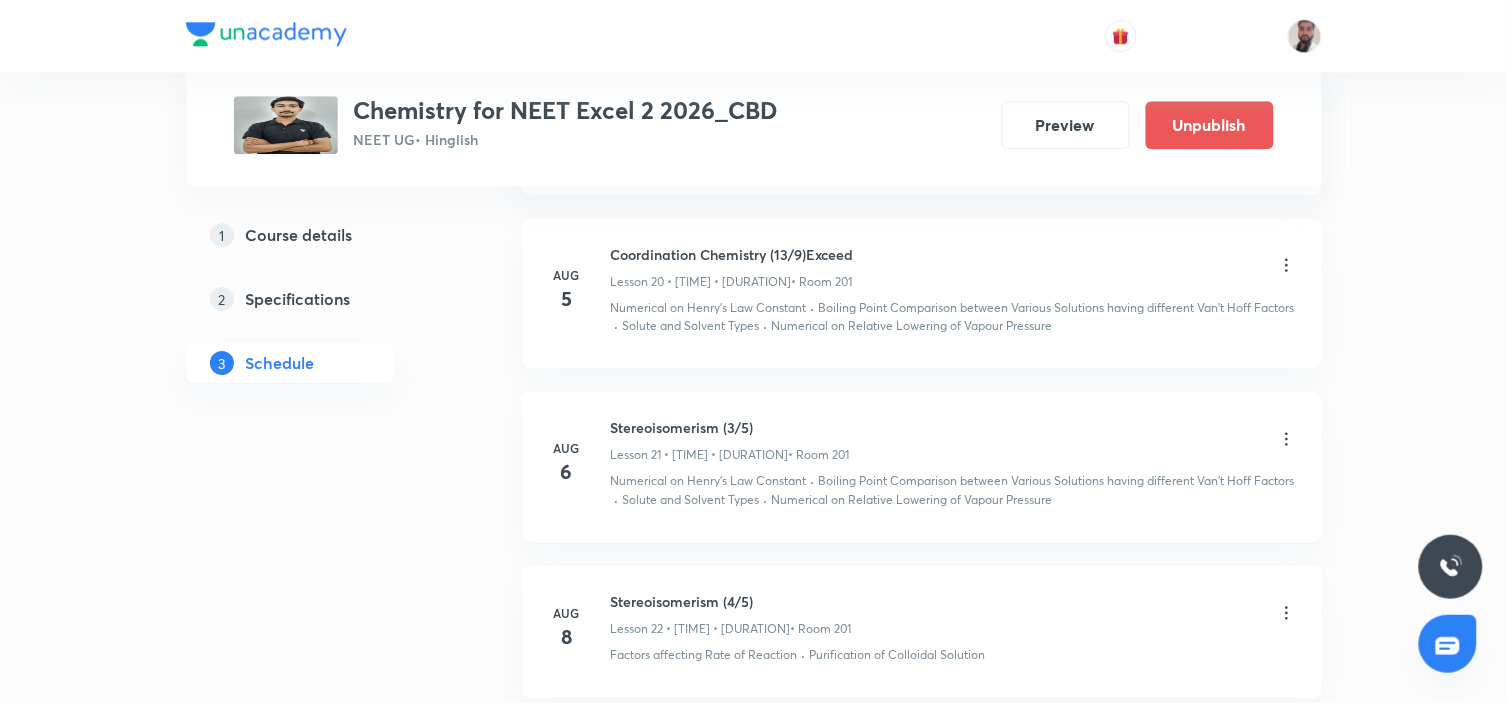 click 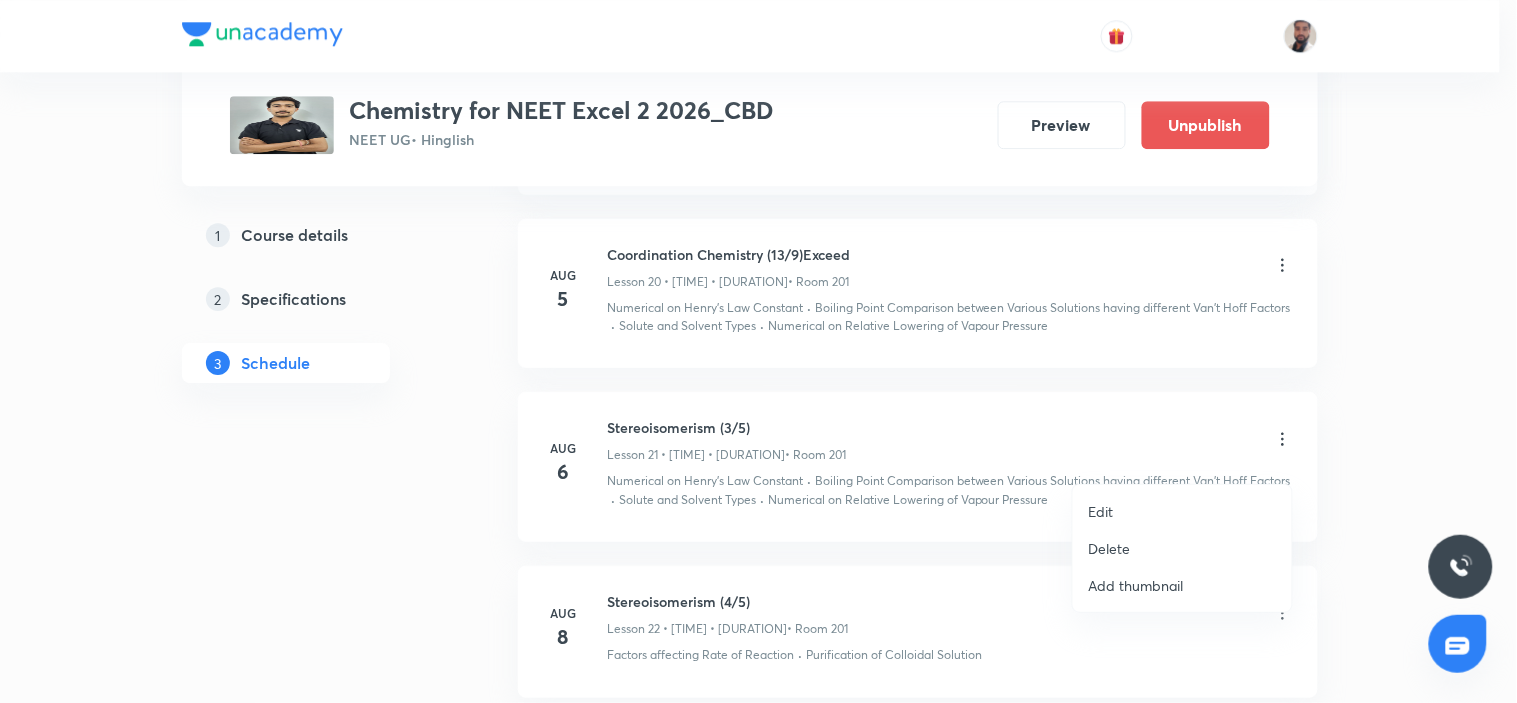 click on "Edit" at bounding box center [1182, 511] 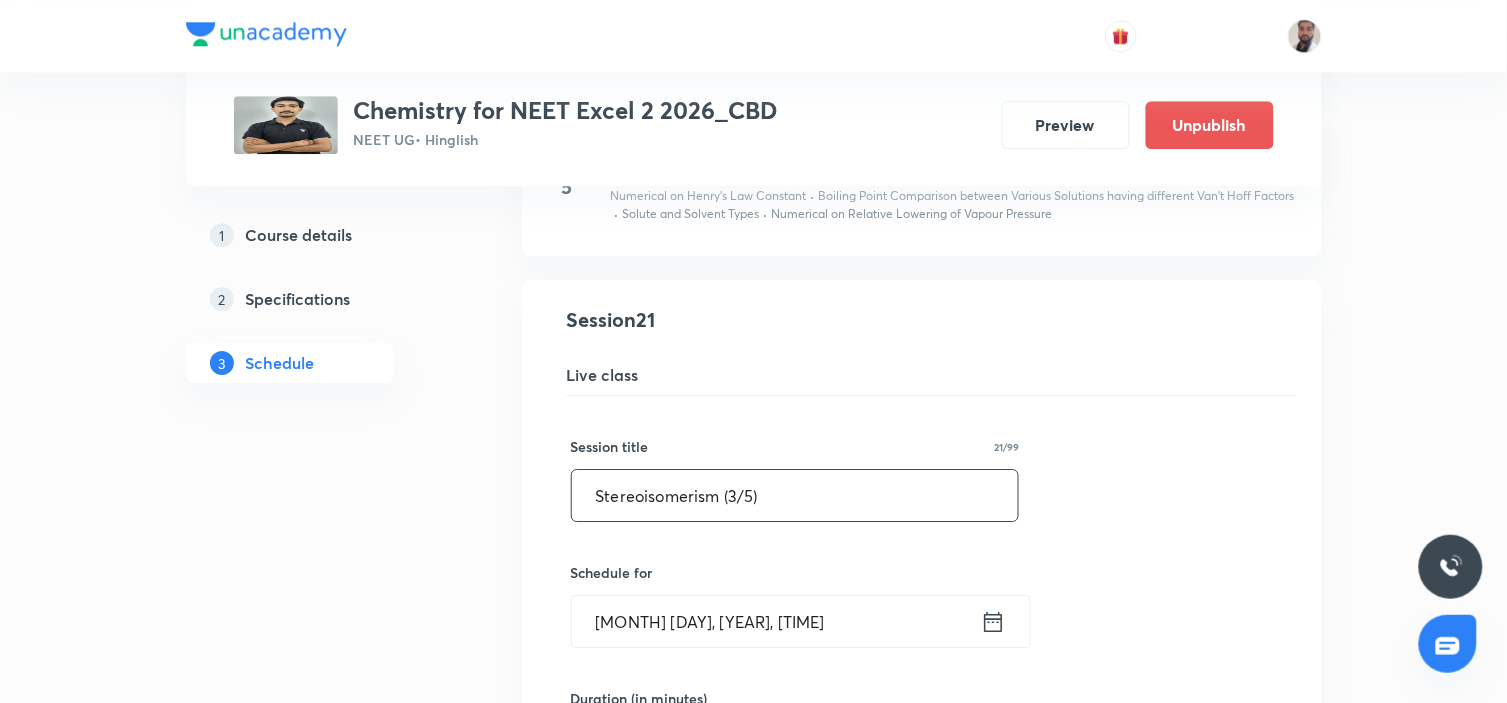 drag, startPoint x: 734, startPoint y: 507, endPoint x: 753, endPoint y: 536, distance: 34.669872 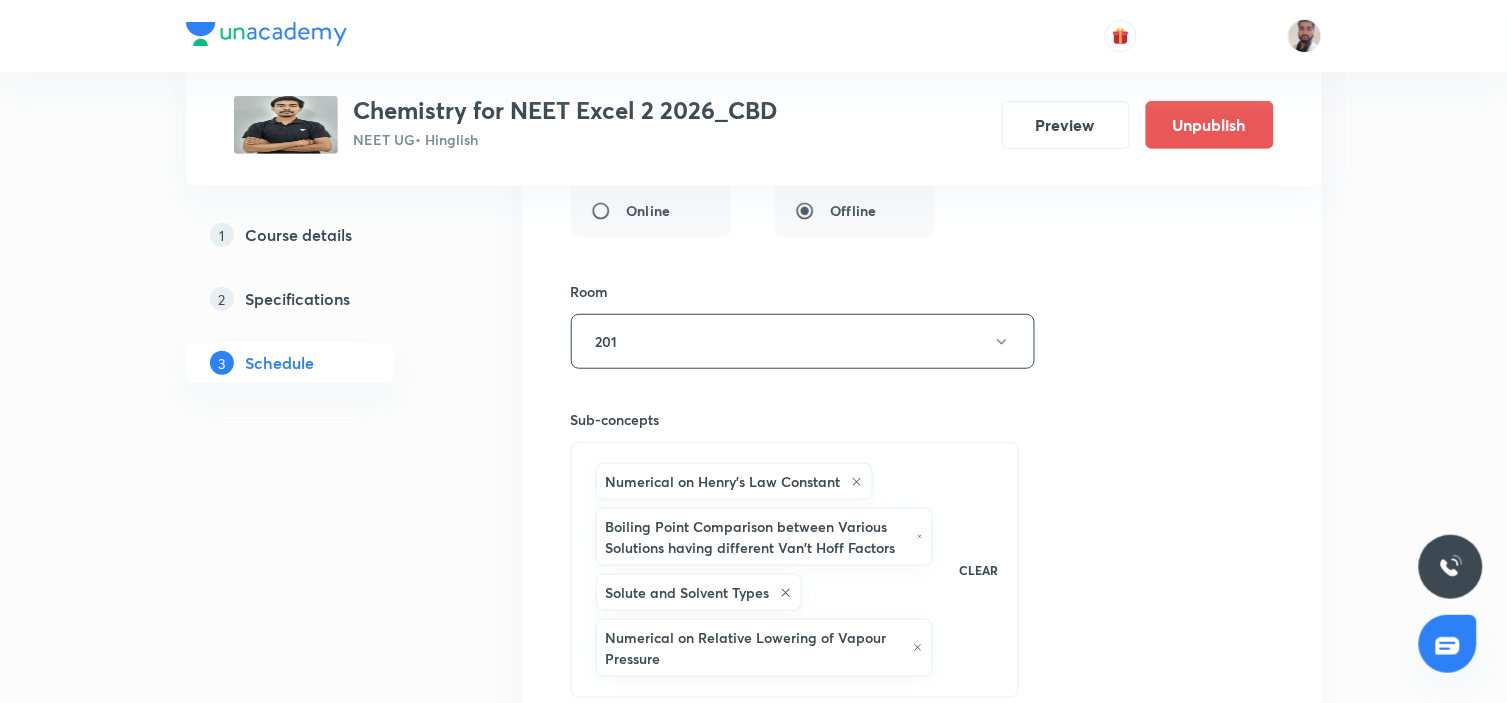 scroll, scrollTop: 4361, scrollLeft: 0, axis: vertical 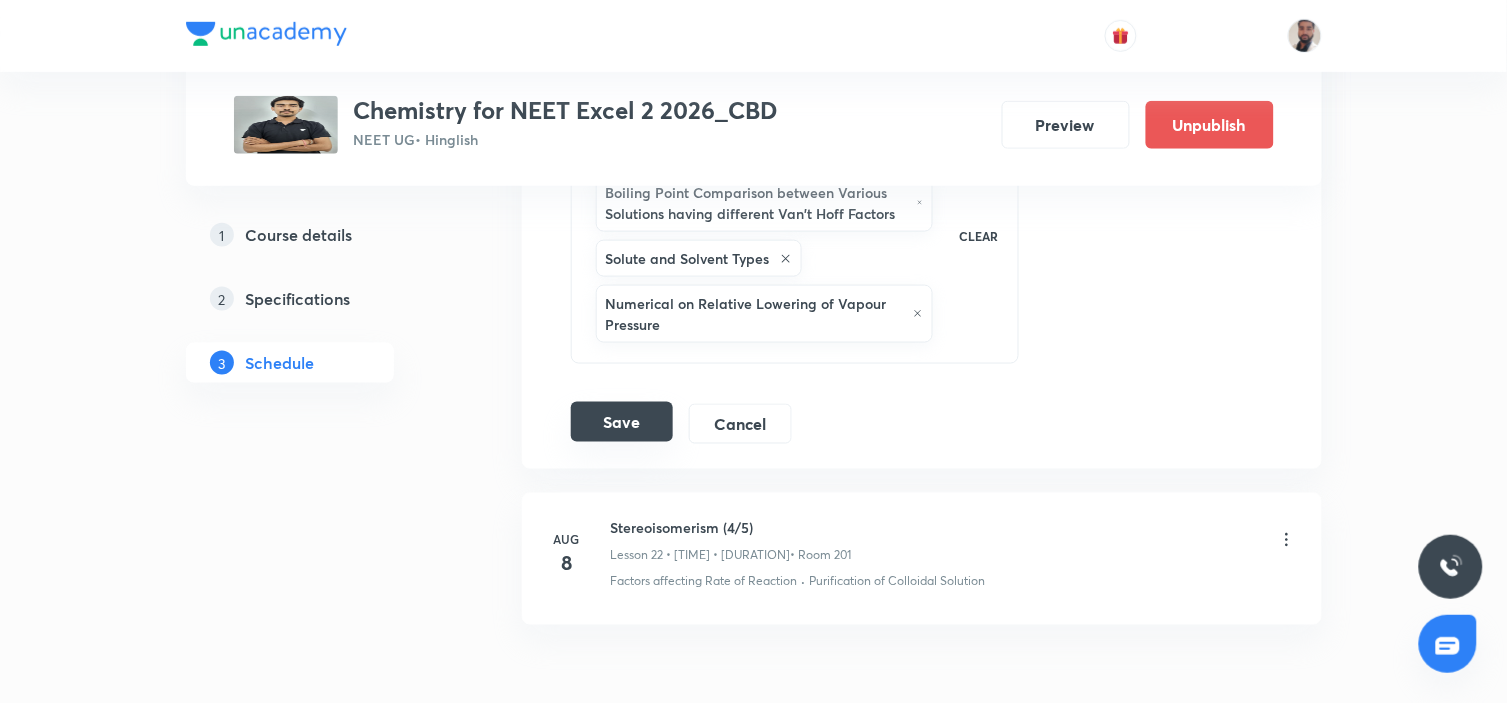 type on "Stereoisomerism (1/5)" 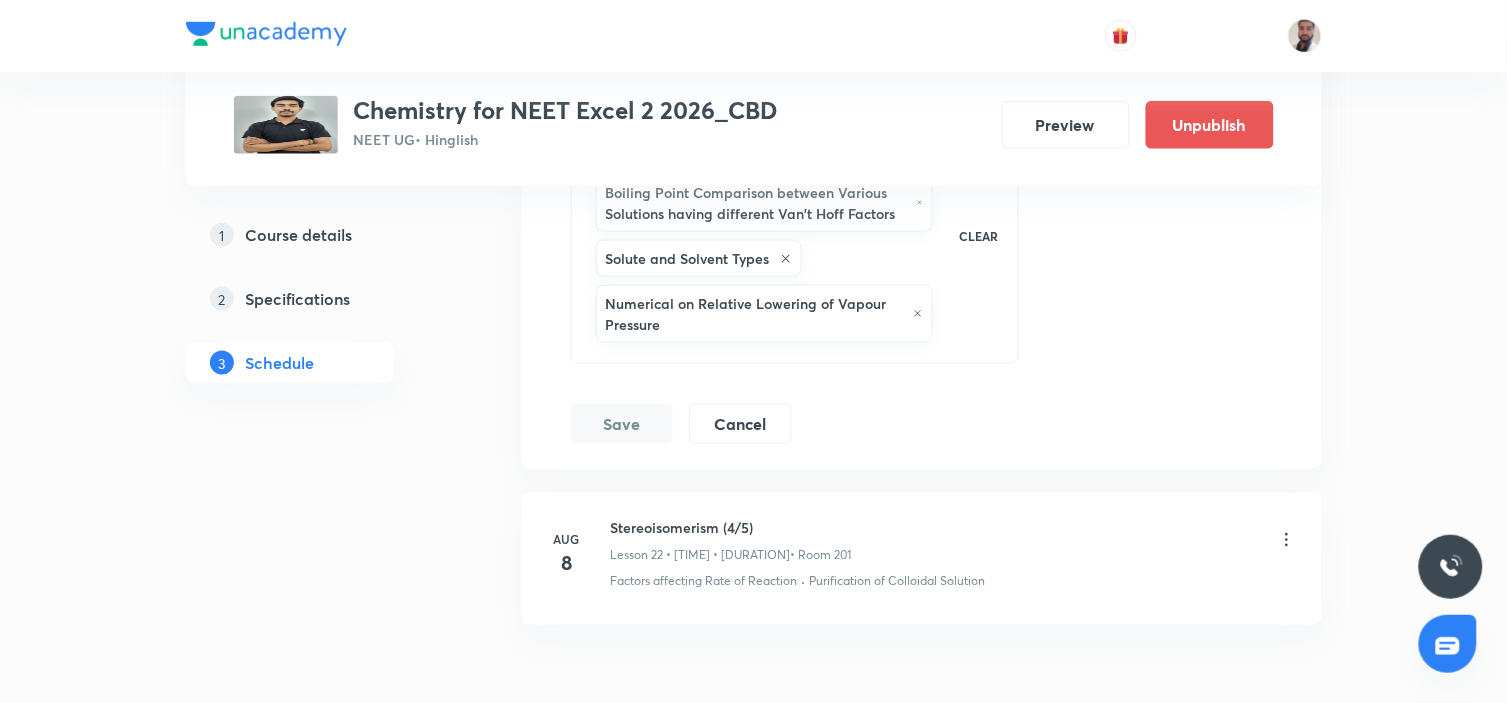 scroll, scrollTop: 3583, scrollLeft: 0, axis: vertical 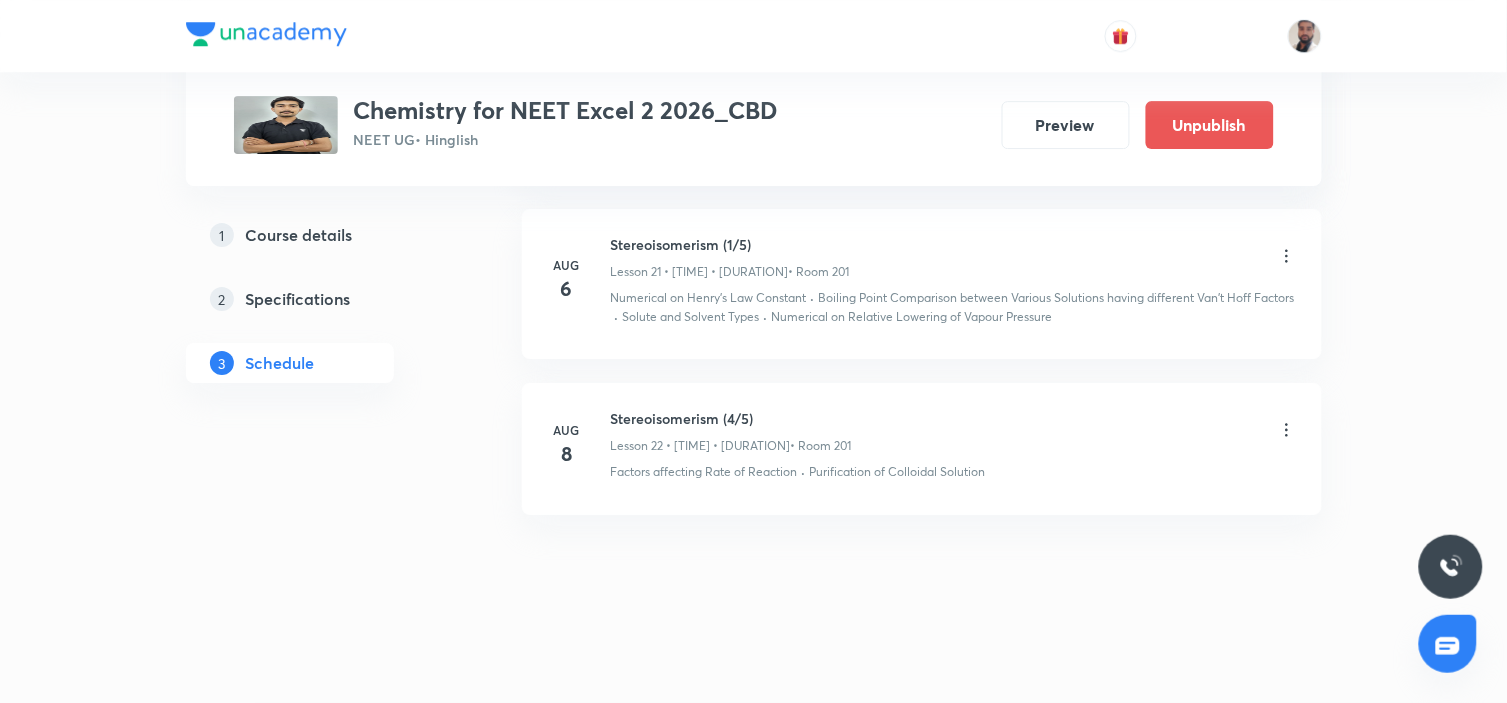 click 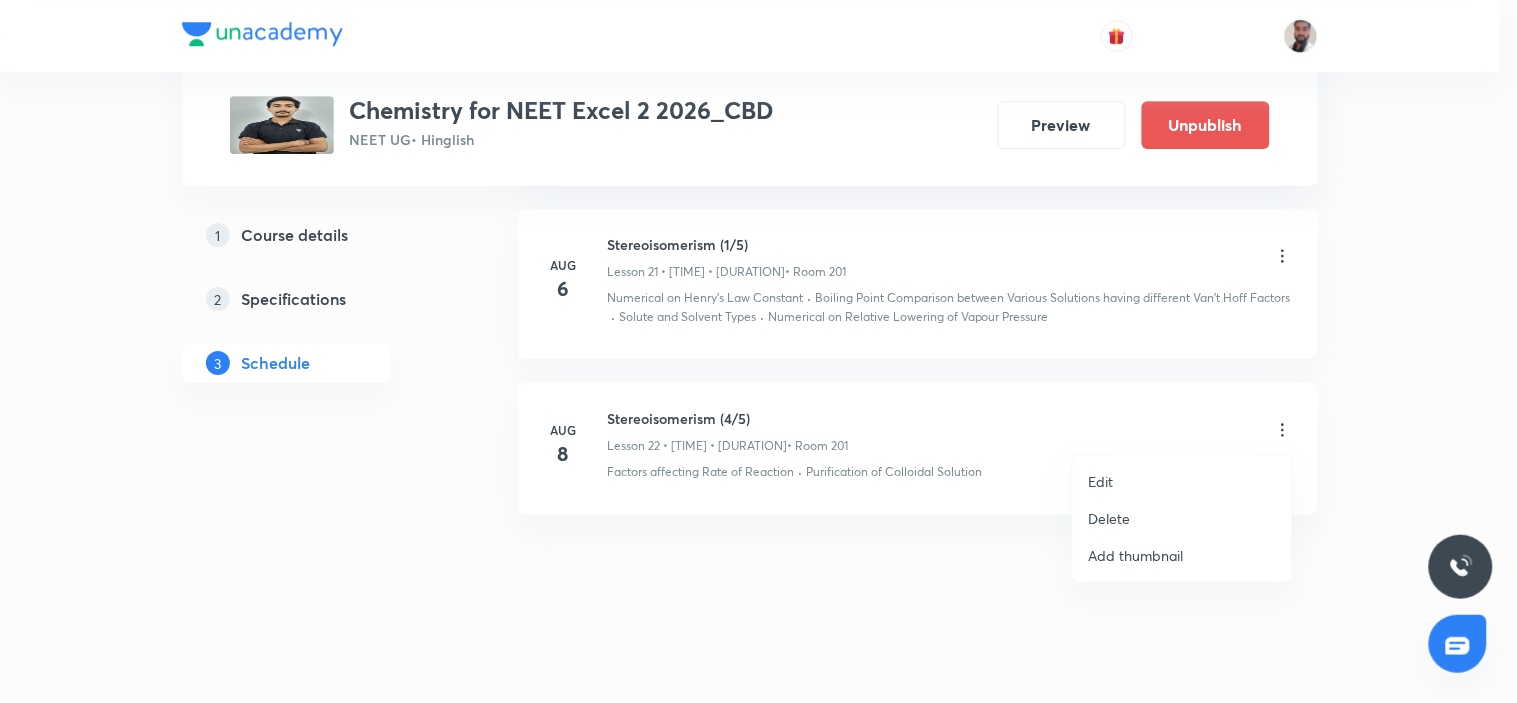 click on "Edit" at bounding box center (1182, 481) 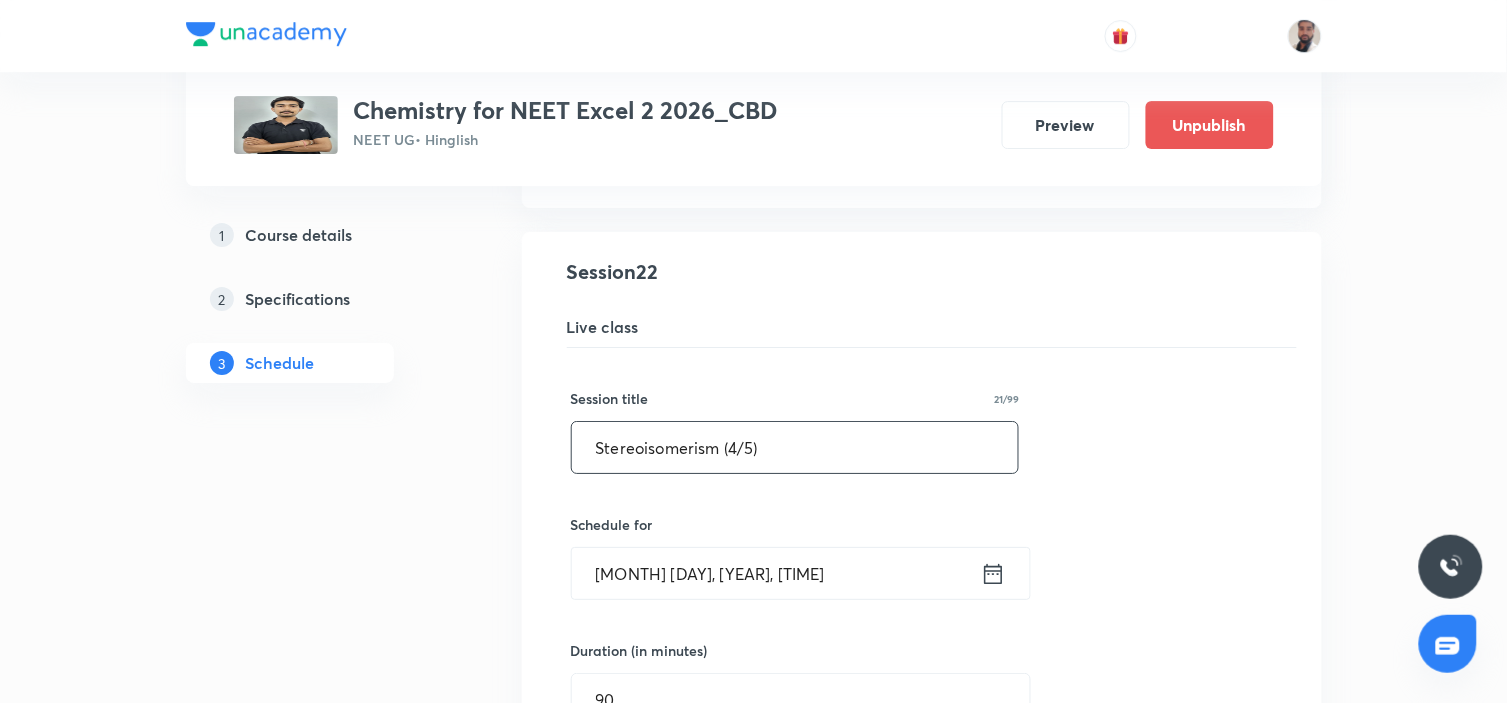 click on "Stereoisomerism (4/5)" at bounding box center (795, 447) 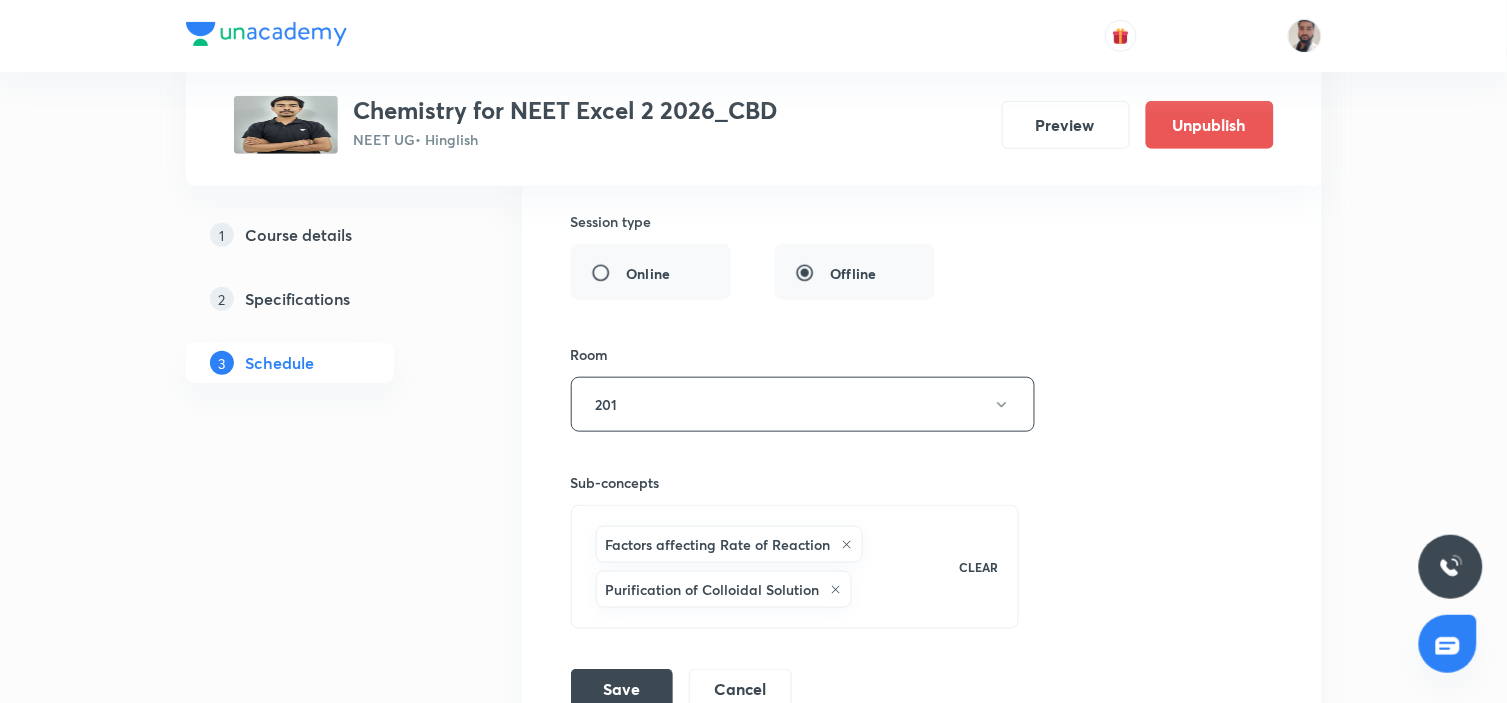 scroll, scrollTop: 4361, scrollLeft: 0, axis: vertical 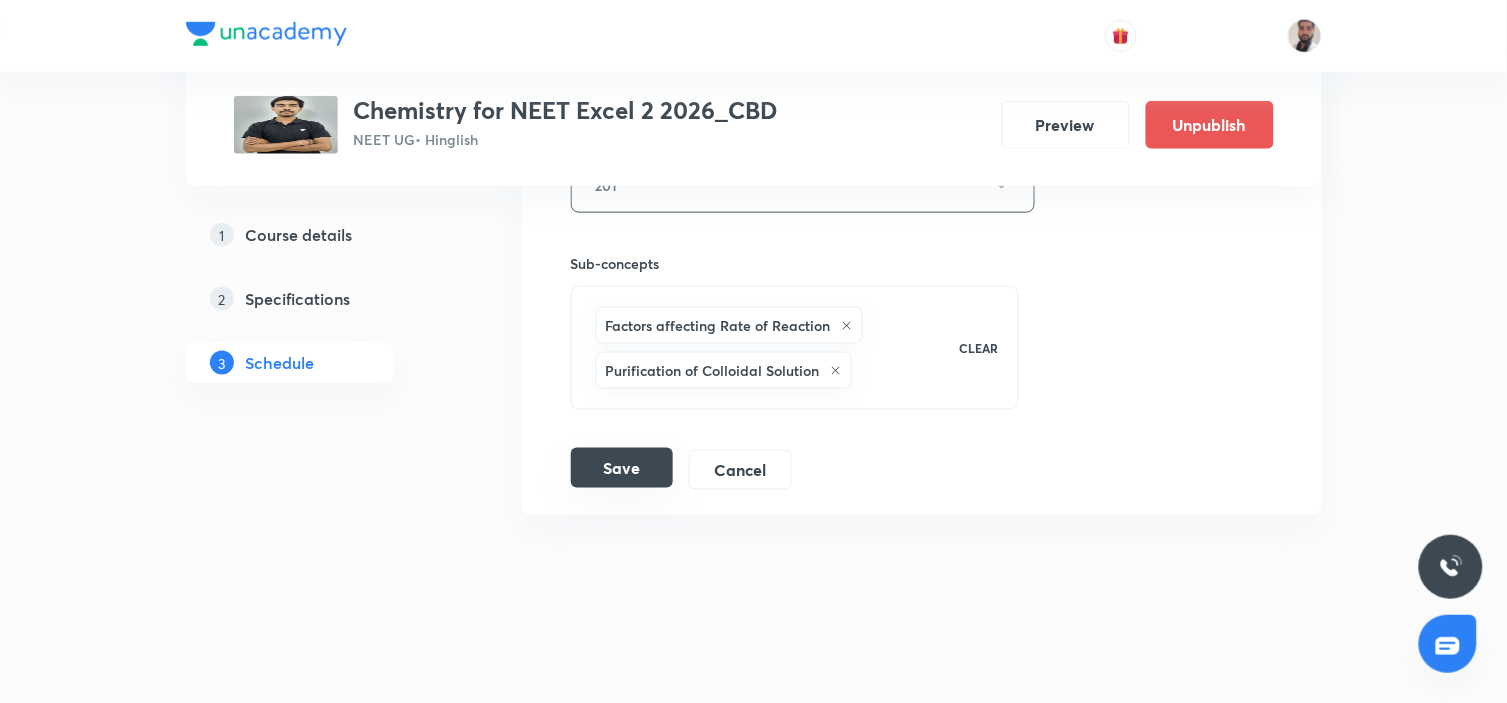 type on "Stereoisomerism (2/5)" 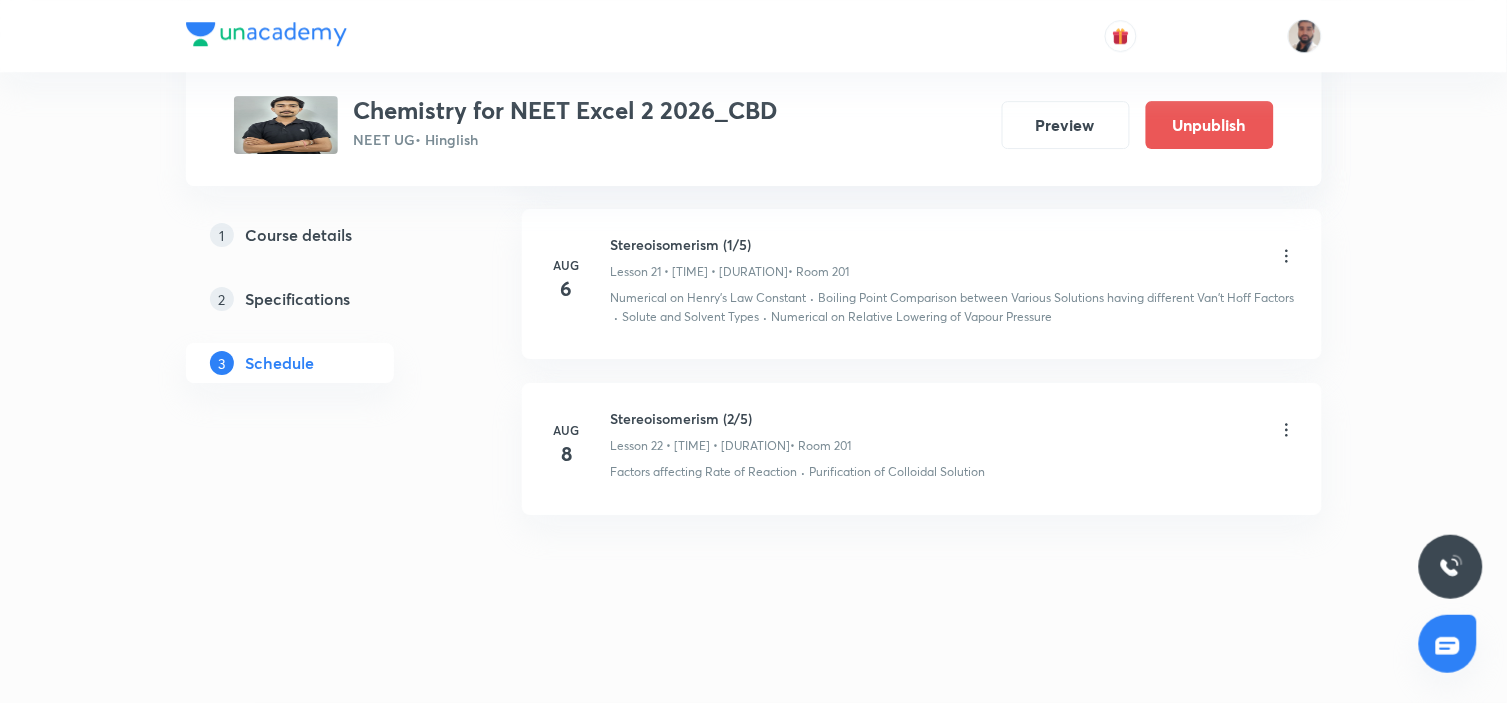 scroll, scrollTop: 3583, scrollLeft: 0, axis: vertical 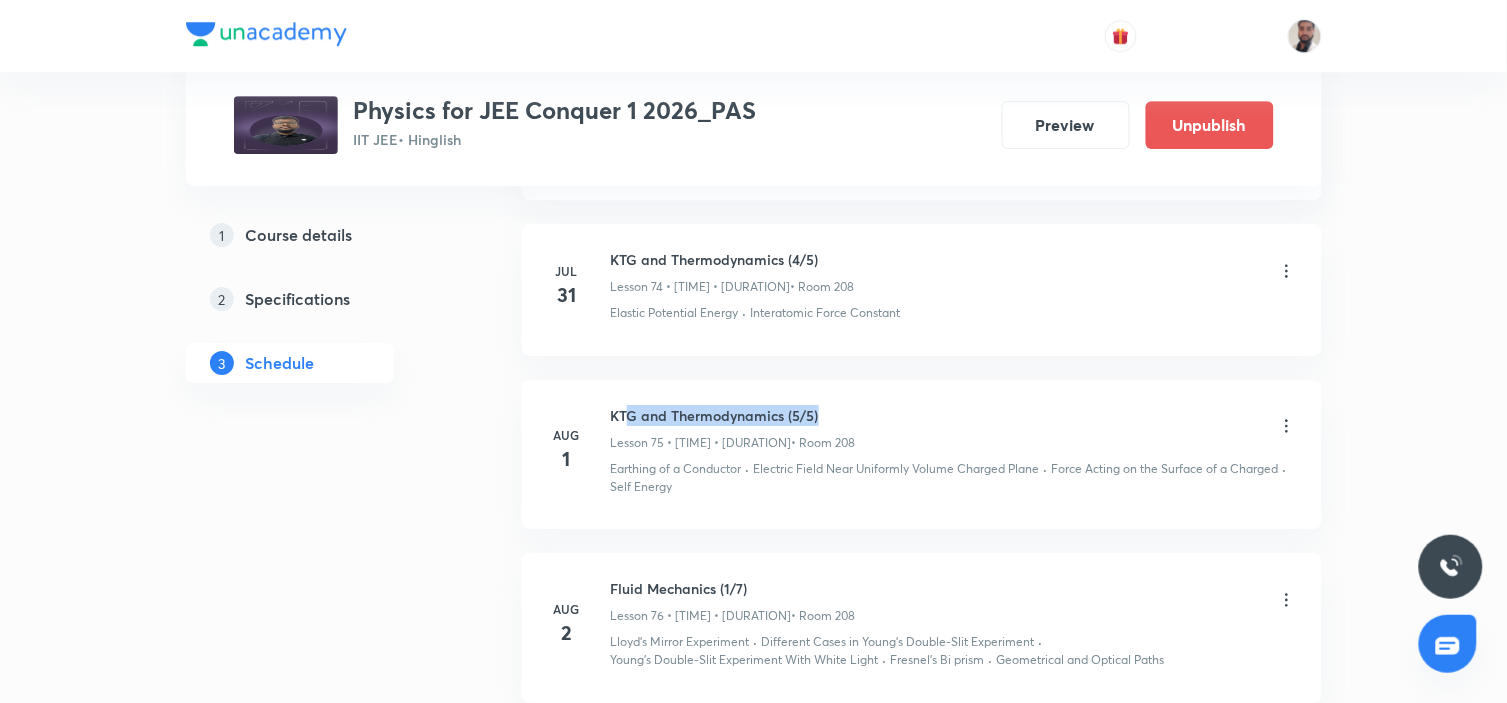 drag, startPoint x: 837, startPoint y: 421, endPoint x: 627, endPoint y: 438, distance: 210.68697 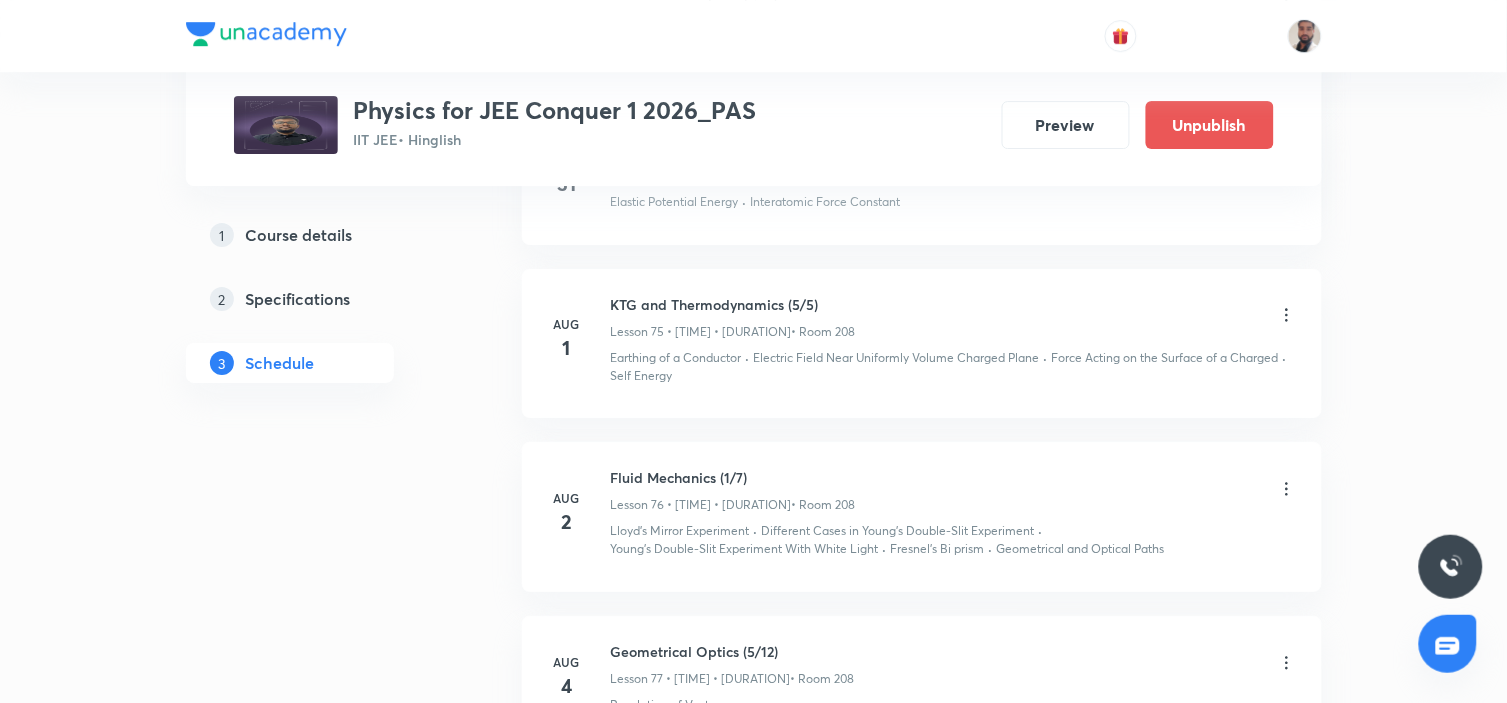 click on "Electric Field Near Uniformly Volume Charged Plane" at bounding box center [897, 358] 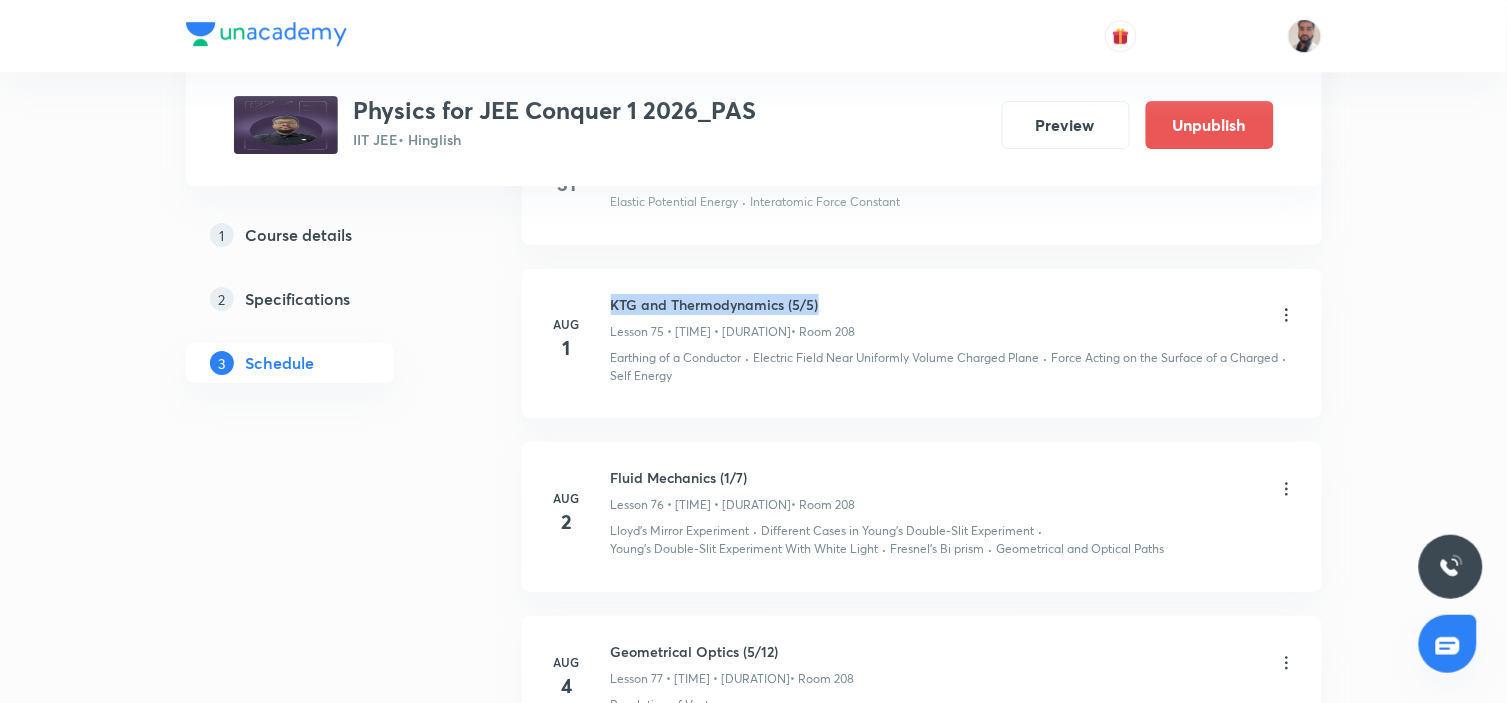drag, startPoint x: 831, startPoint y: 310, endPoint x: 612, endPoint y: 306, distance: 219.03653 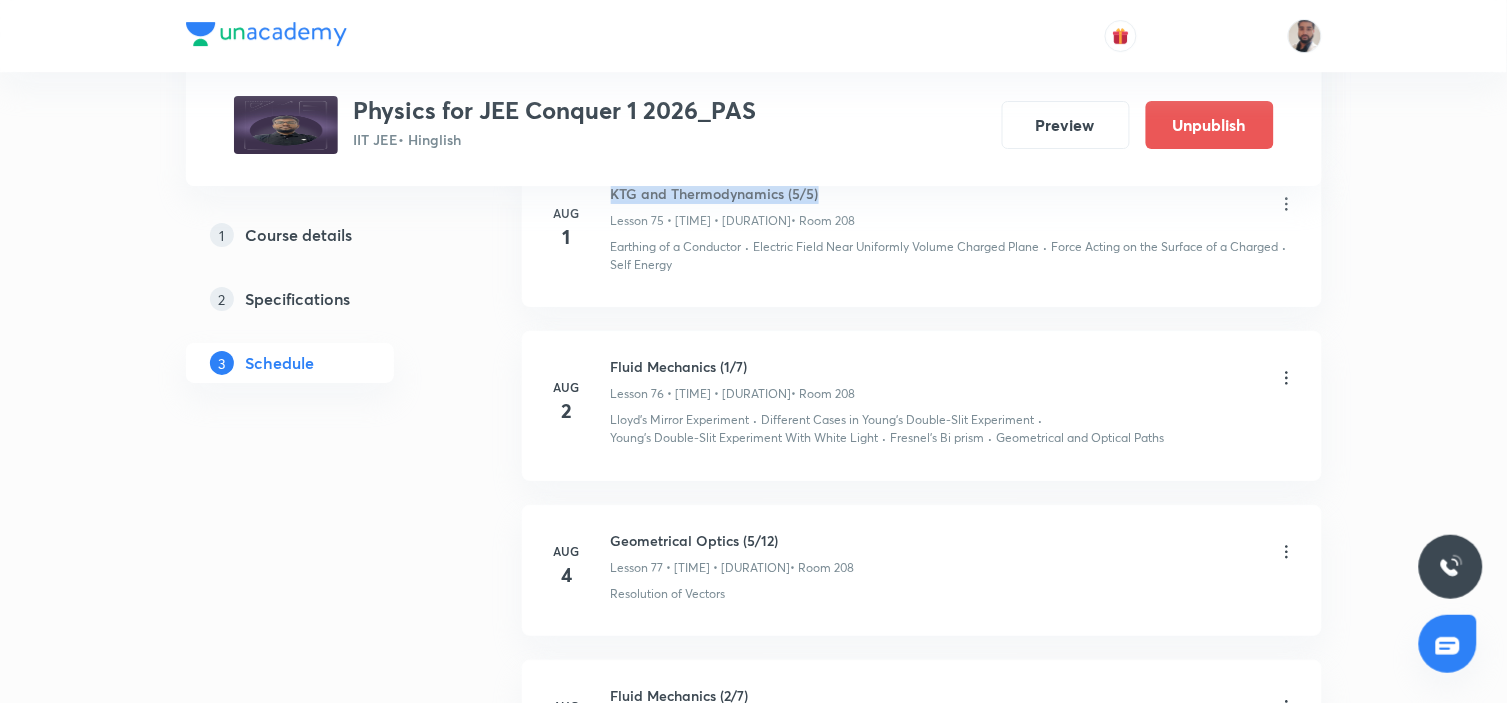 scroll, scrollTop: 13537, scrollLeft: 0, axis: vertical 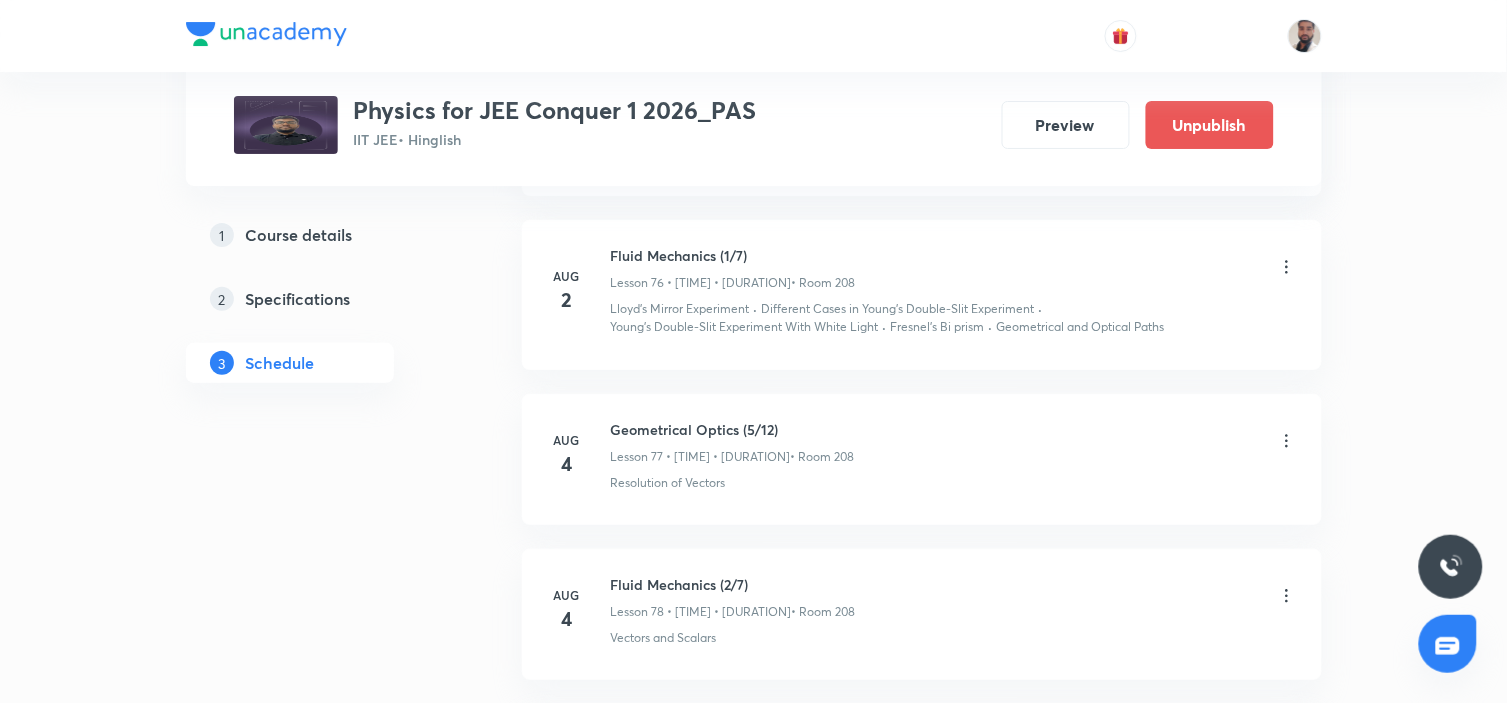 click 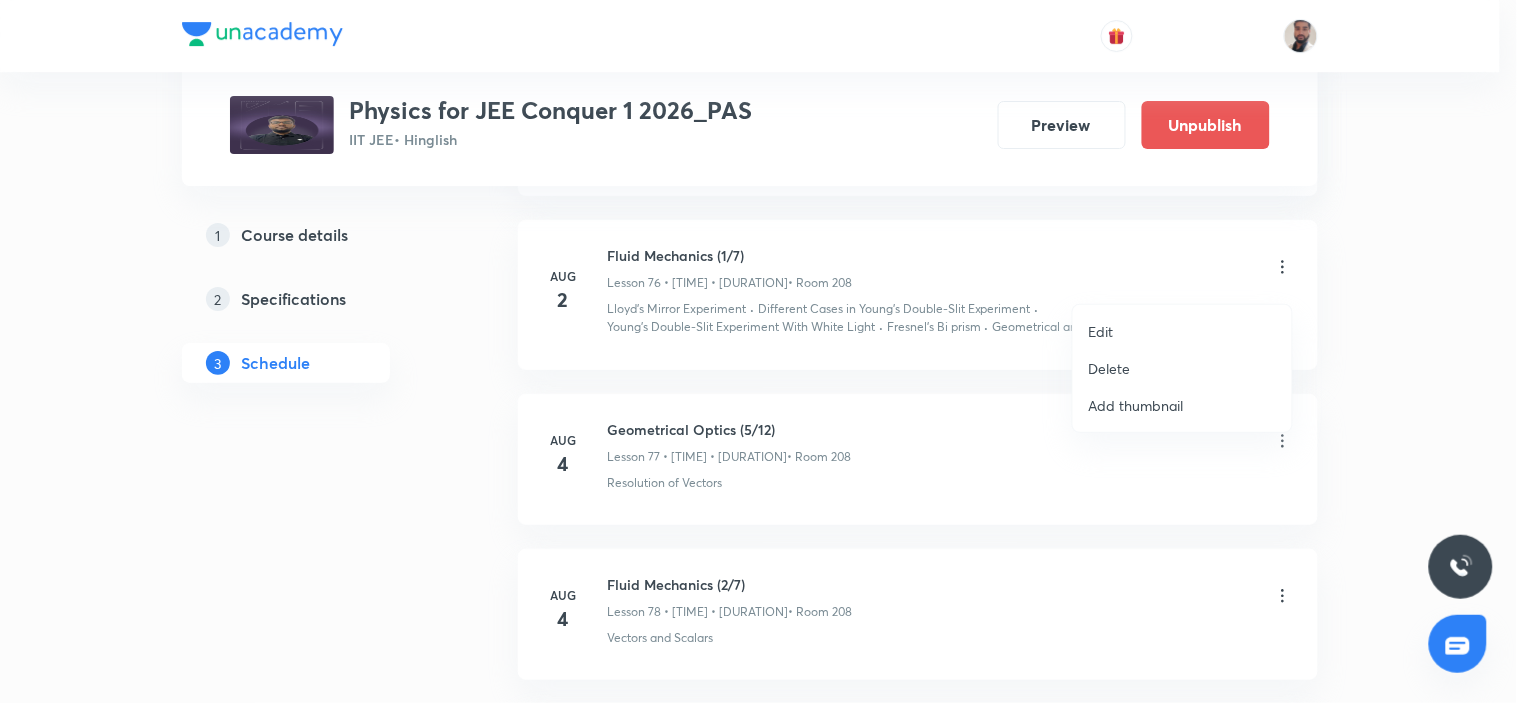 click on "Edit" at bounding box center [1182, 331] 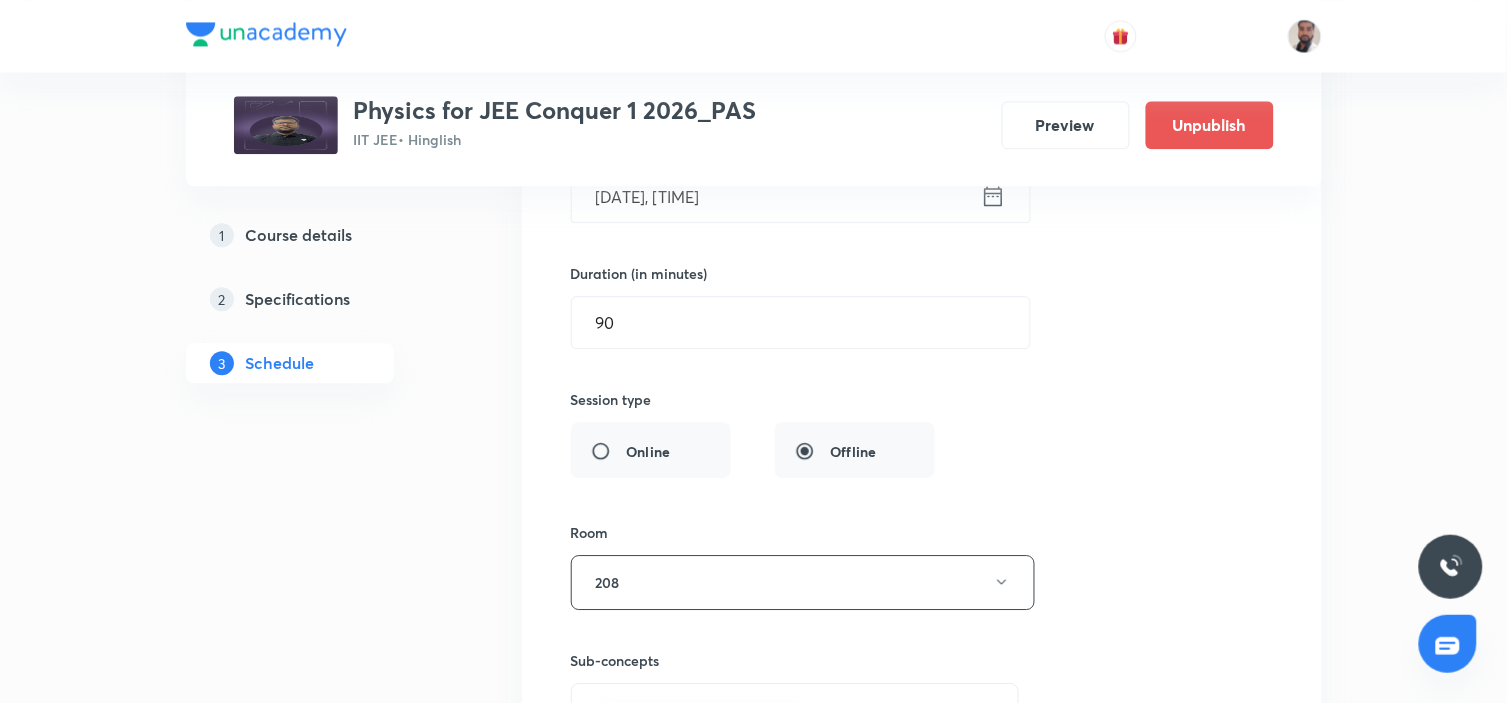 scroll, scrollTop: 12648, scrollLeft: 0, axis: vertical 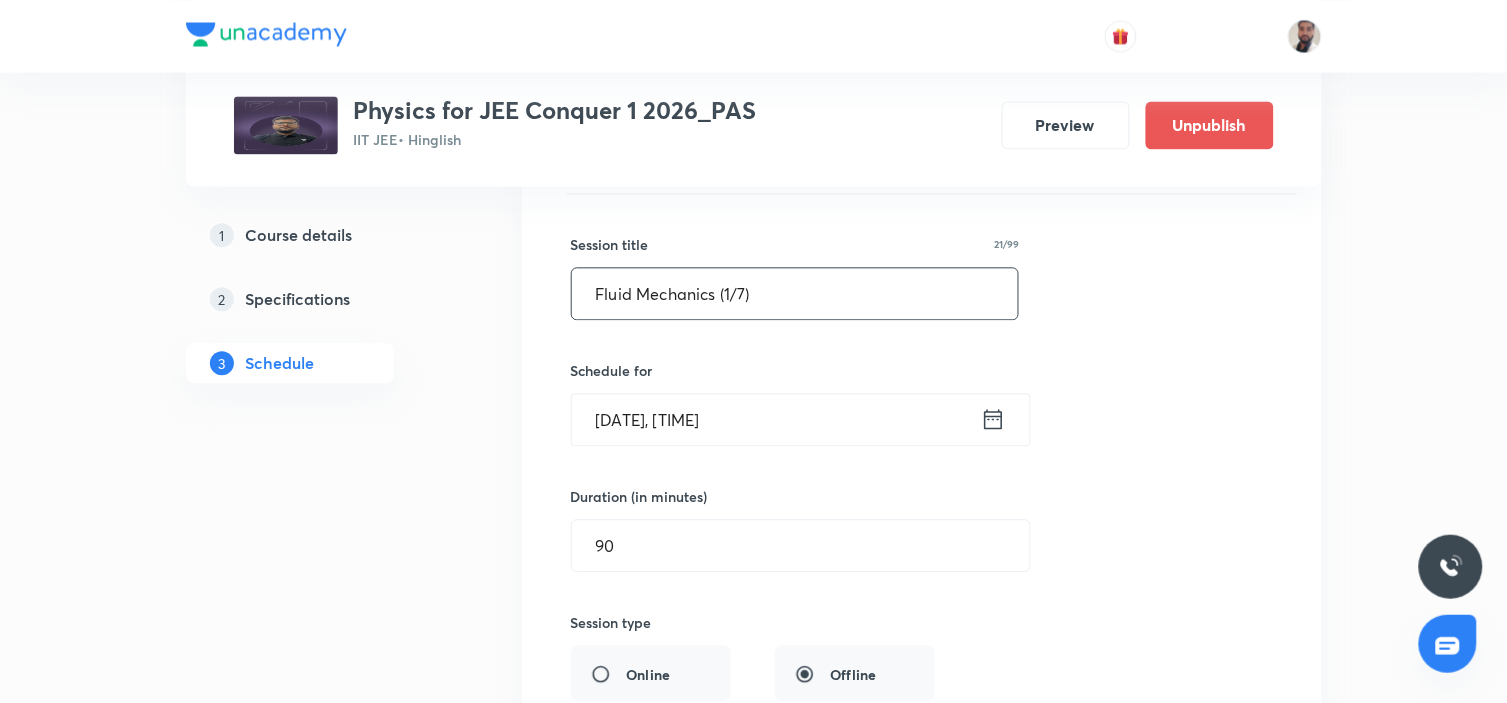 drag, startPoint x: 790, startPoint y: 308, endPoint x: 387, endPoint y: 313, distance: 403.031 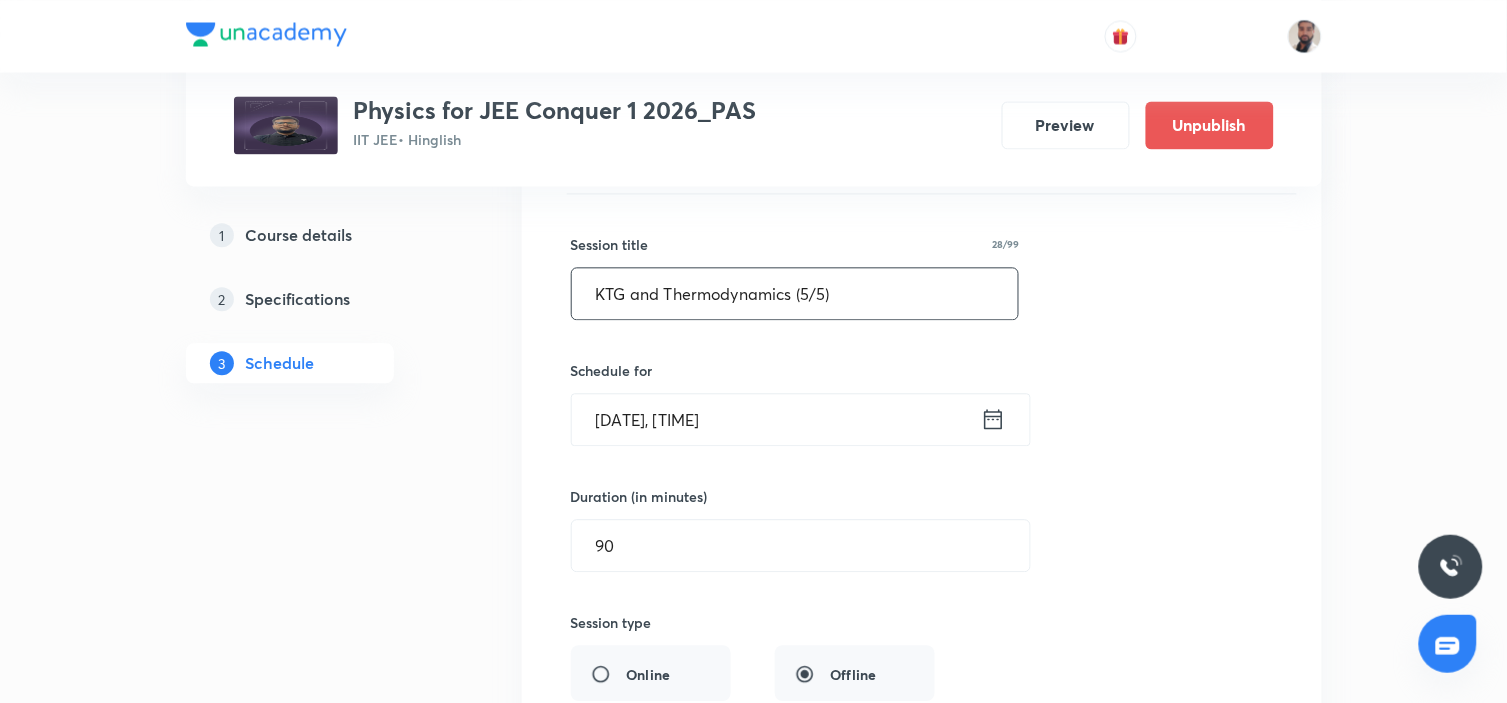 click on "KTG and Thermodynamics (5/5)" at bounding box center [795, 293] 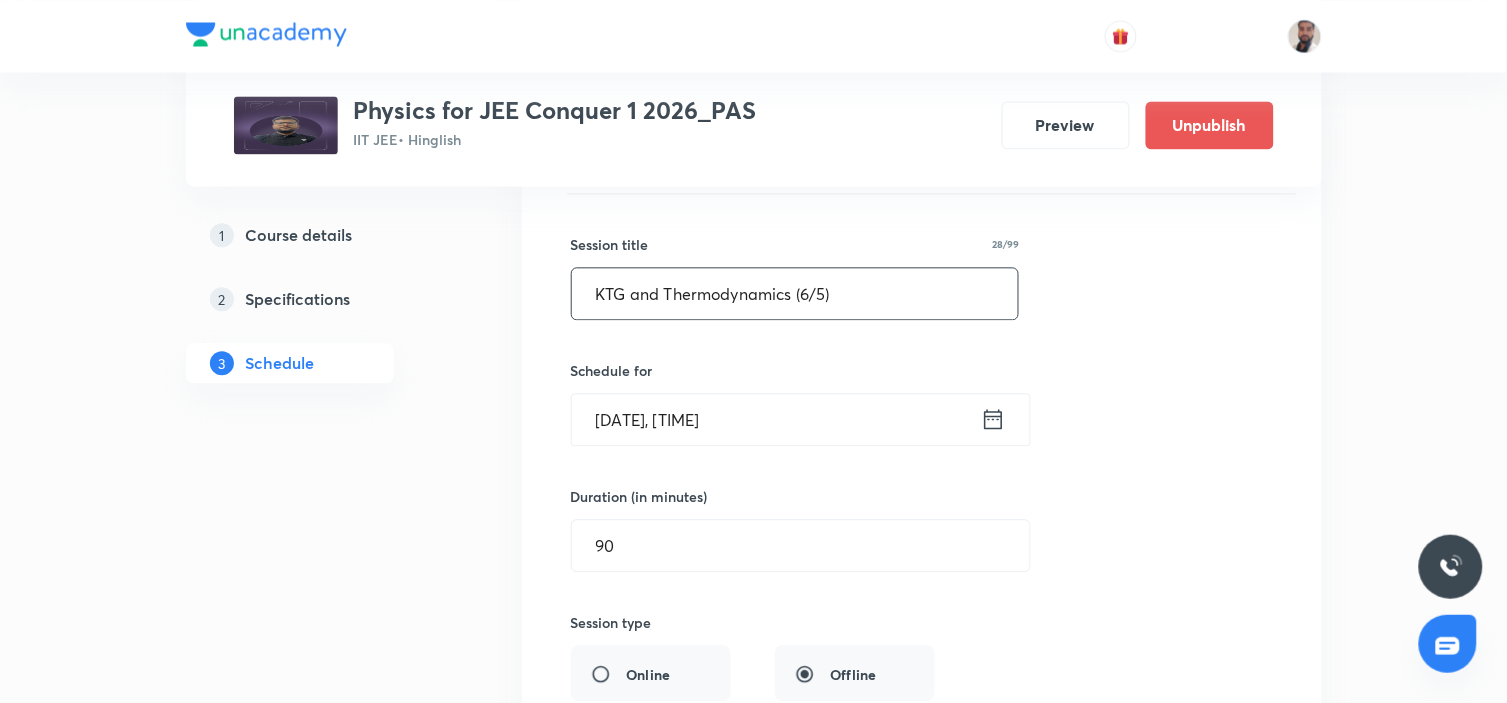 click on "KTG and Thermodynamics (6/5)" at bounding box center [795, 293] 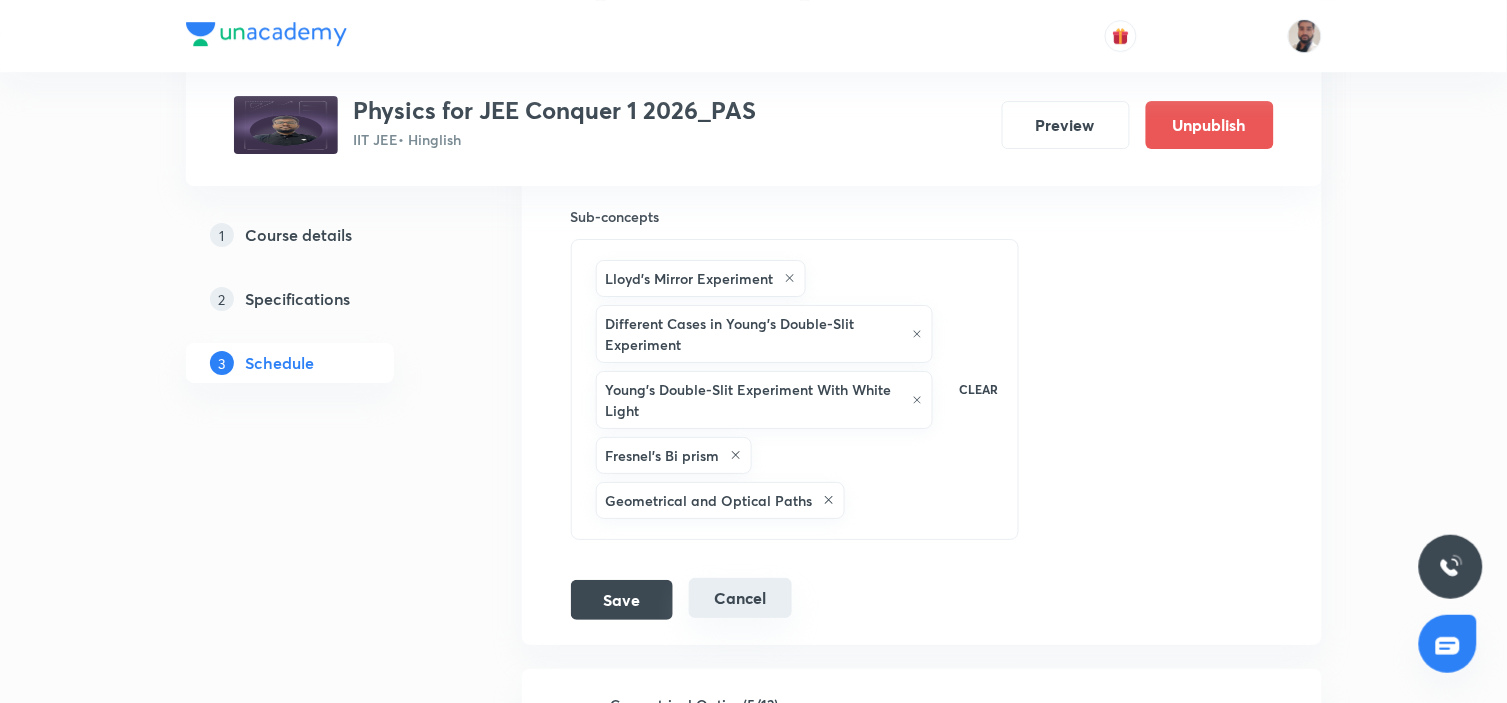 scroll, scrollTop: 13426, scrollLeft: 0, axis: vertical 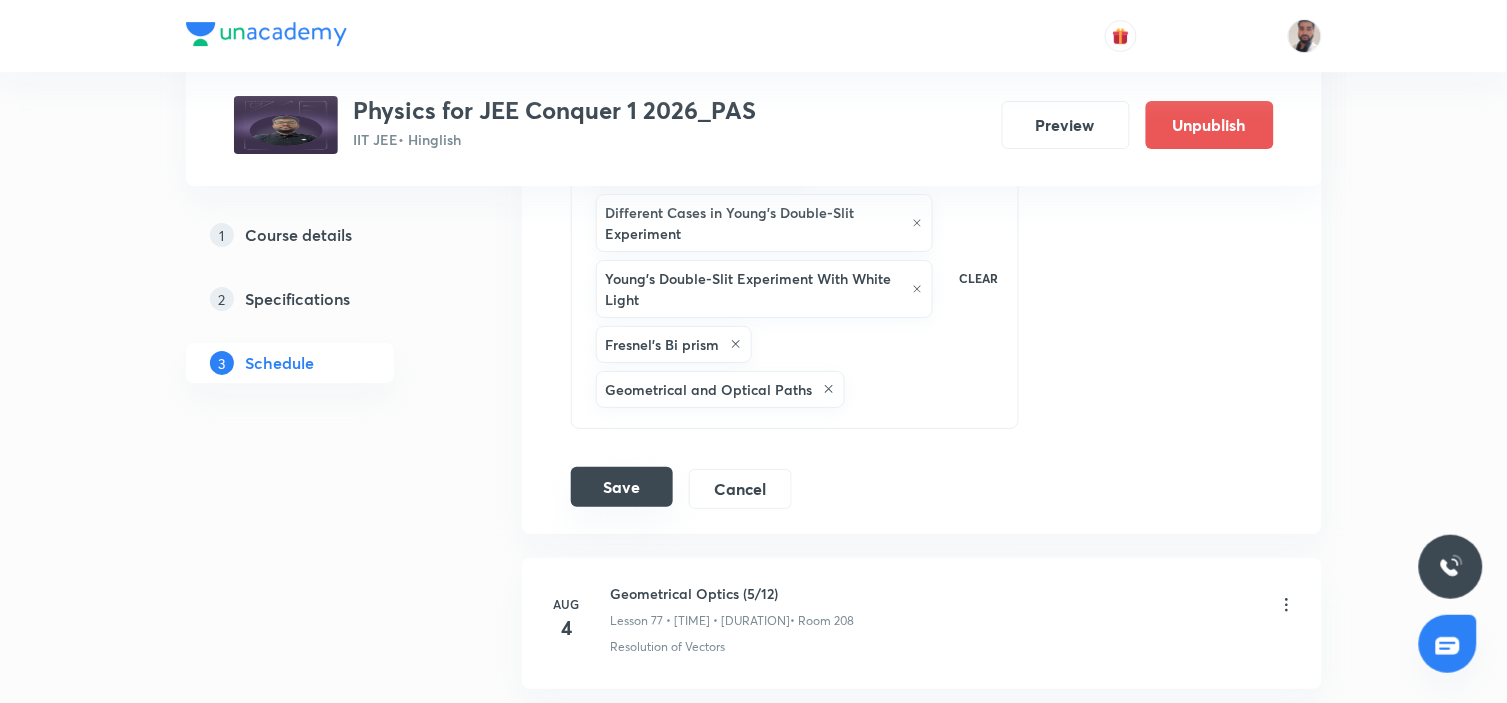 type on "KTG and Thermodynamics (6/5)Exceed" 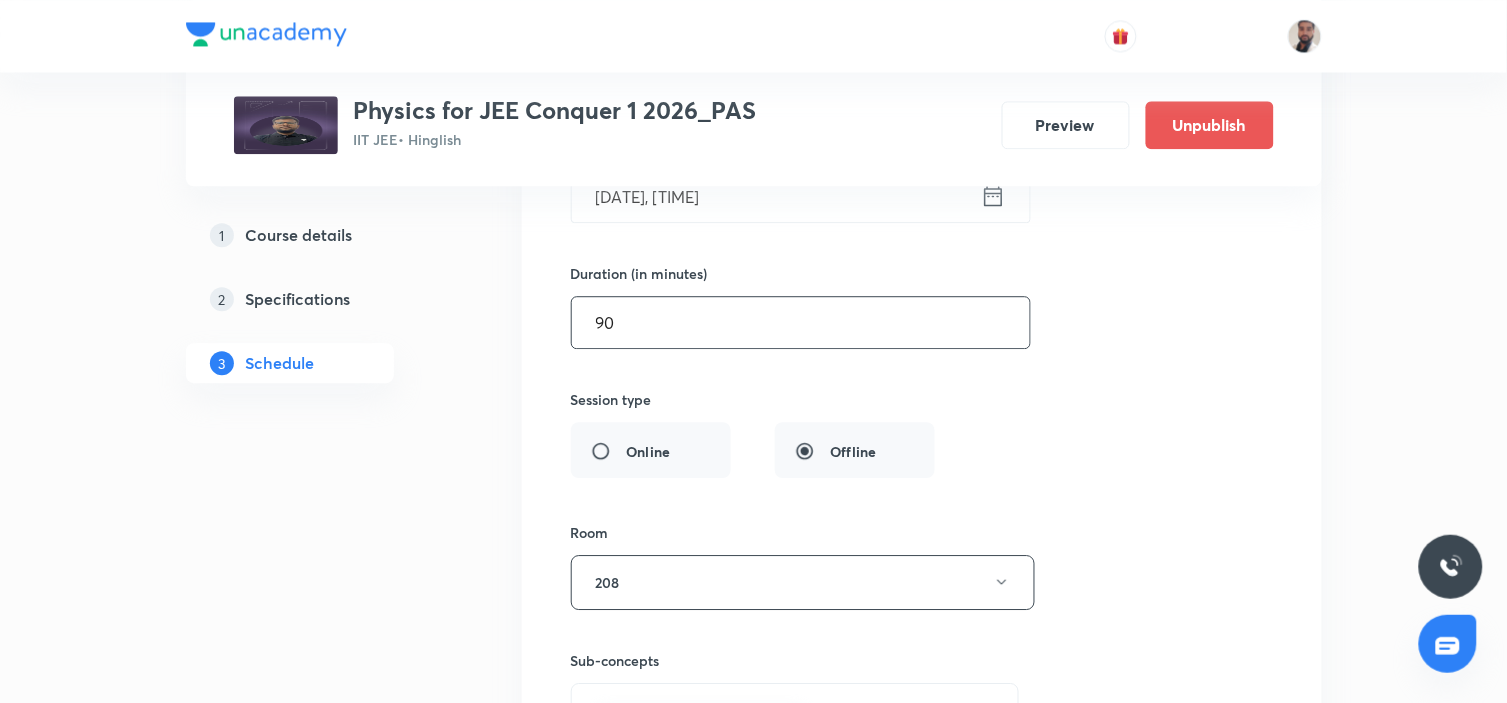 scroll, scrollTop: 12760, scrollLeft: 0, axis: vertical 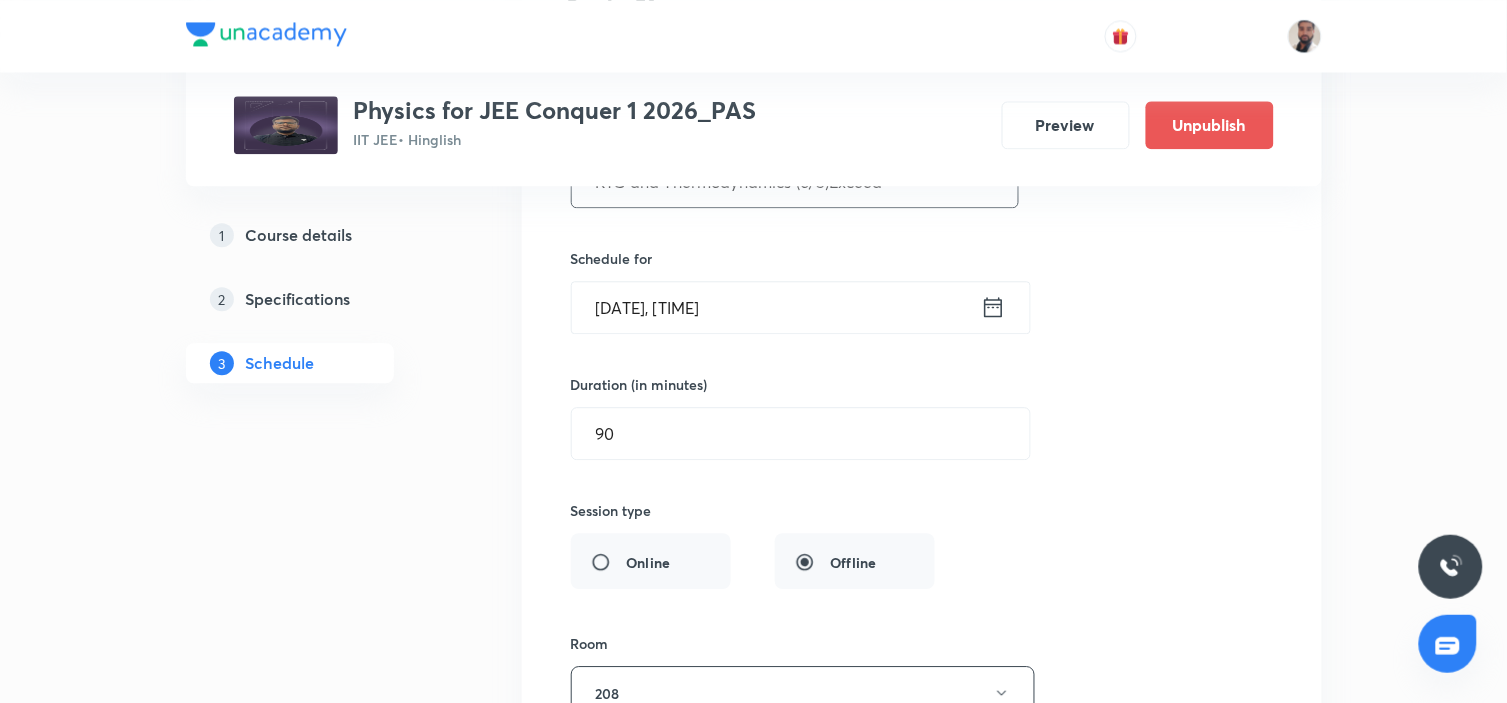 drag, startPoint x: 914, startPoint y: 202, endPoint x: 487, endPoint y: 202, distance: 427 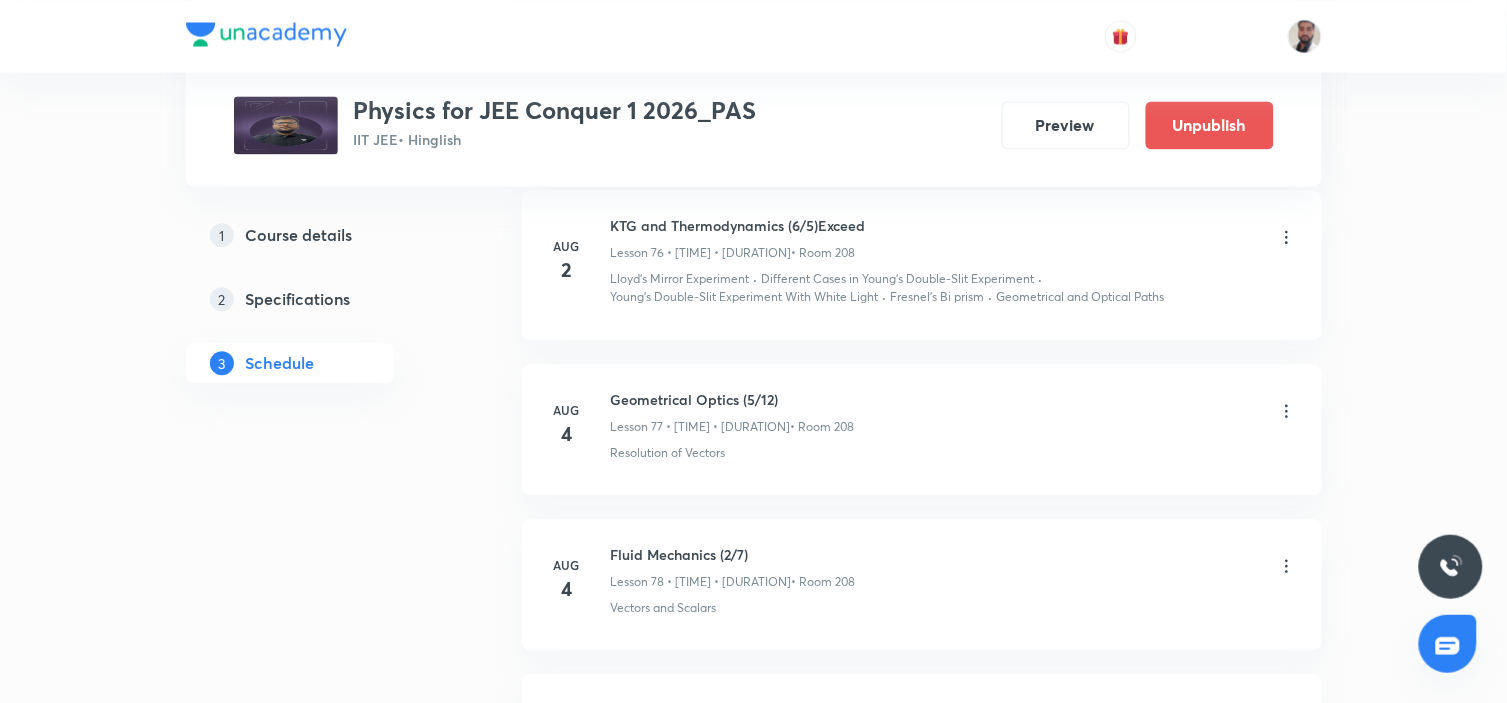scroll, scrollTop: 12760, scrollLeft: 0, axis: vertical 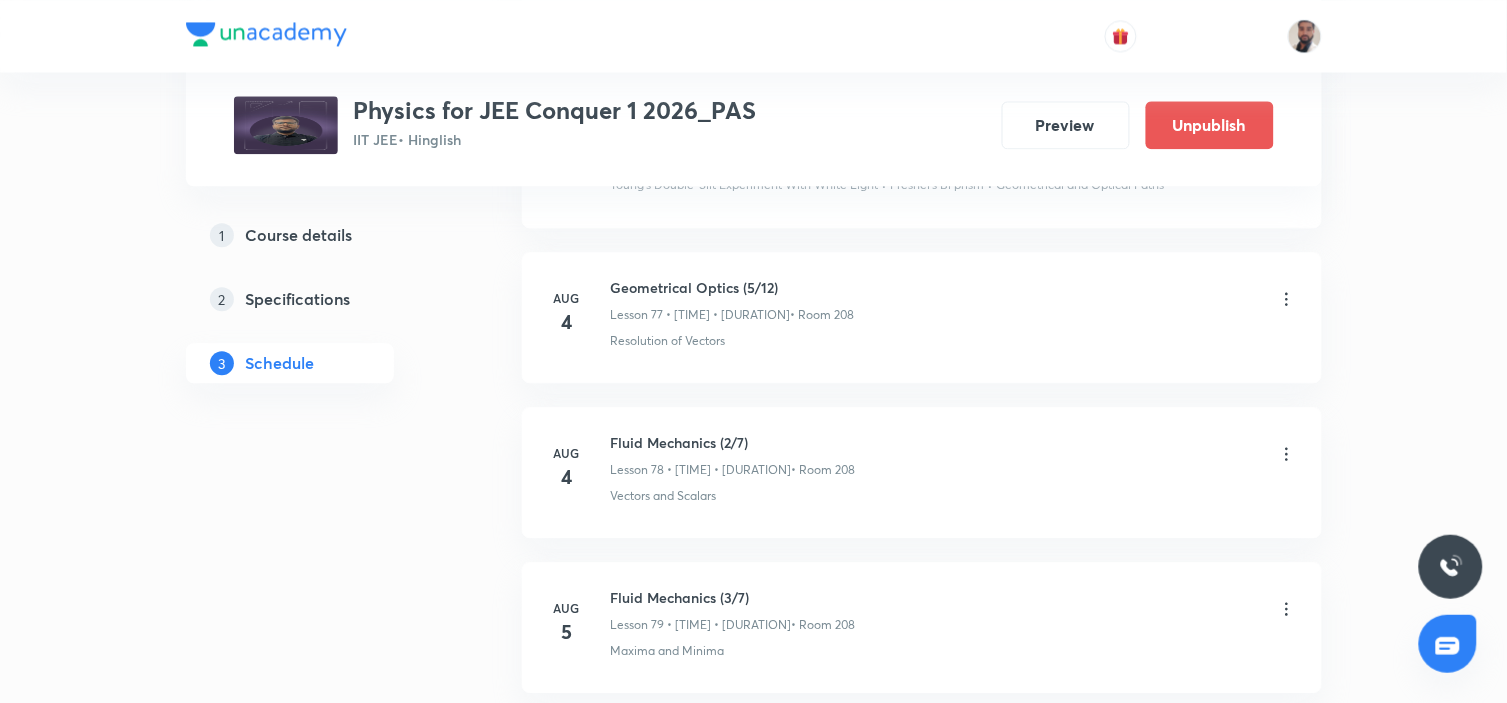click 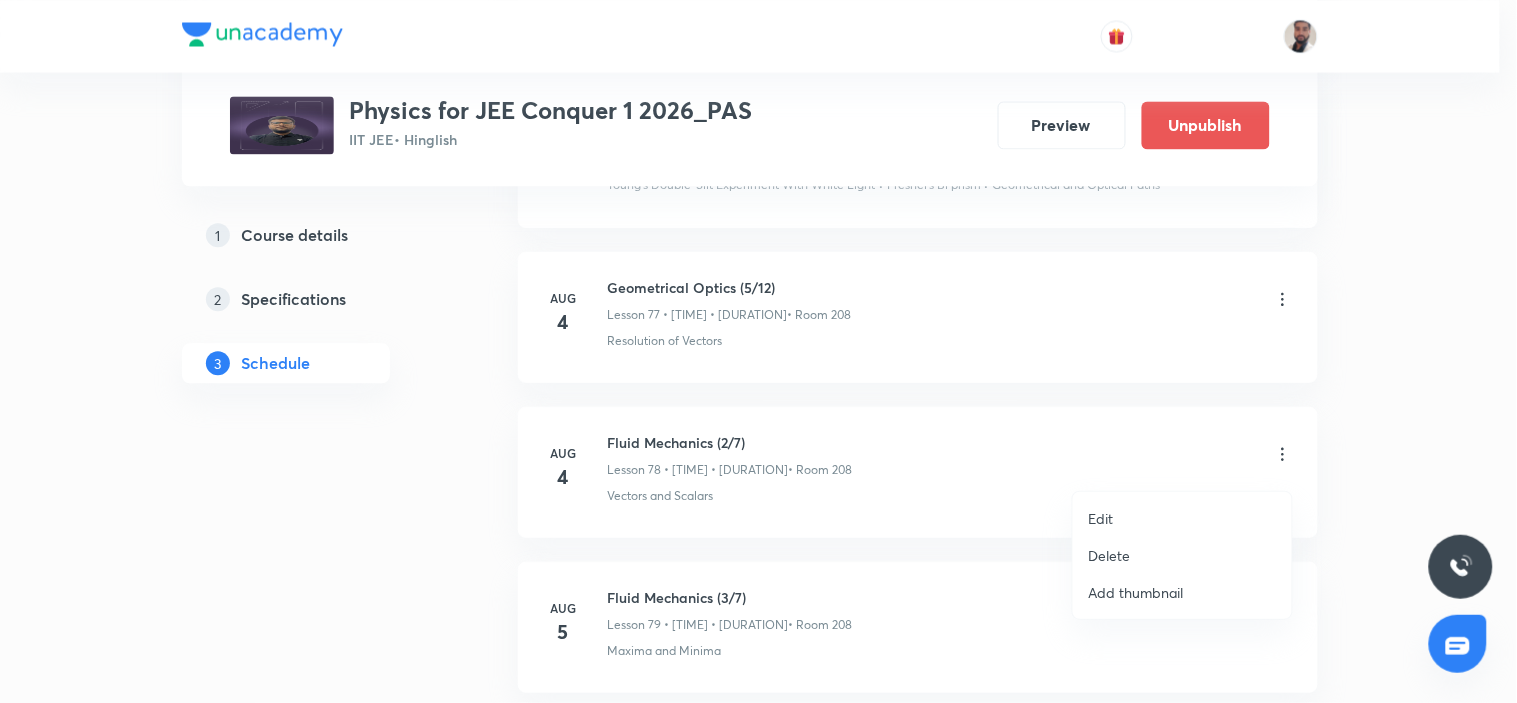 click on "Edit" at bounding box center [1182, 518] 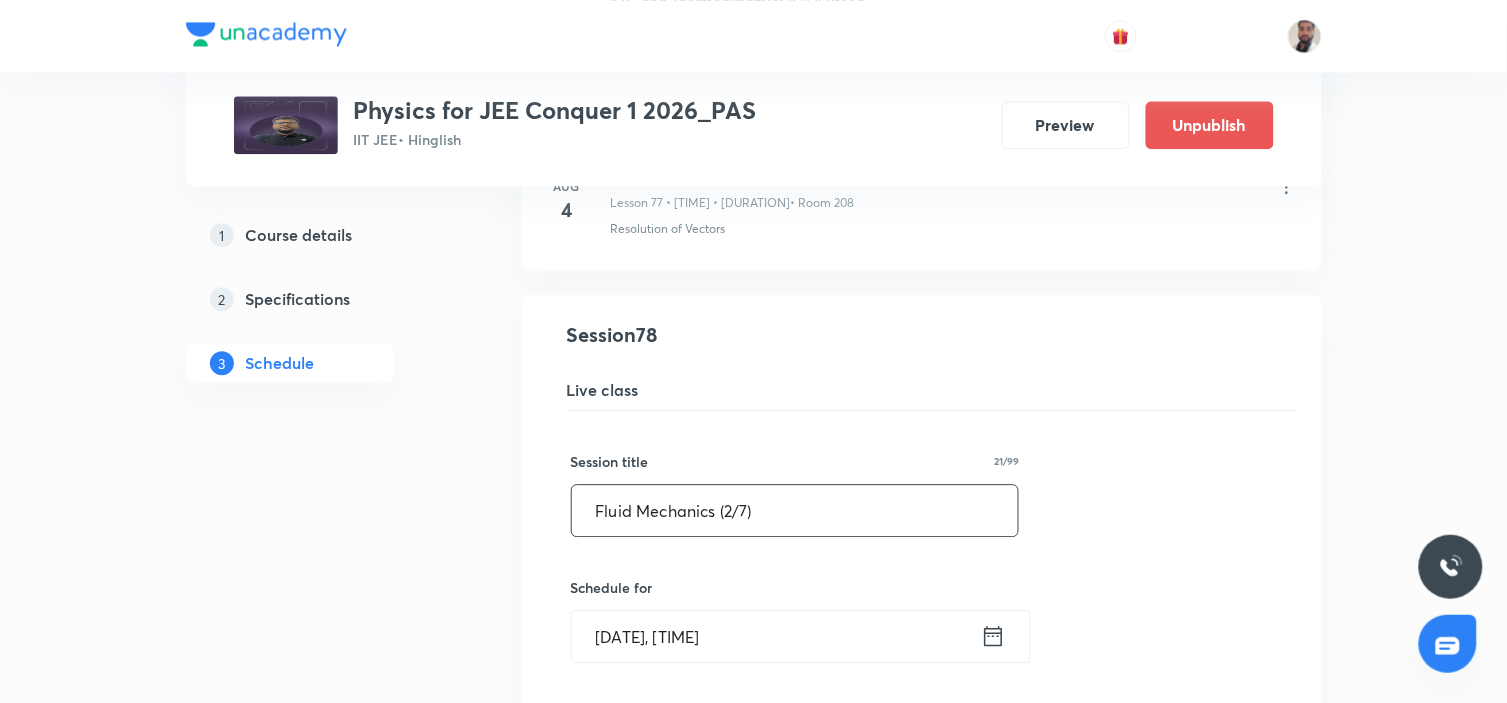 drag, startPoint x: 822, startPoint y: 510, endPoint x: 373, endPoint y: 533, distance: 449.5887 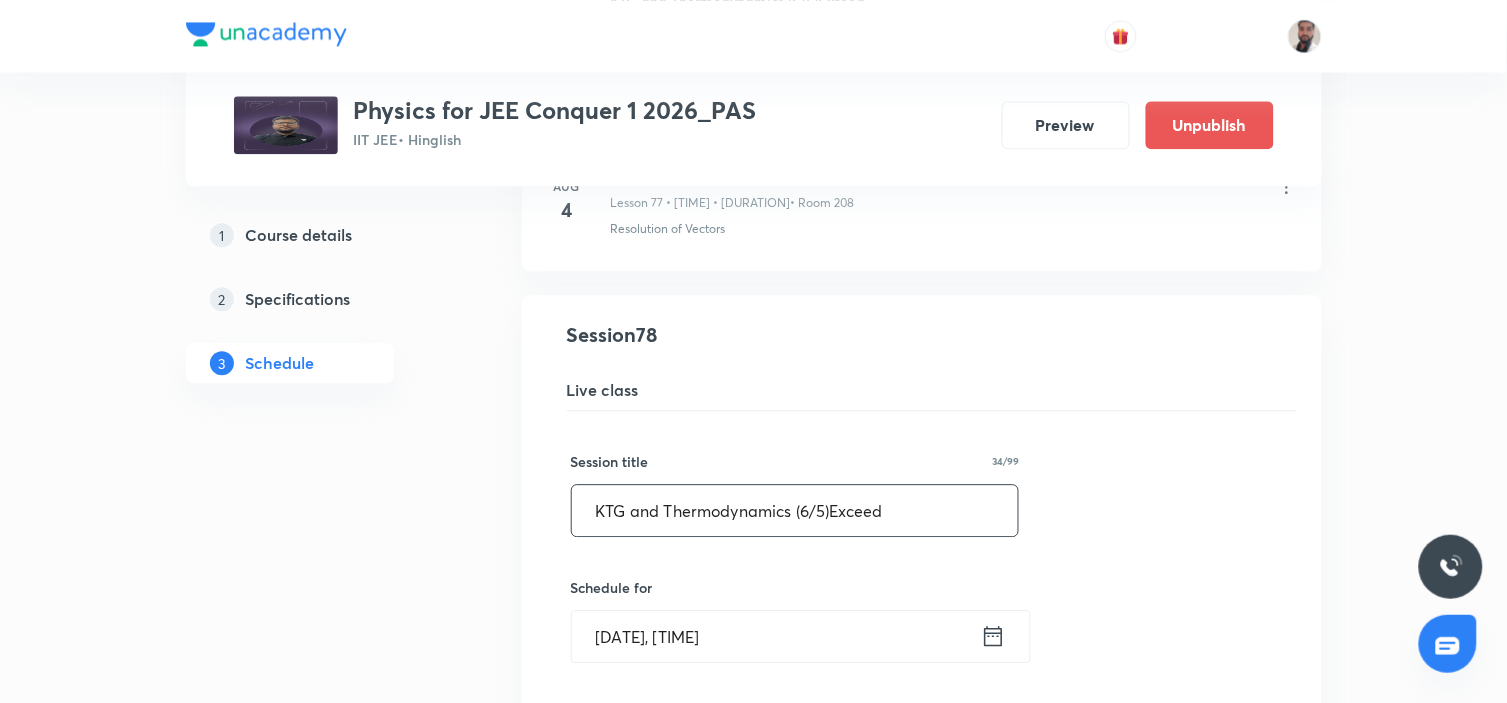 click on "KTG and Thermodynamics (6/5)Exceed" at bounding box center [795, 510] 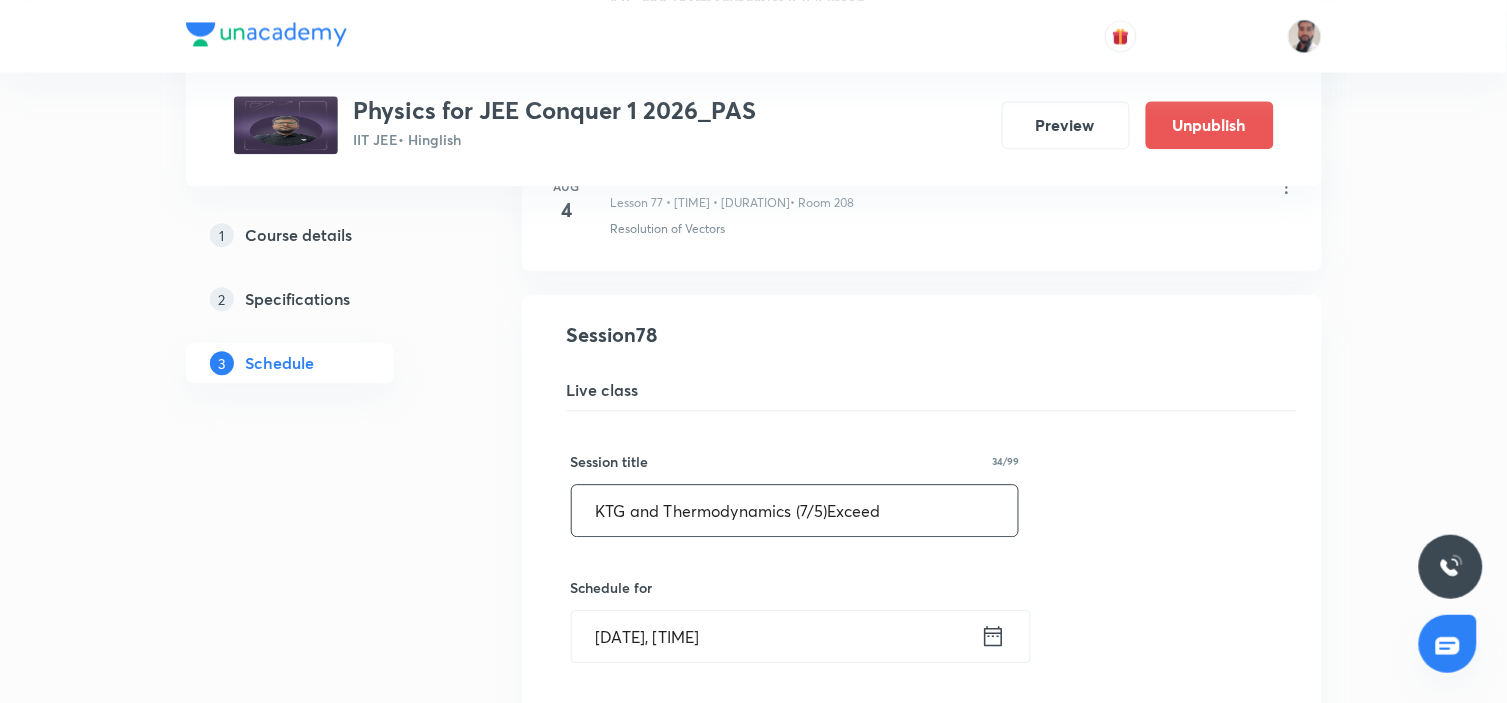 drag, startPoint x: 462, startPoint y: 534, endPoint x: 417, endPoint y: 536, distance: 45.044422 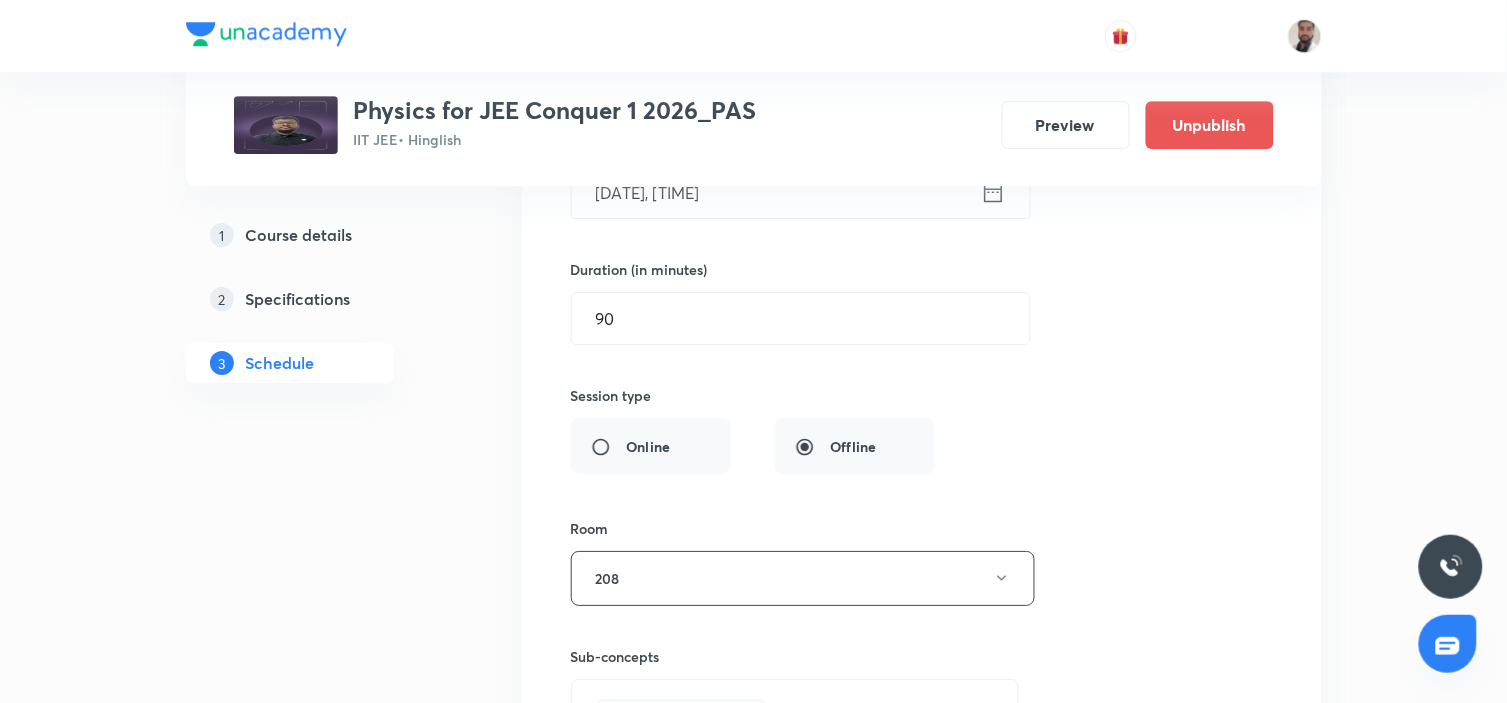 scroll, scrollTop: 13648, scrollLeft: 0, axis: vertical 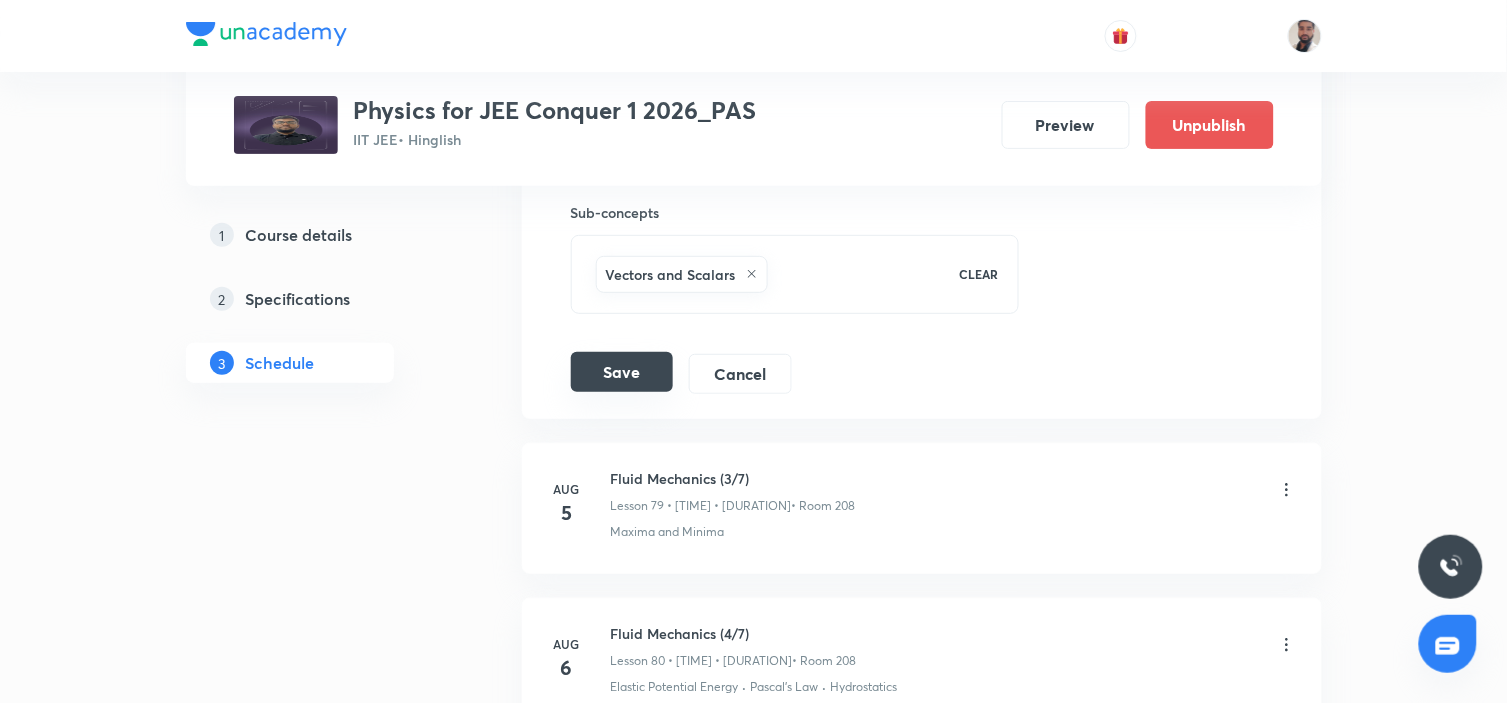 type on "KTG and Thermodynamics (7/5)Exceed" 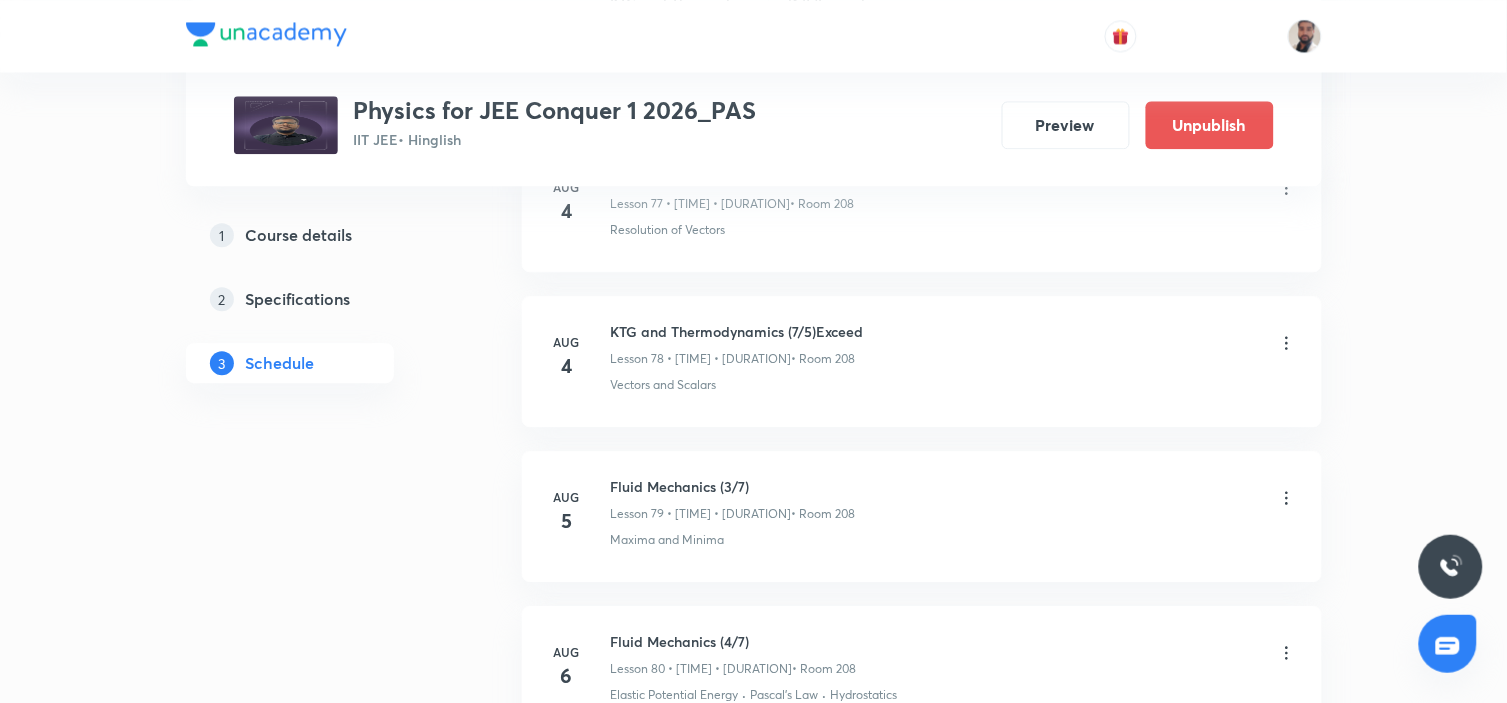 scroll, scrollTop: 12982, scrollLeft: 0, axis: vertical 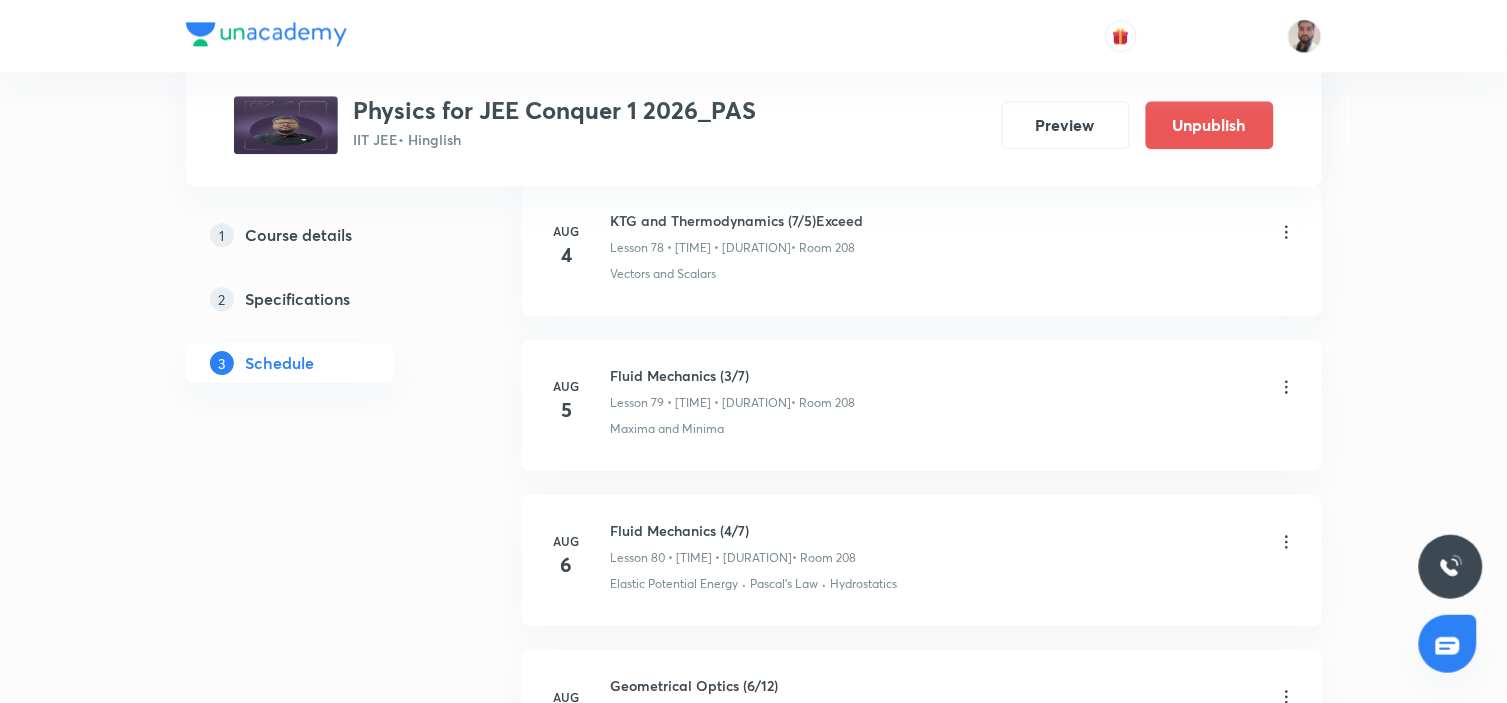 click 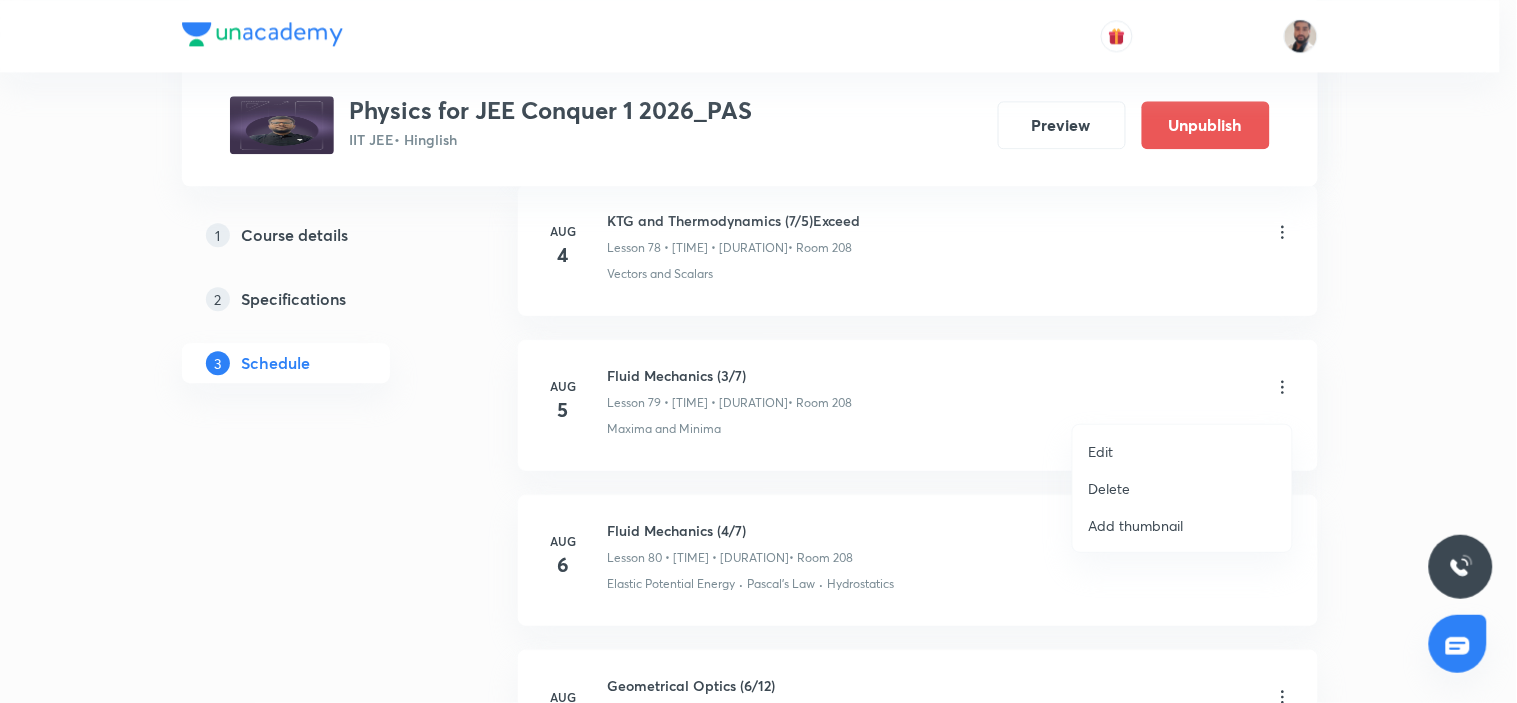 click on "Edit" at bounding box center [1182, 451] 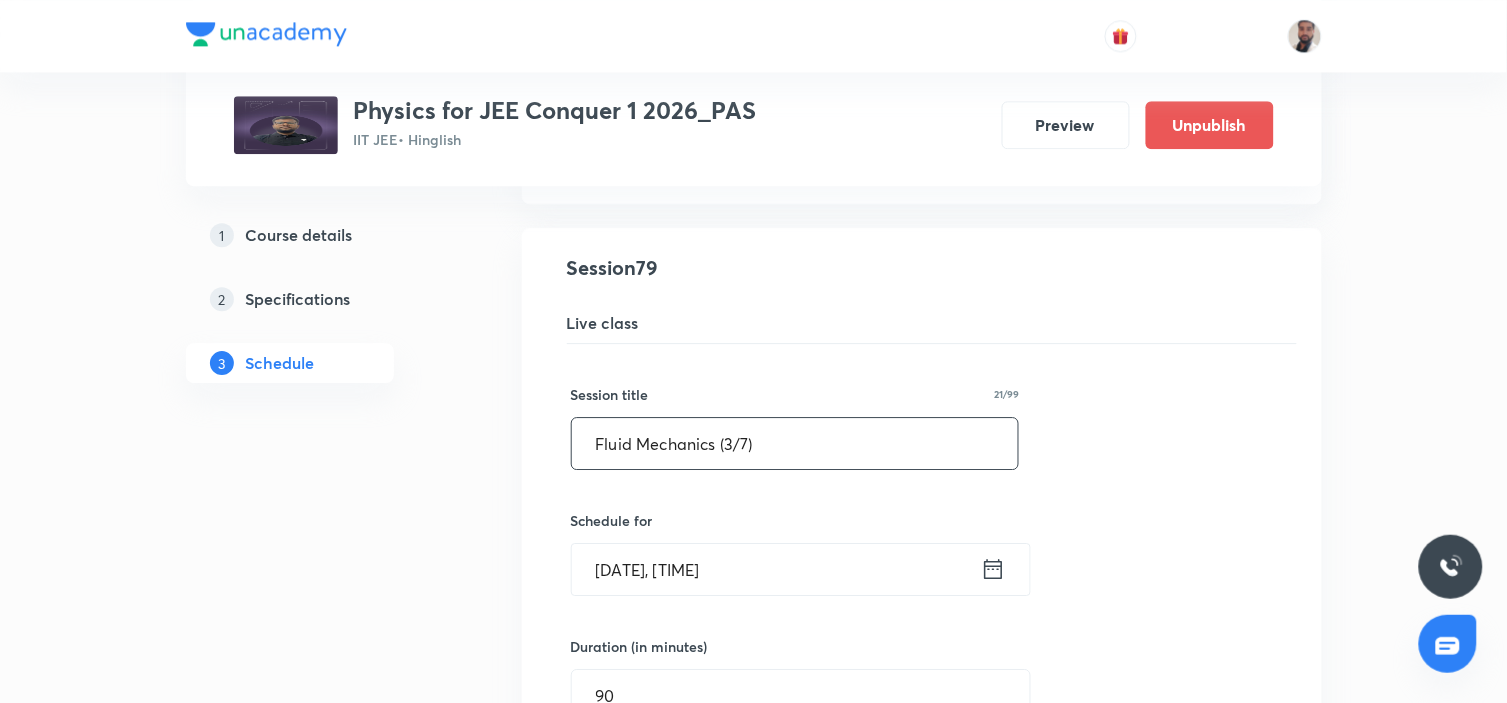 drag, startPoint x: 861, startPoint y: 437, endPoint x: 382, endPoint y: 465, distance: 479.8177 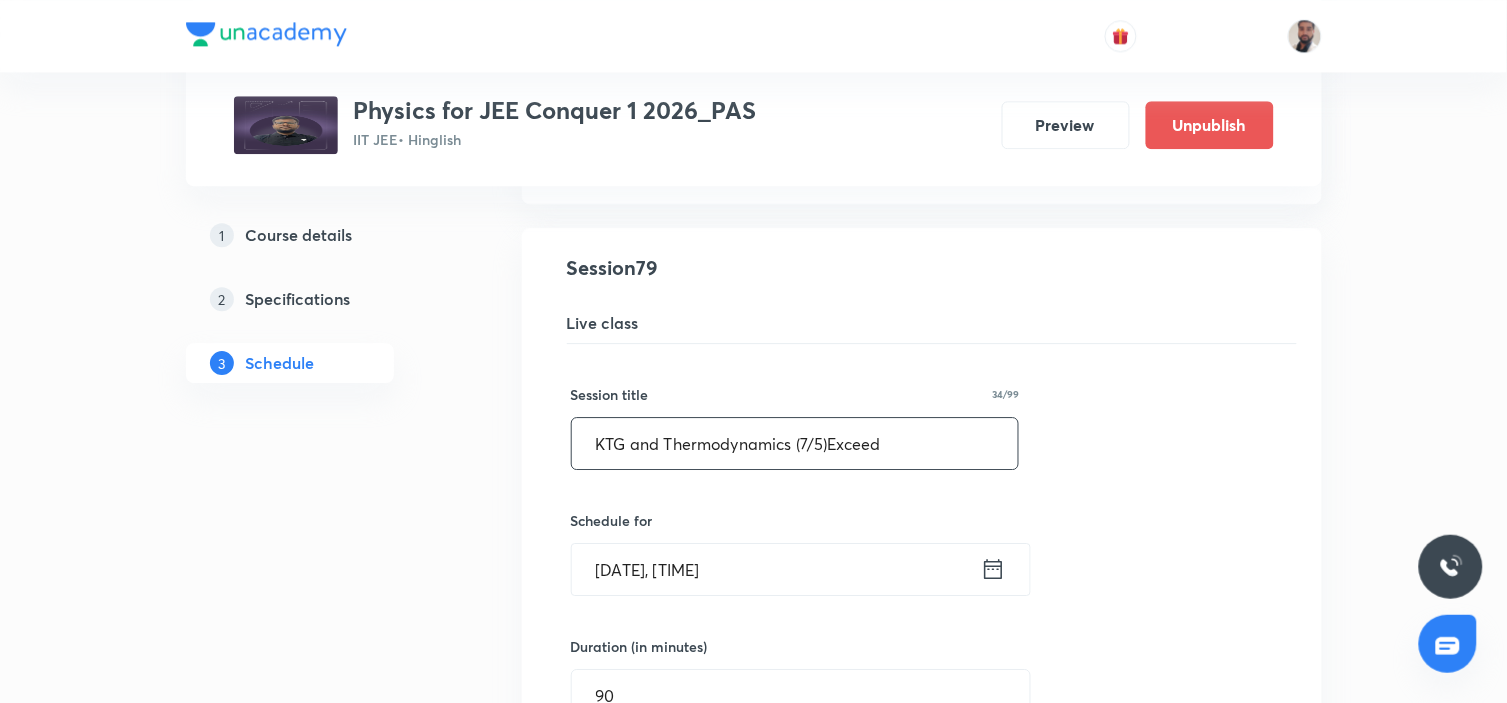 click on "KTG and Thermodynamics (7/5)Exceed" at bounding box center (795, 443) 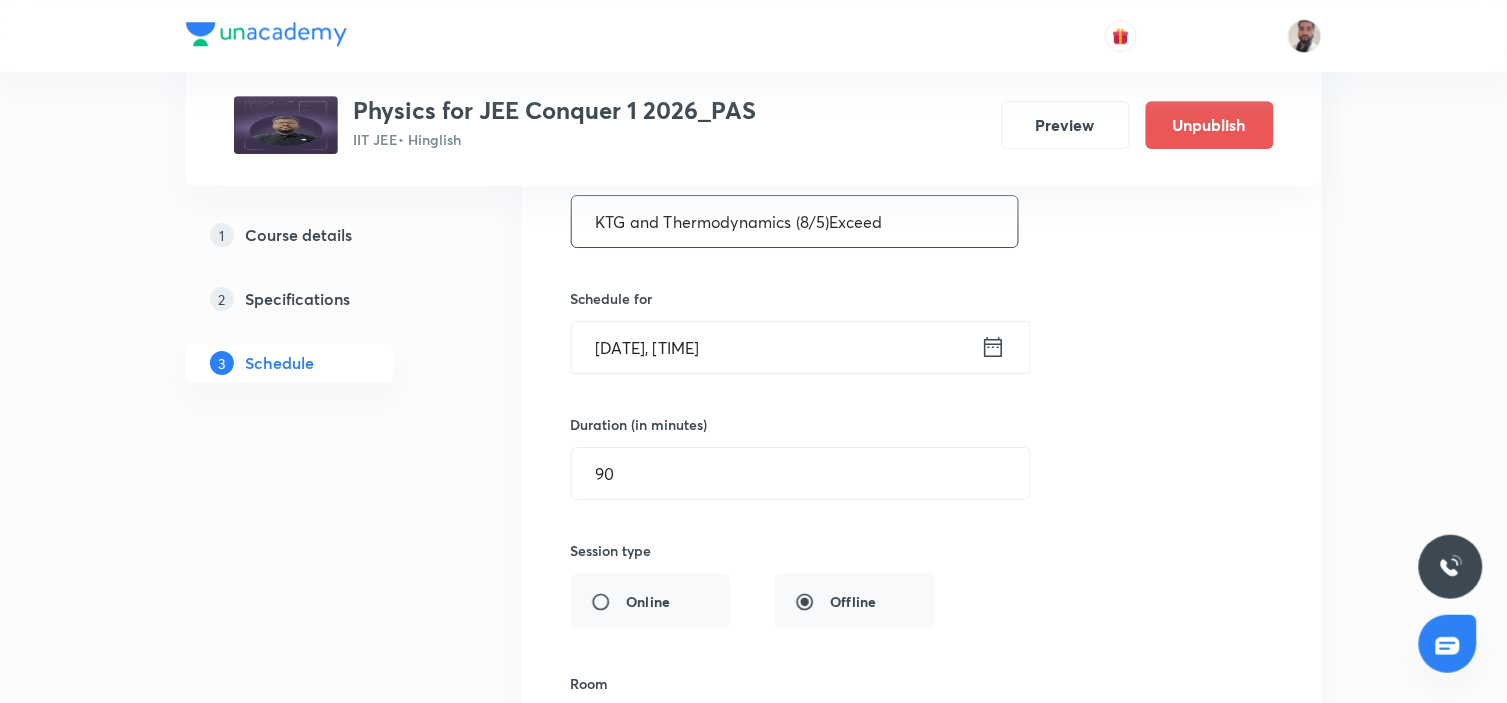 scroll, scrollTop: 13537, scrollLeft: 0, axis: vertical 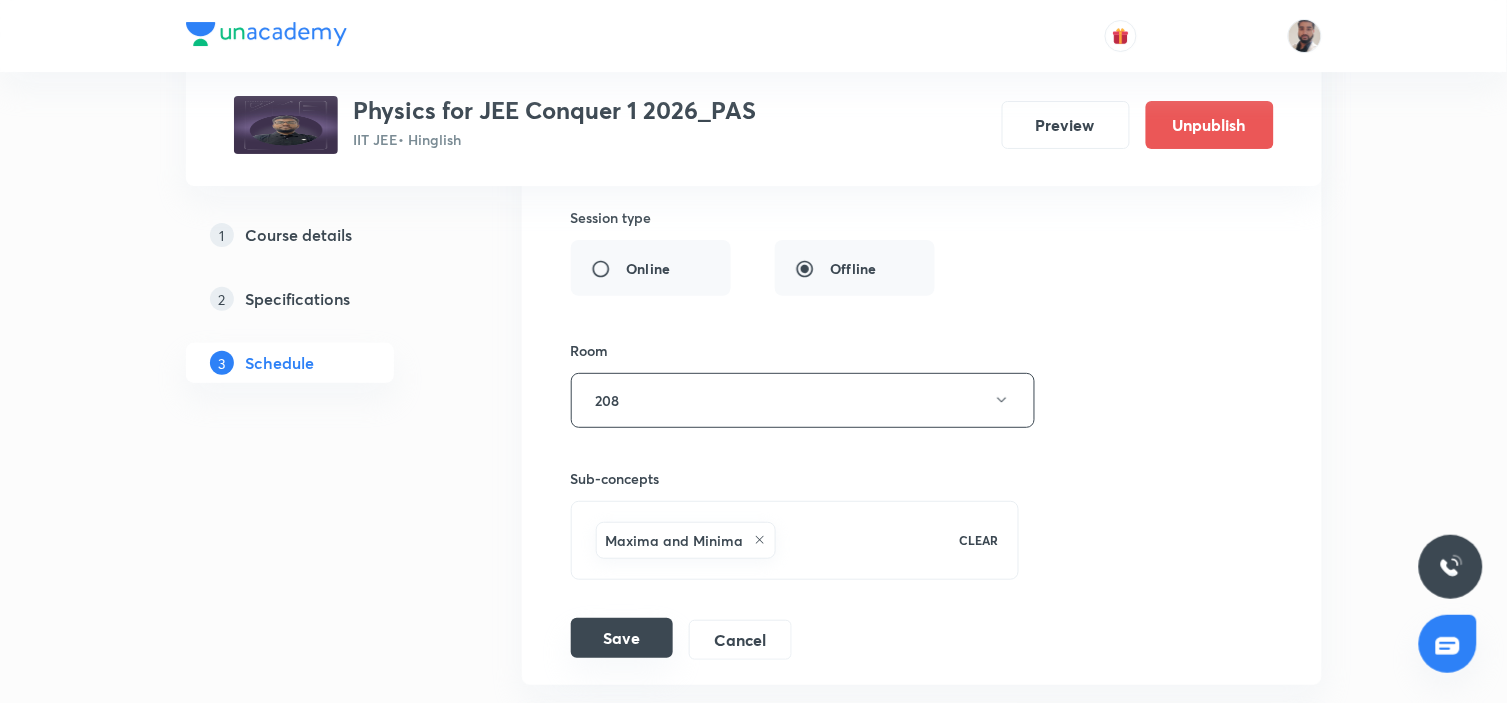 type on "KTG and Thermodynamics (8/5)Exceed" 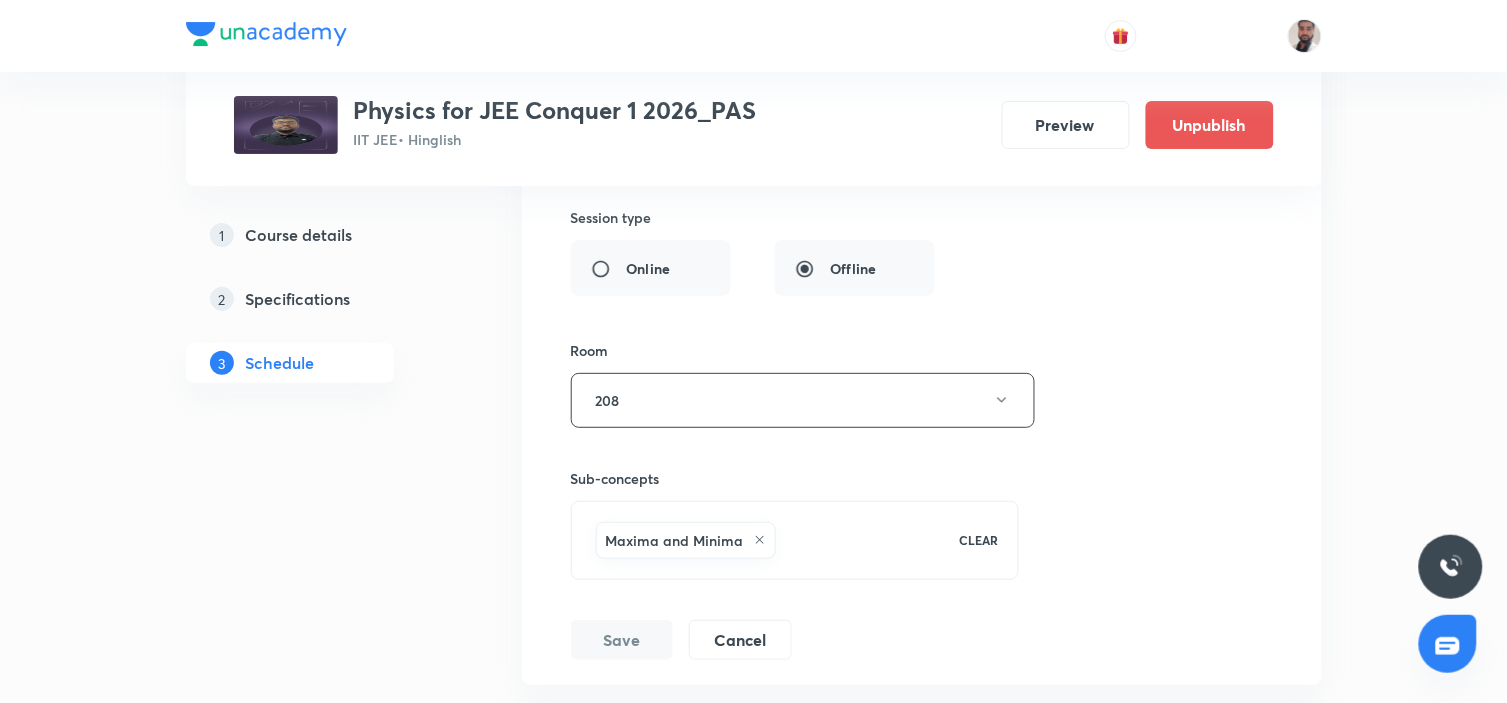 scroll, scrollTop: 13204, scrollLeft: 0, axis: vertical 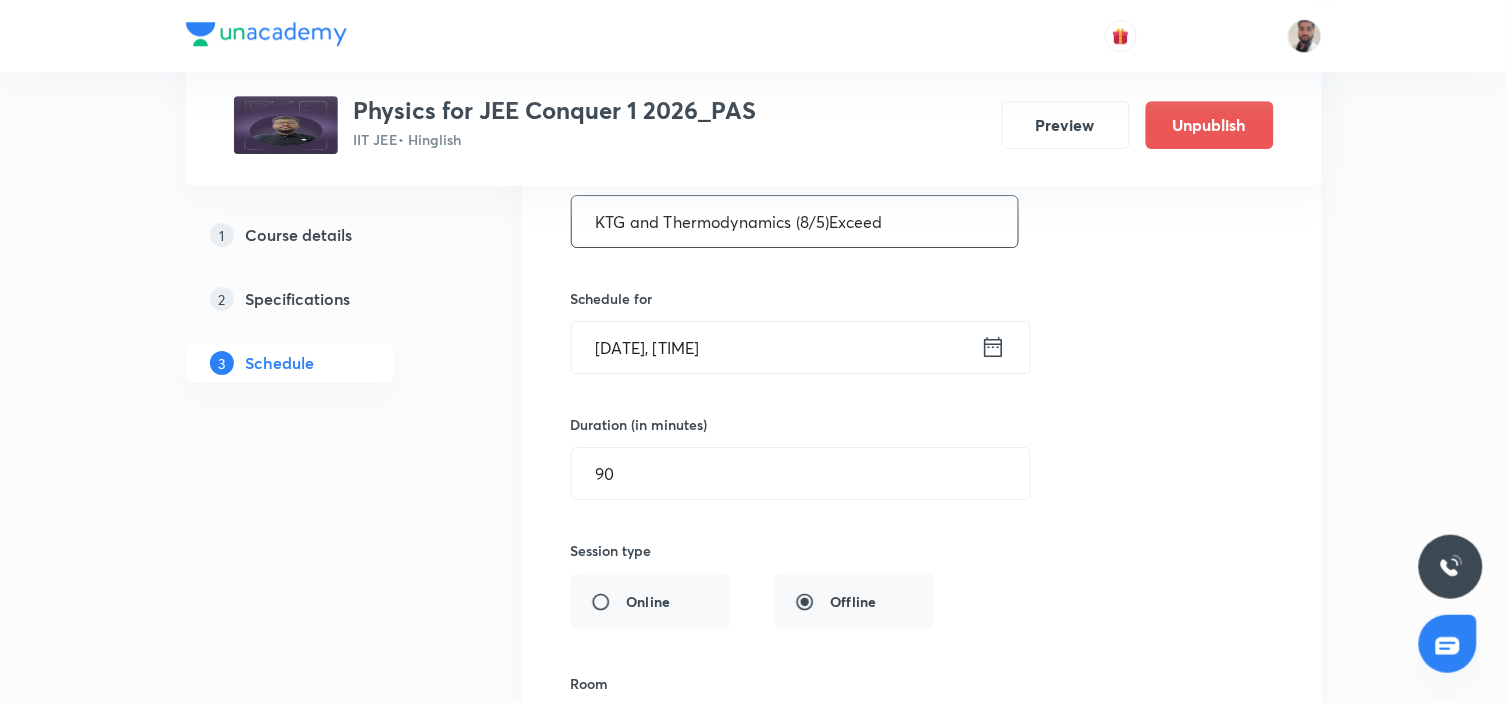 drag, startPoint x: 932, startPoint y: 230, endPoint x: 378, endPoint y: 252, distance: 554.43665 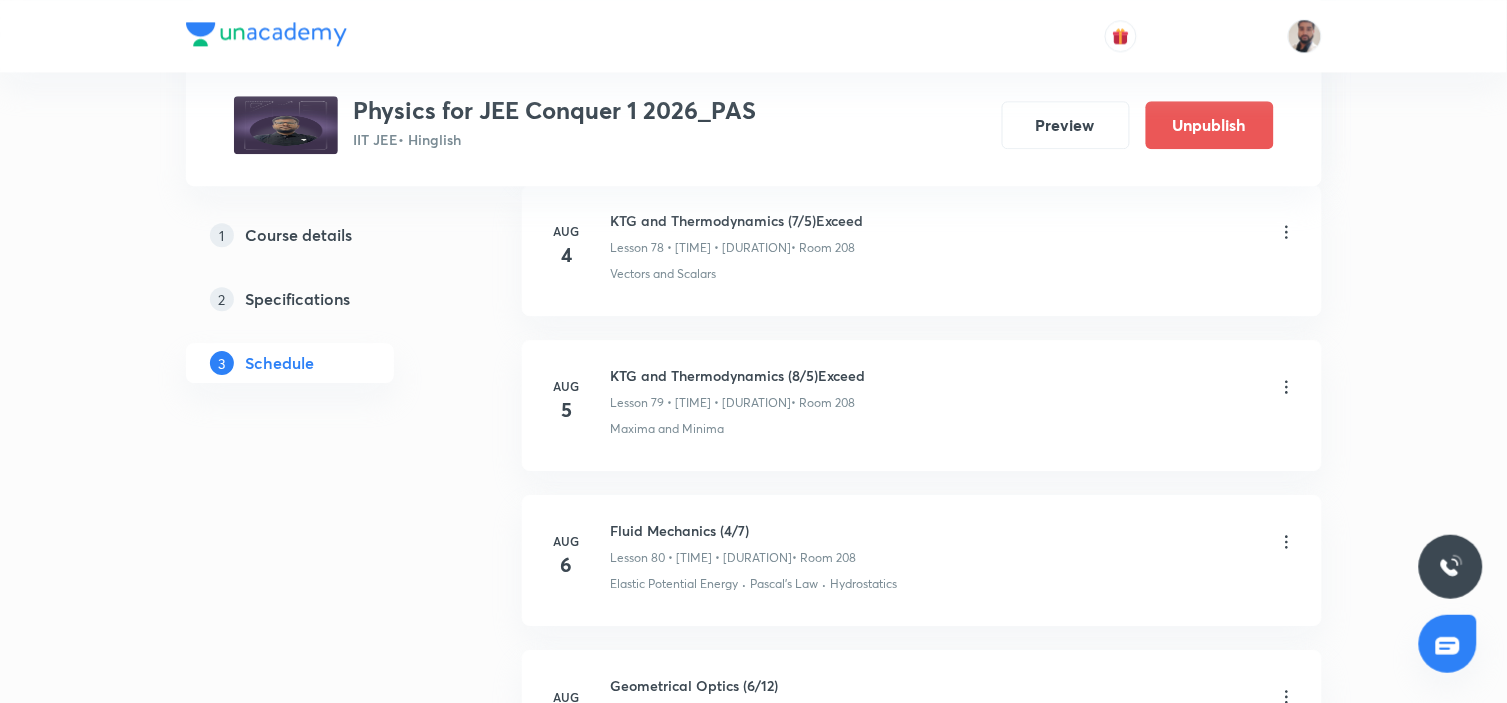 scroll, scrollTop: 13093, scrollLeft: 0, axis: vertical 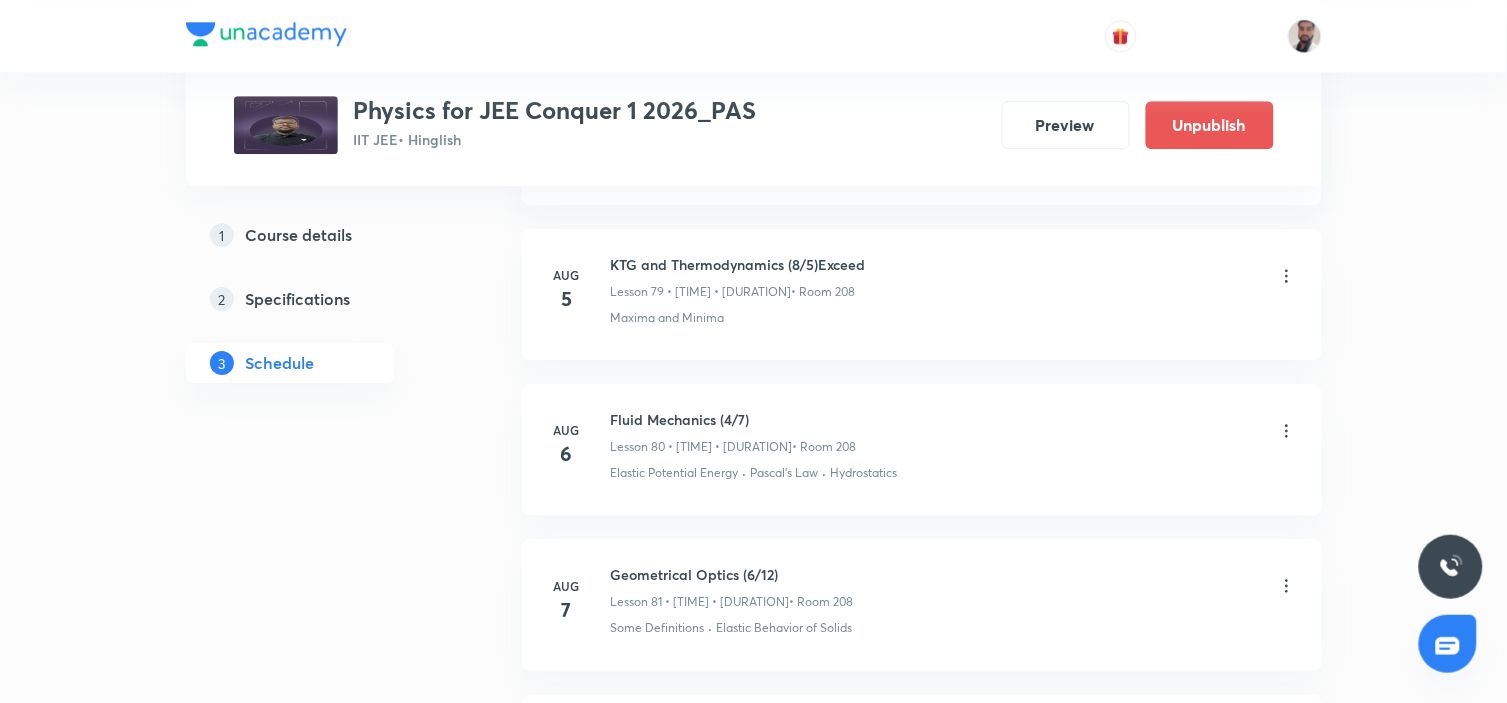 click 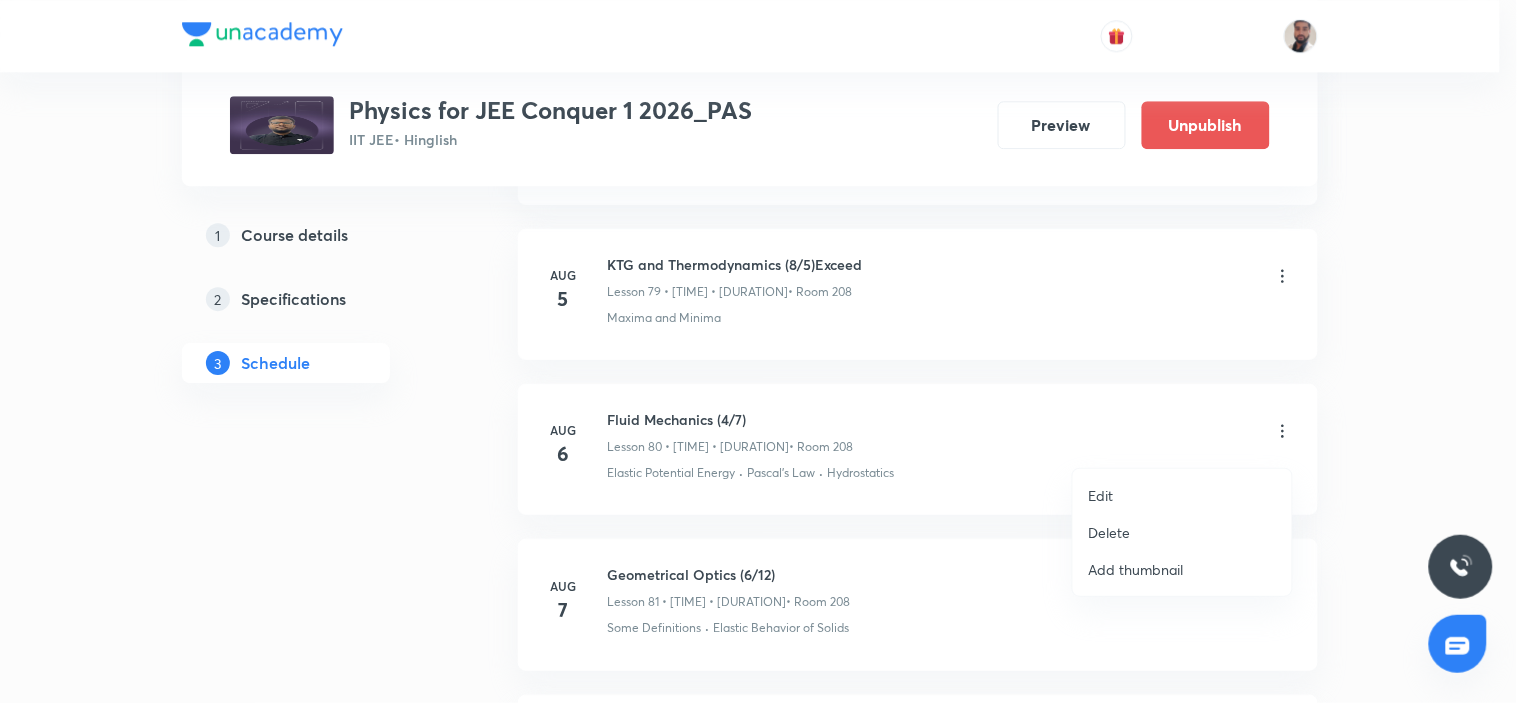 click on "Edit" at bounding box center [1182, 495] 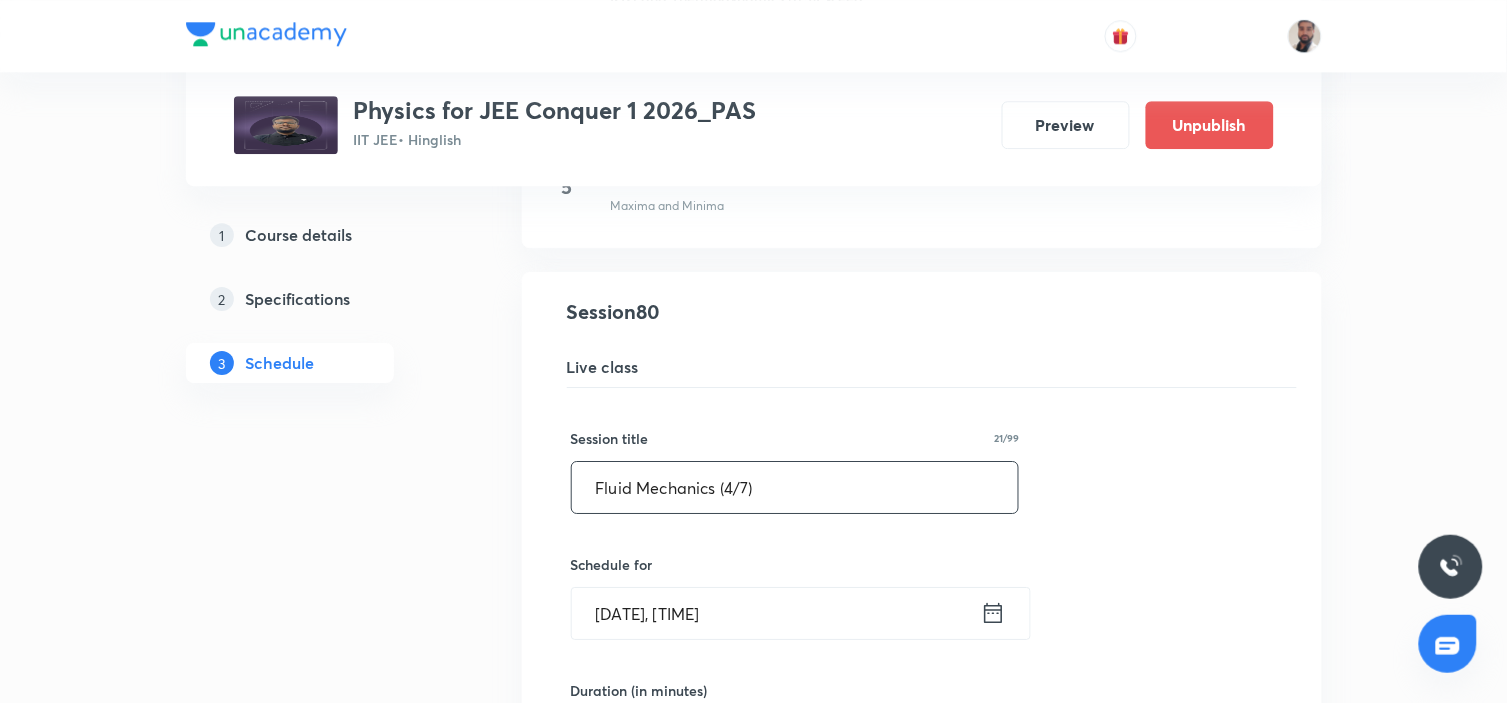 drag, startPoint x: 370, startPoint y: 507, endPoint x: 316, endPoint y: 507, distance: 54 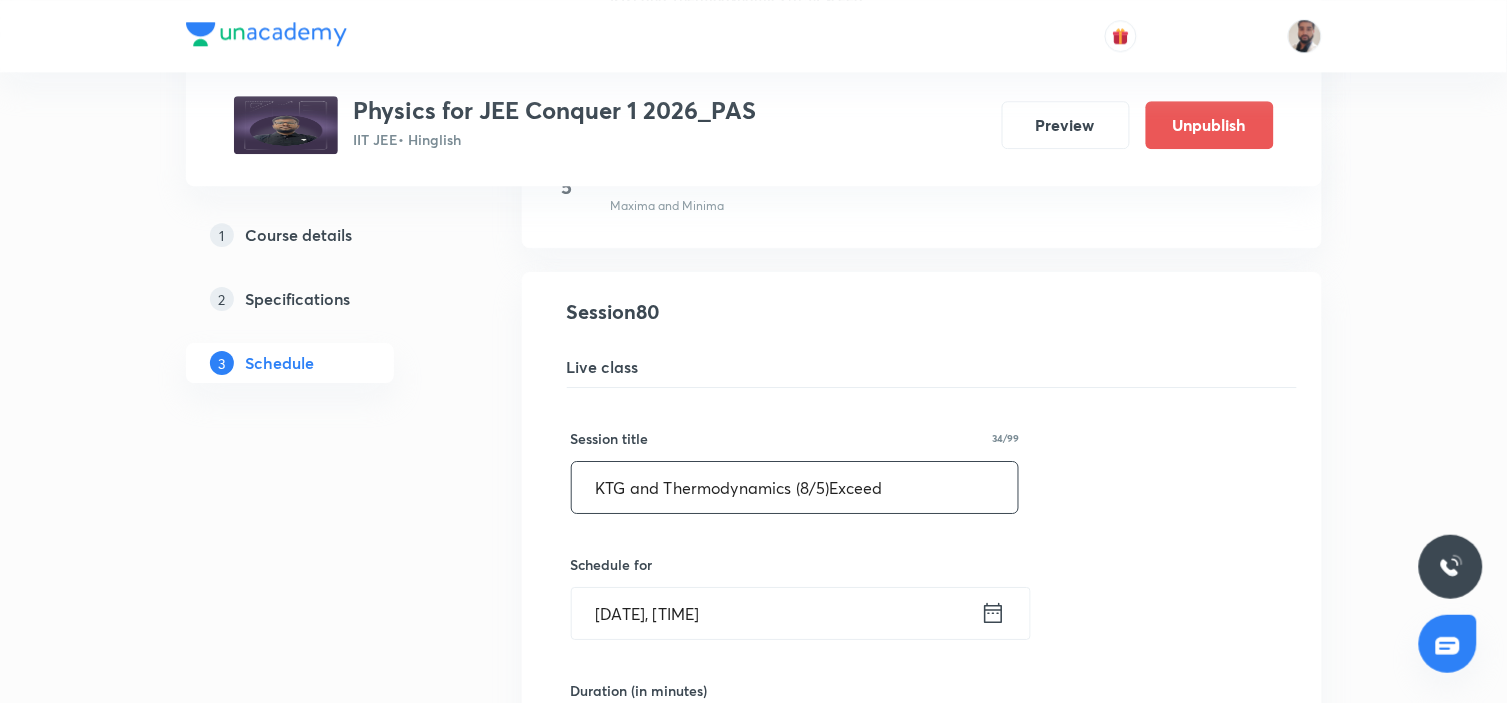 click on "KTG and Thermodynamics (8/5)Exceed" at bounding box center (795, 487) 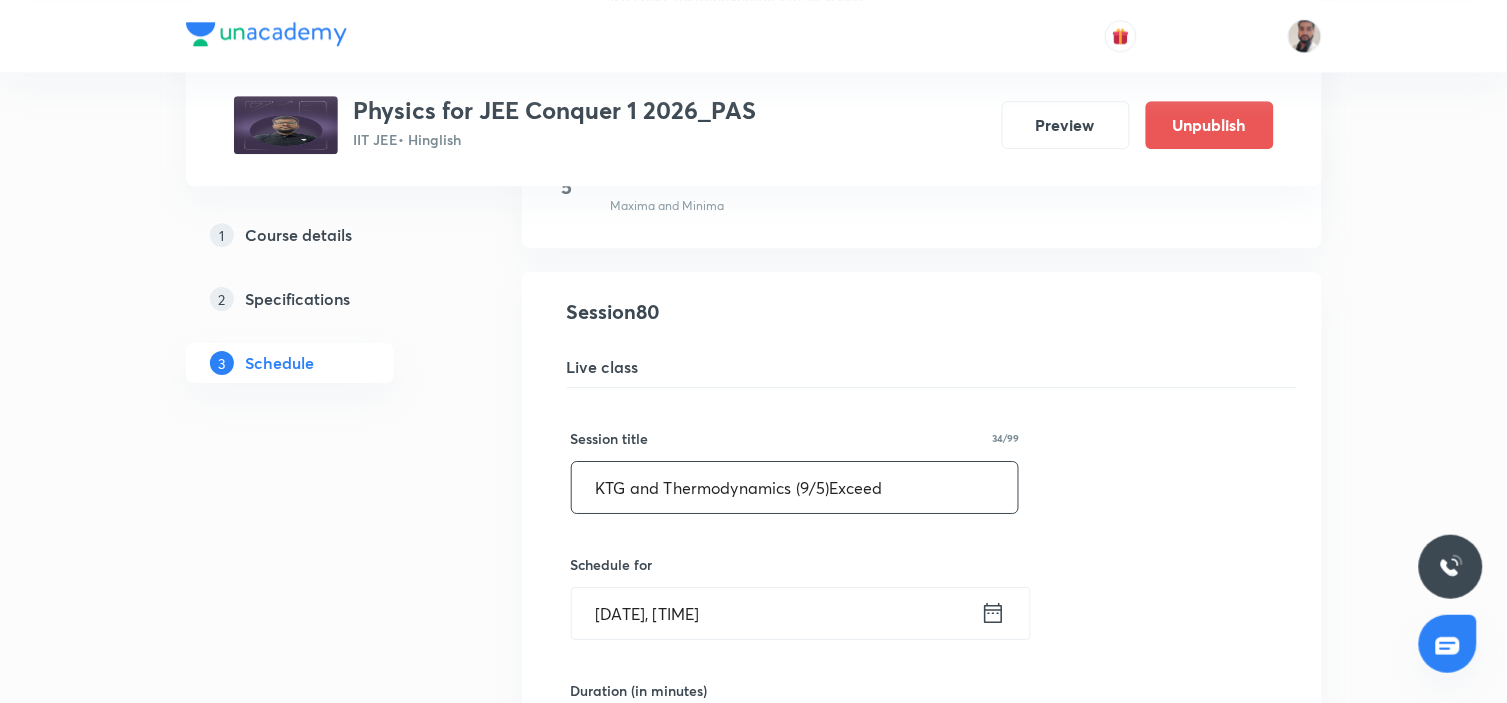 drag, startPoint x: 901, startPoint y: 495, endPoint x: 553, endPoint y: 503, distance: 348.09195 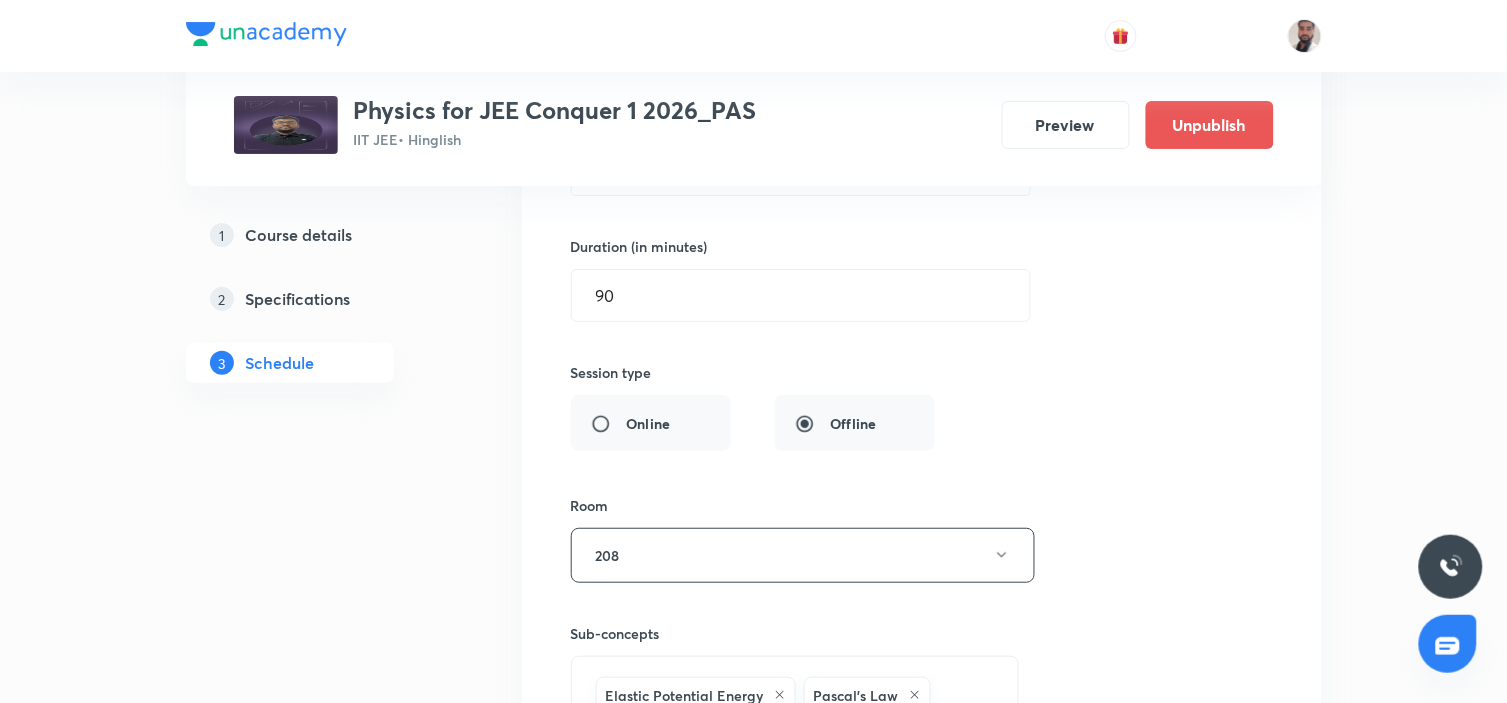 scroll, scrollTop: 13982, scrollLeft: 0, axis: vertical 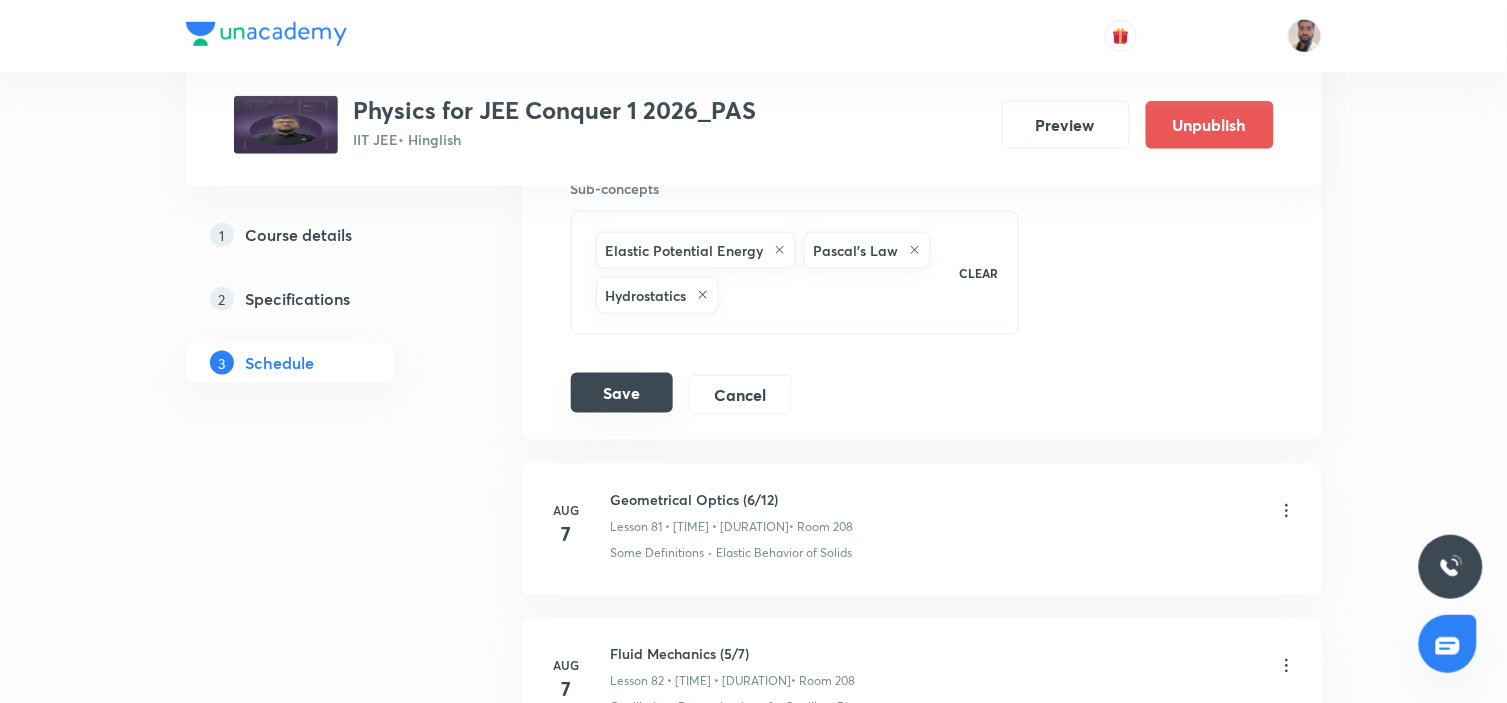 type on "KTG and Thermodynamics (9/5)Exceed" 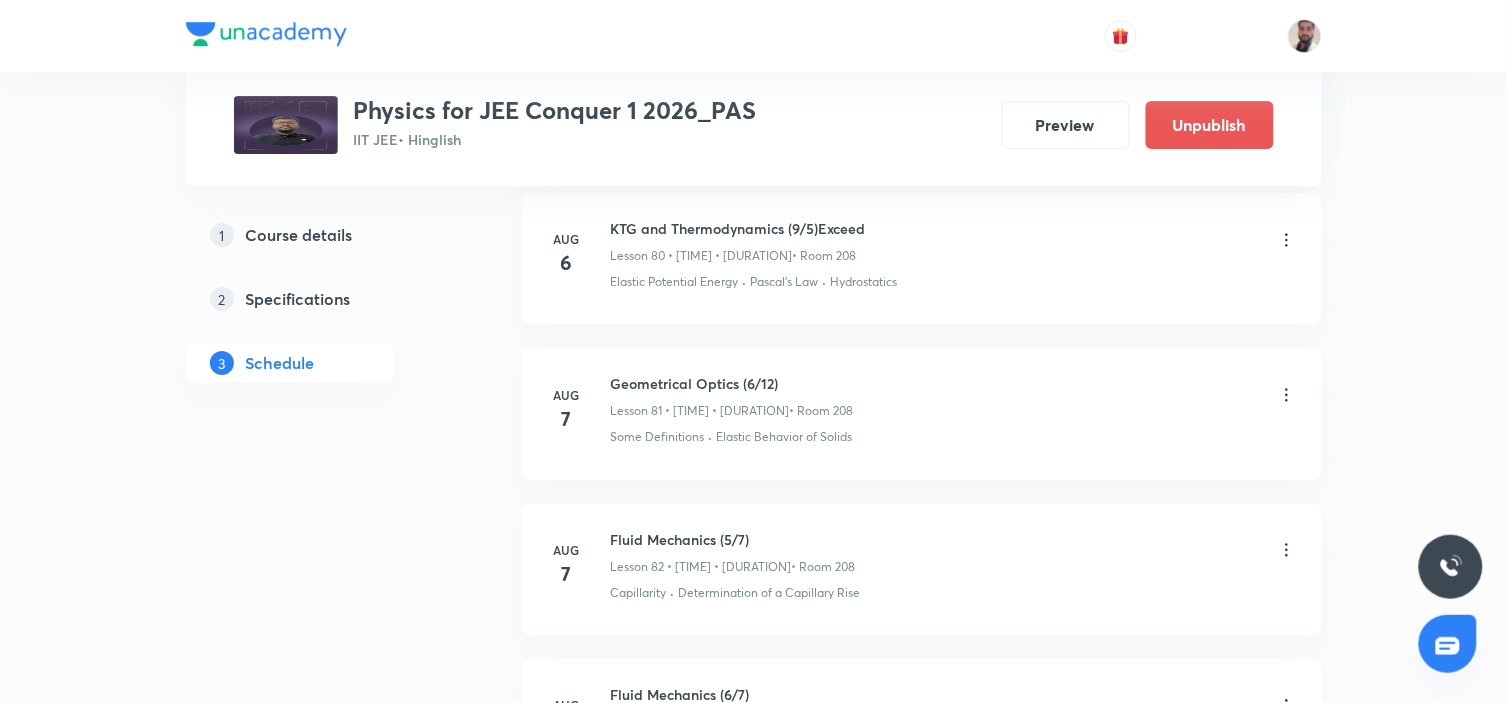 scroll, scrollTop: 13395, scrollLeft: 0, axis: vertical 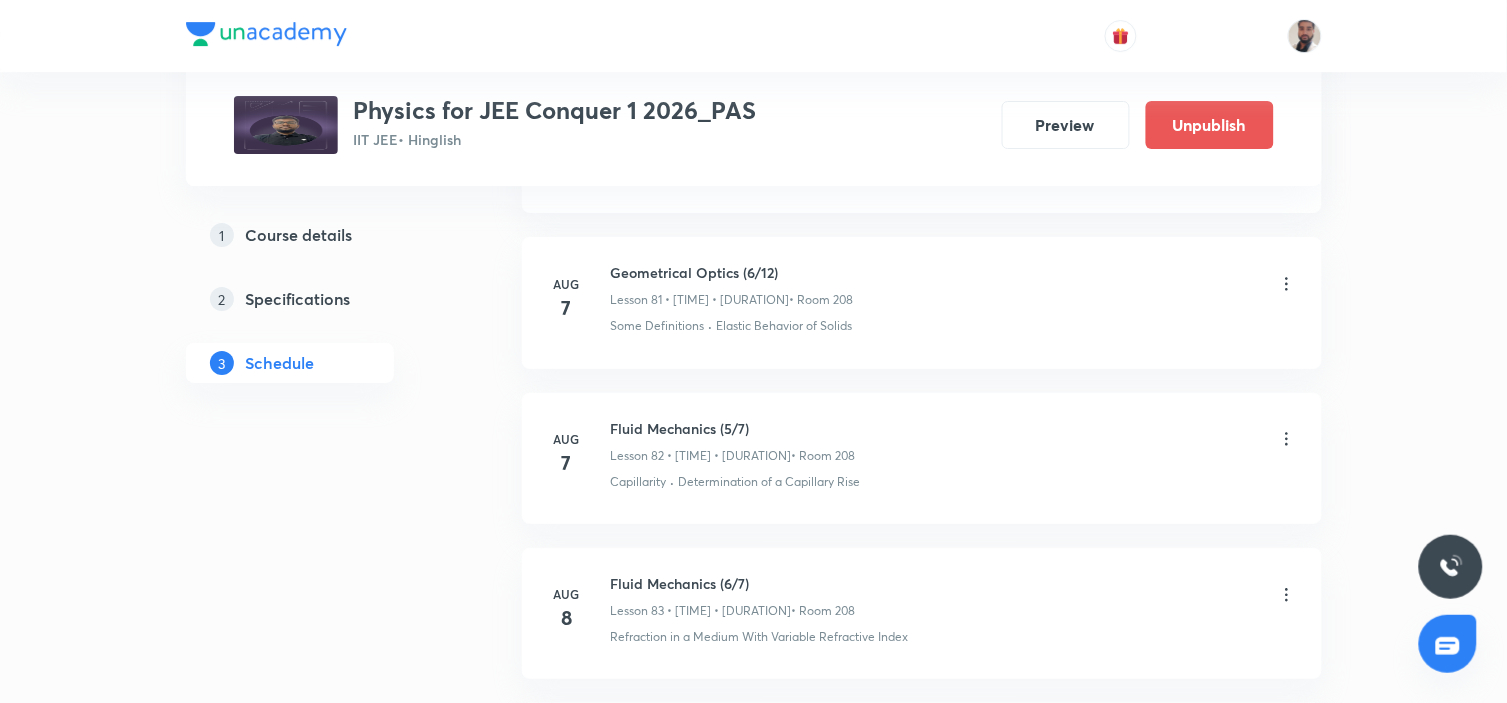 click 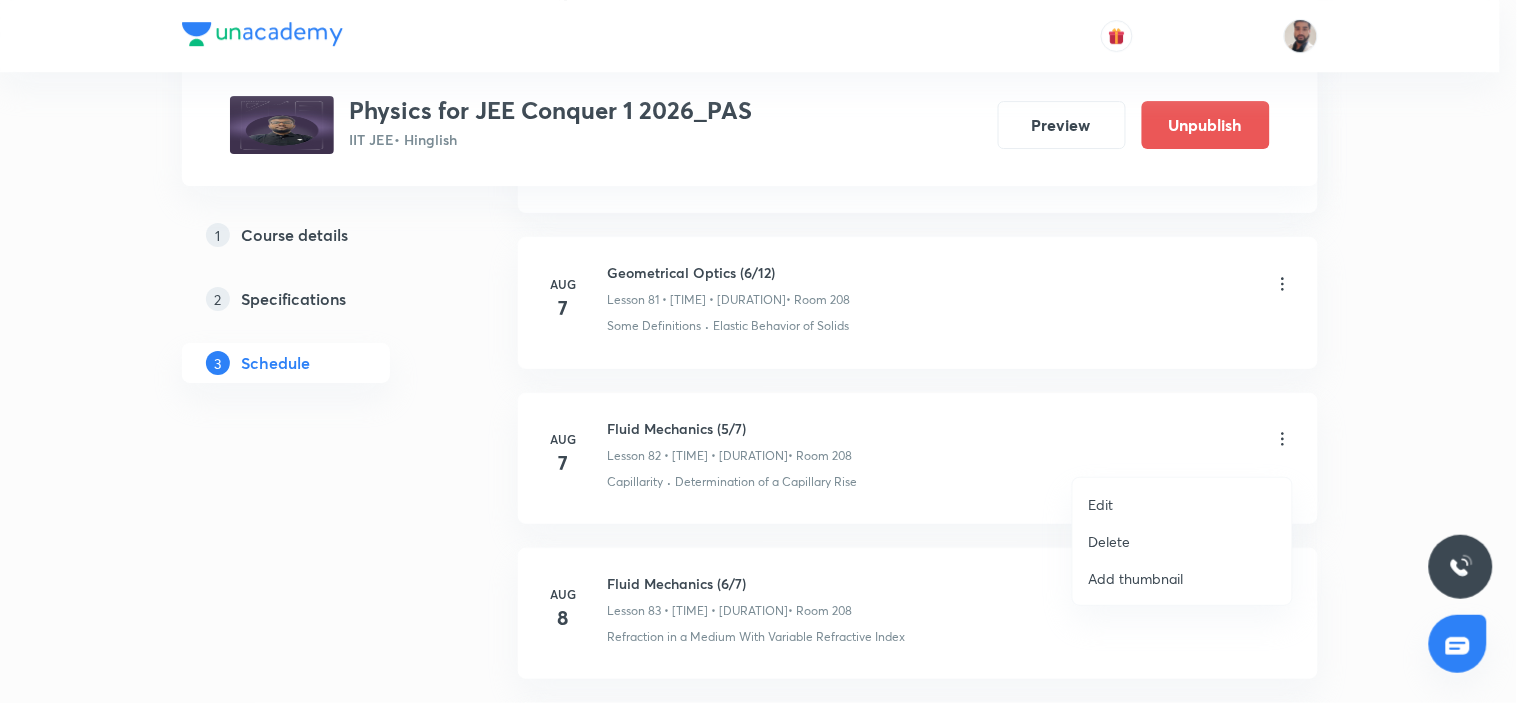 click on "Edit" at bounding box center (1101, 504) 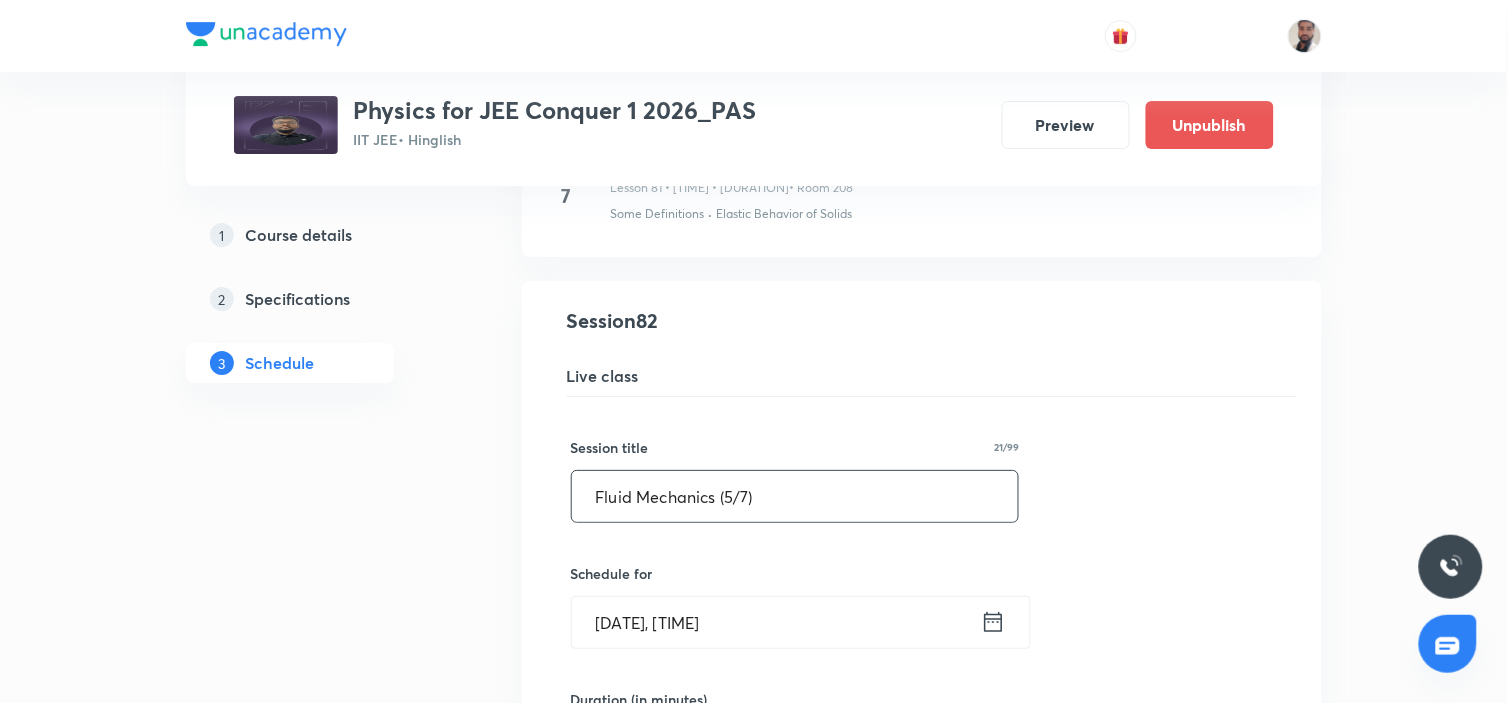drag, startPoint x: 807, startPoint y: 505, endPoint x: 242, endPoint y: 525, distance: 565.3539 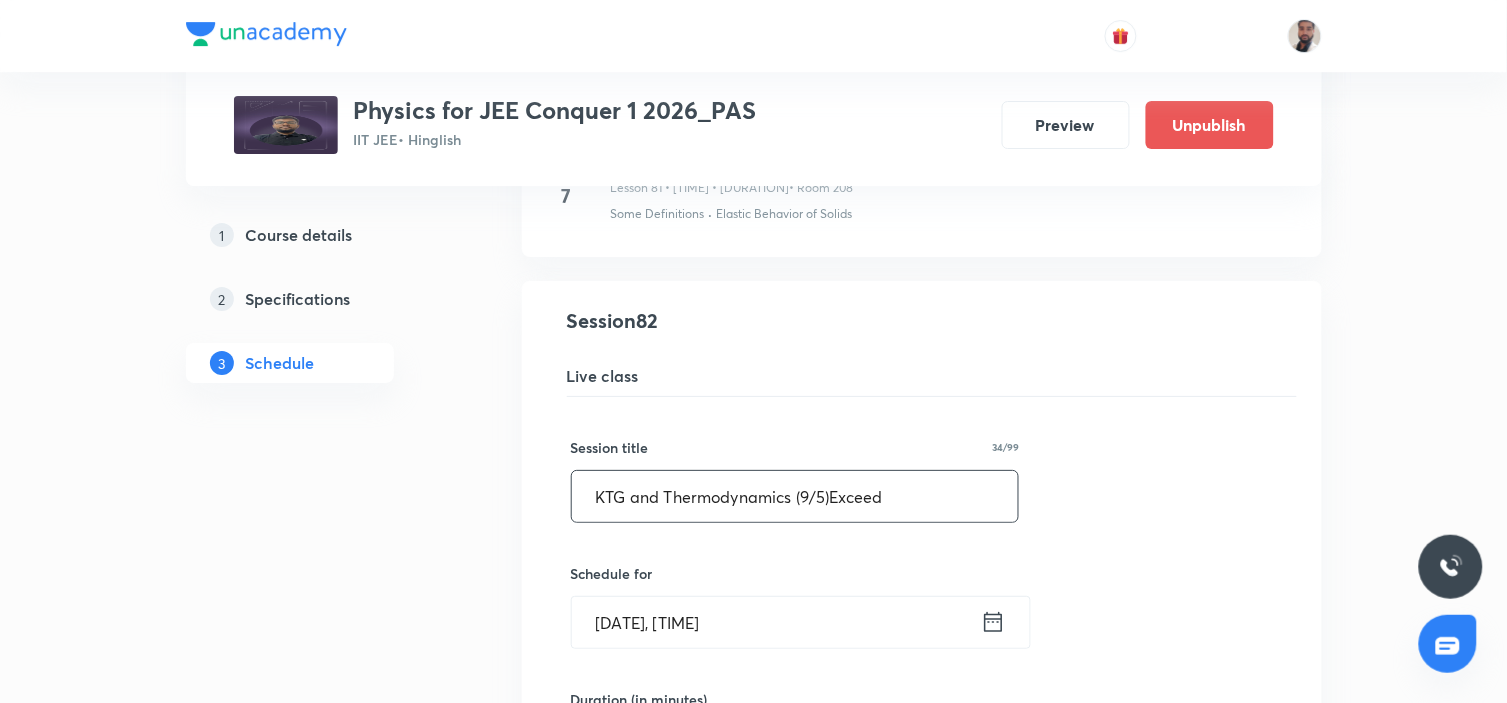 drag, startPoint x: 808, startPoint y: 511, endPoint x: 812, endPoint y: 521, distance: 10.770329 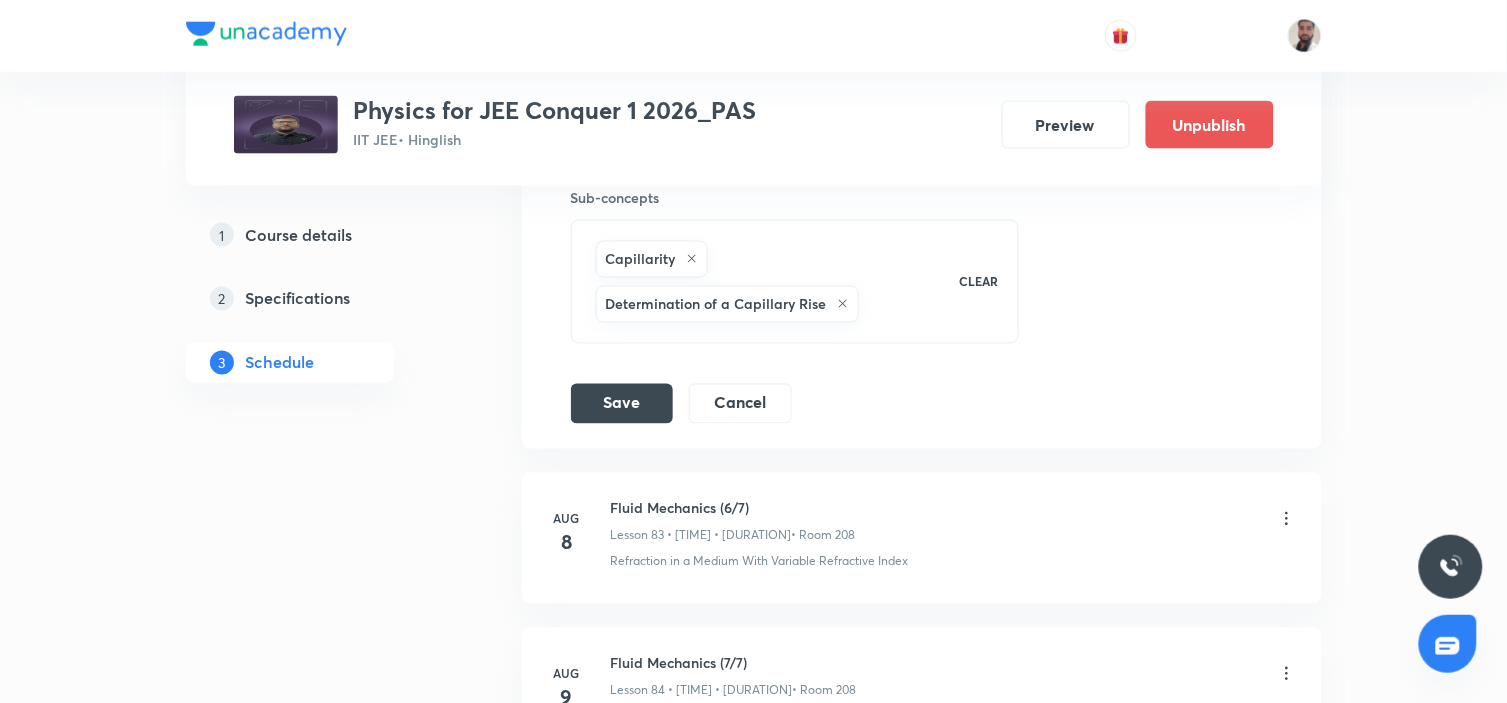 scroll, scrollTop: 14395, scrollLeft: 0, axis: vertical 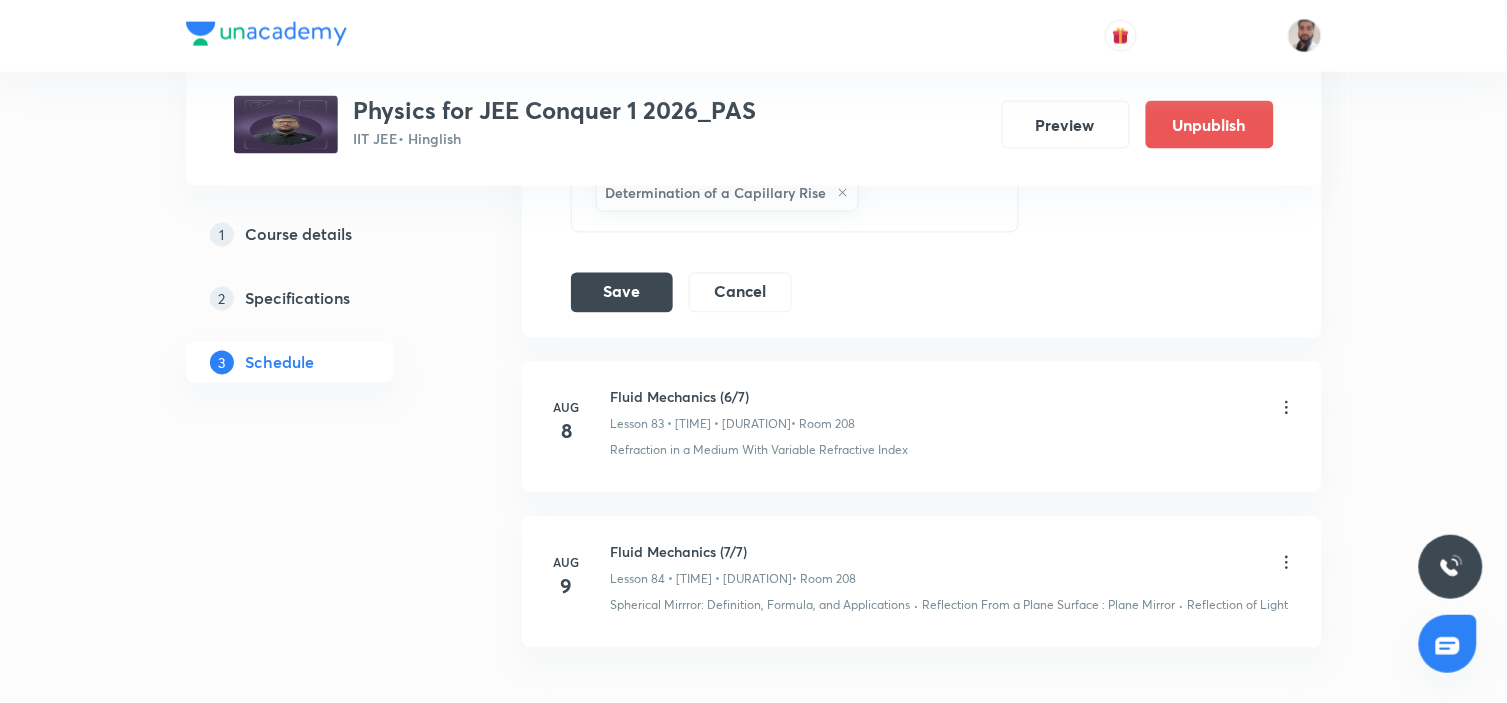type on "KTG and Thermodynamics (10/5)Exceed" 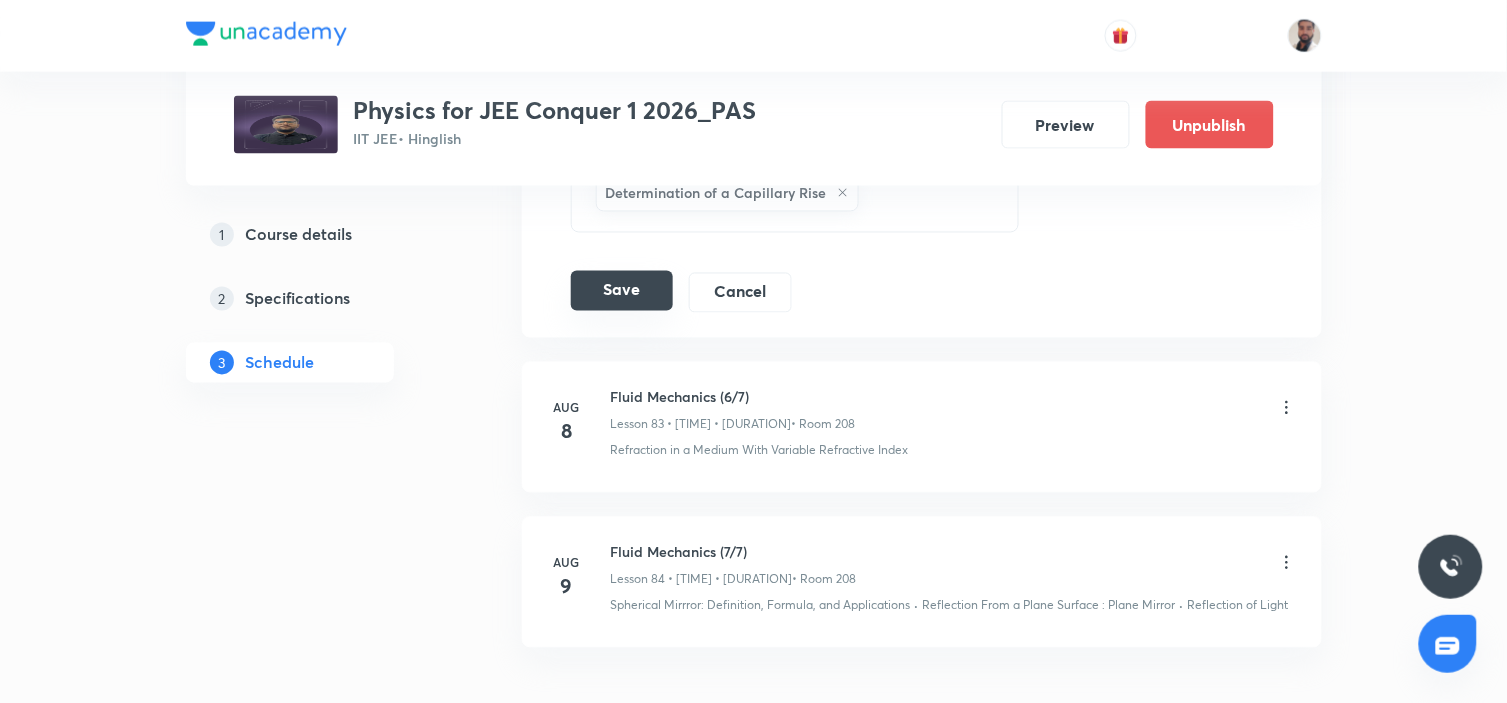 click on "Save" at bounding box center (622, 291) 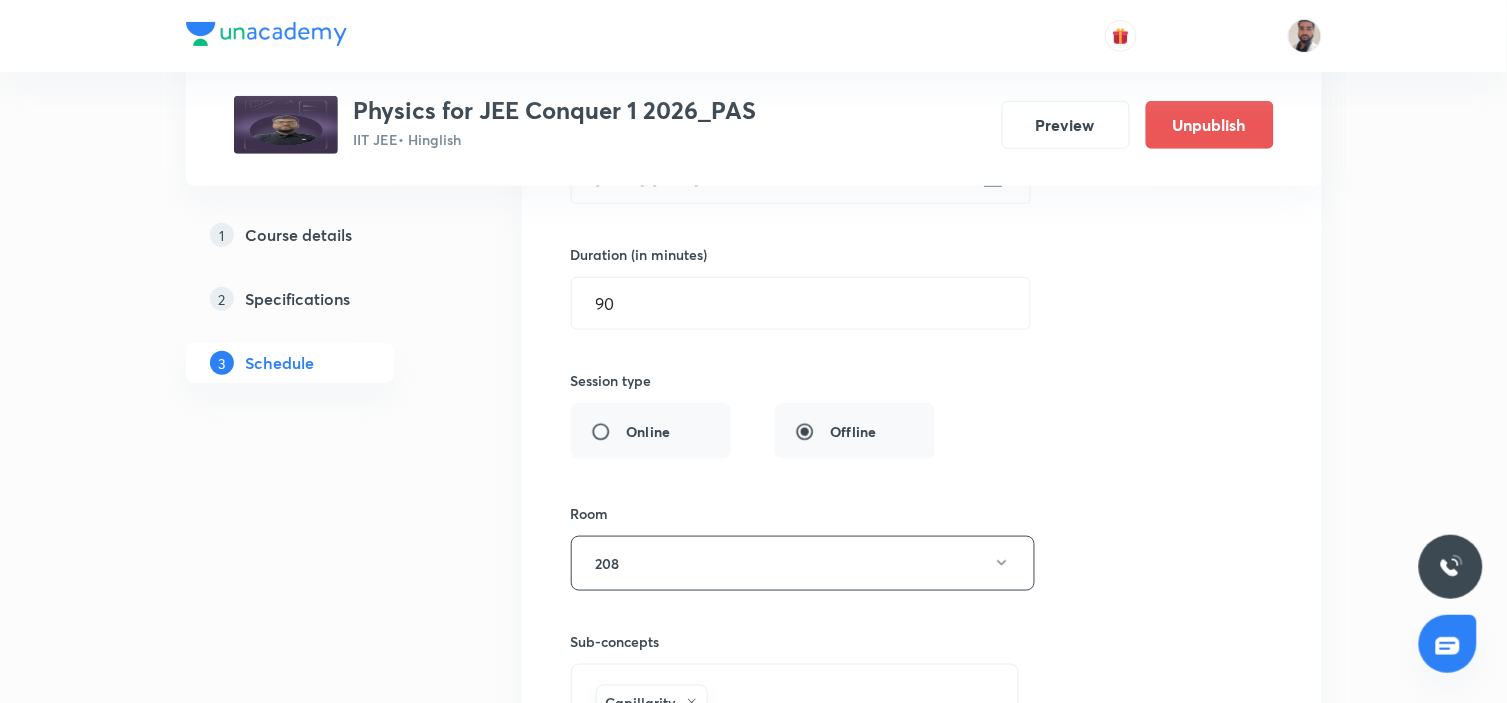 scroll, scrollTop: 13617, scrollLeft: 0, axis: vertical 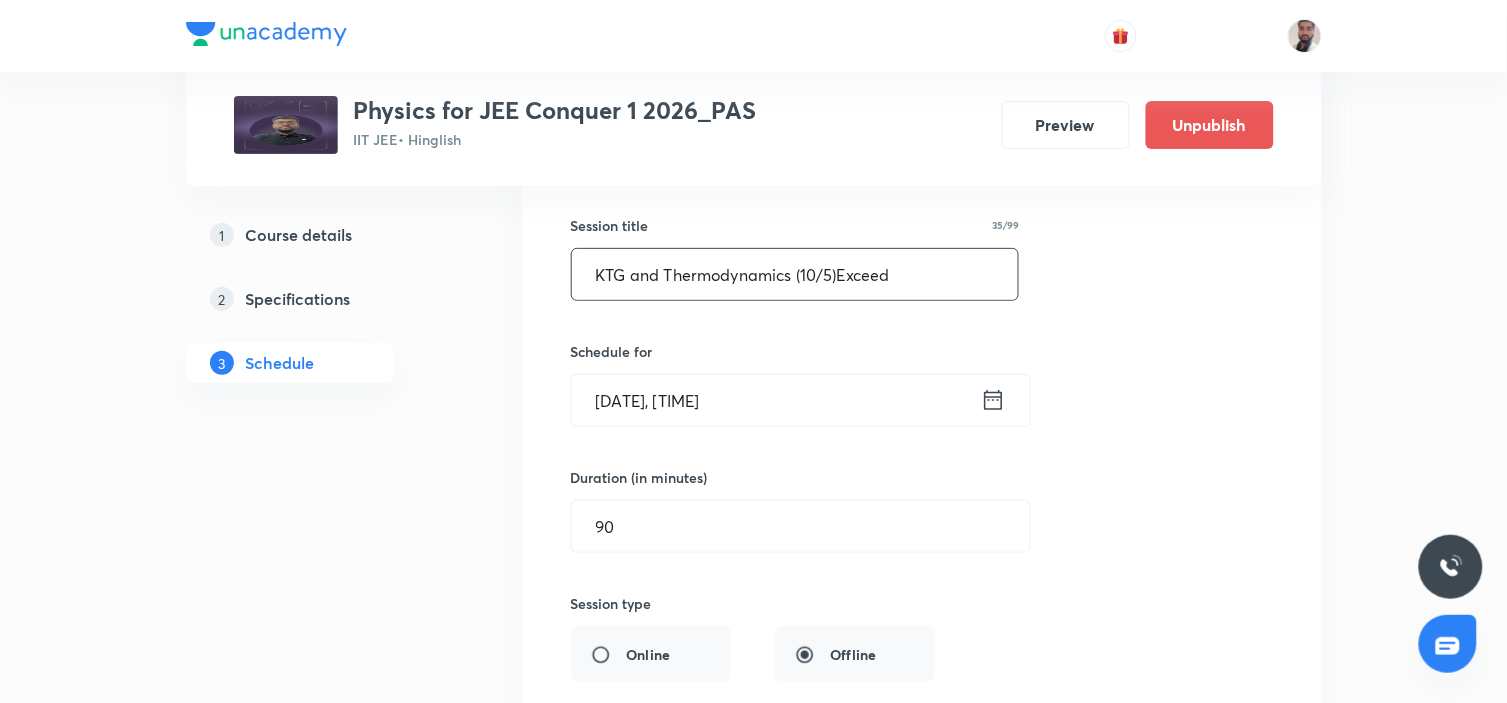 drag, startPoint x: 920, startPoint y: 278, endPoint x: 364, endPoint y: 324, distance: 557.89966 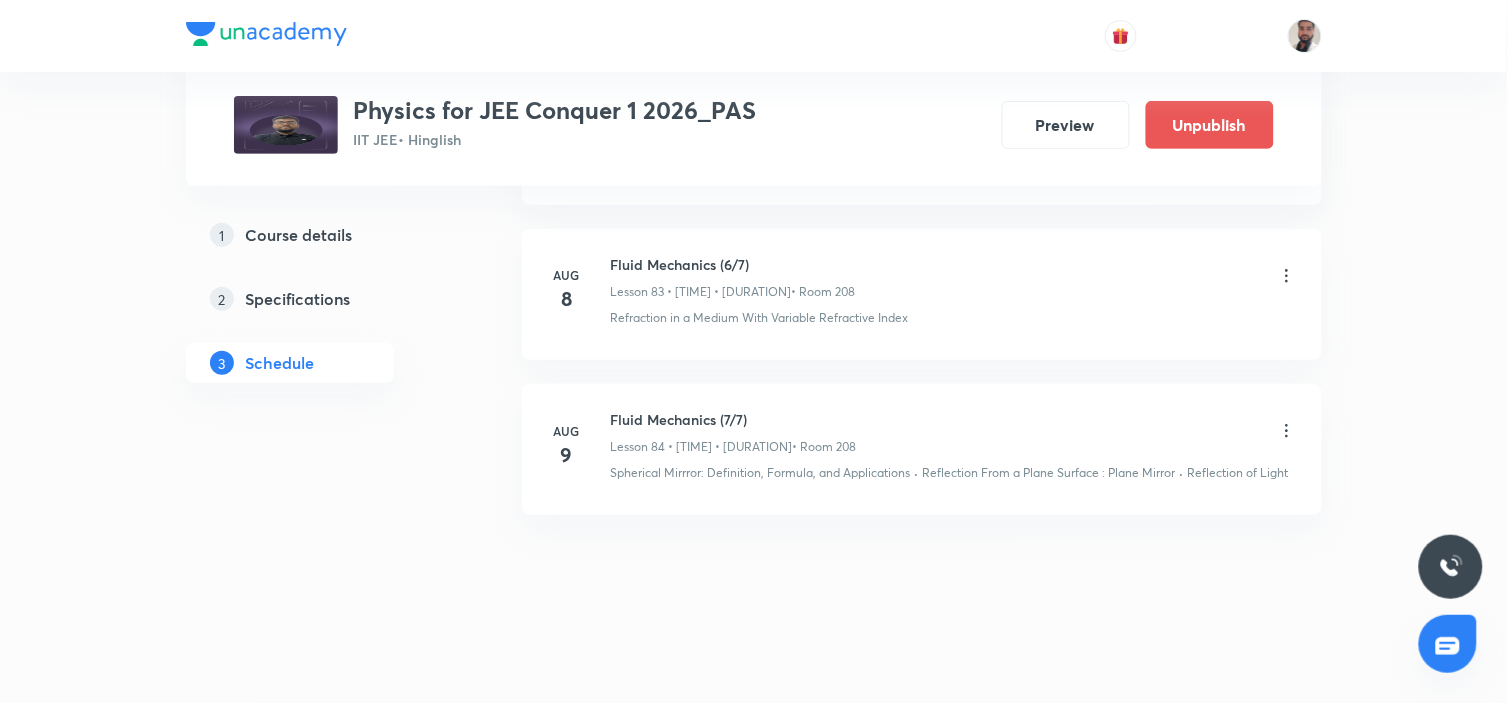scroll, scrollTop: 13617, scrollLeft: 0, axis: vertical 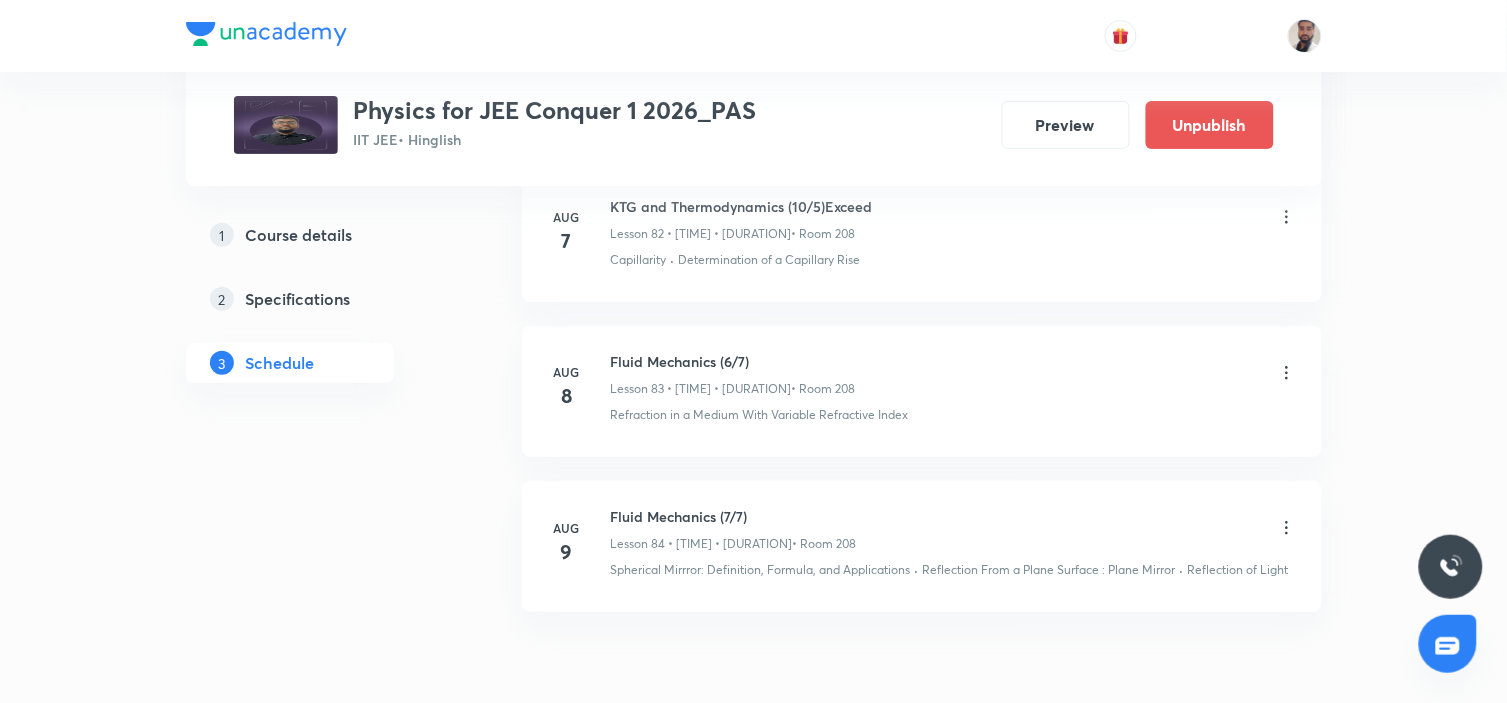 click 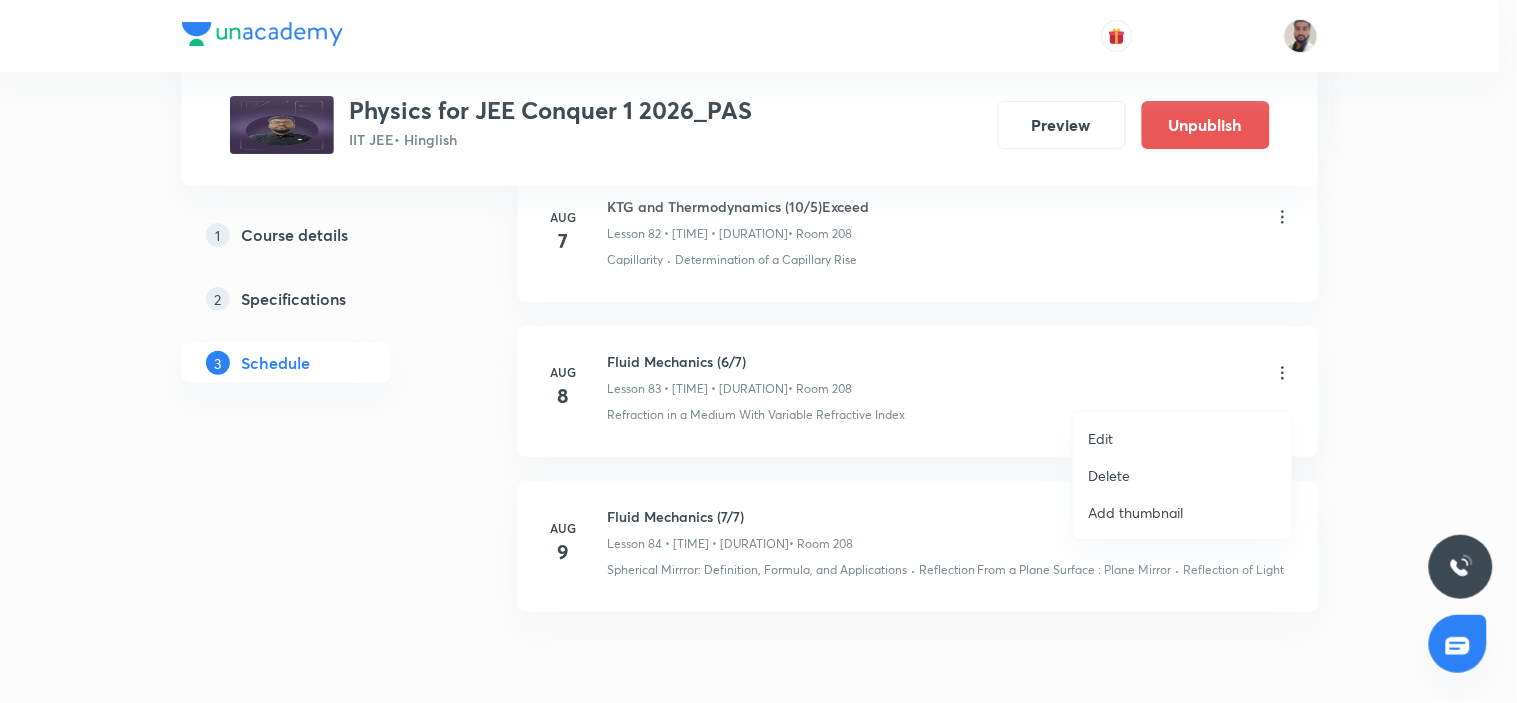 click on "Edit" at bounding box center (1101, 438) 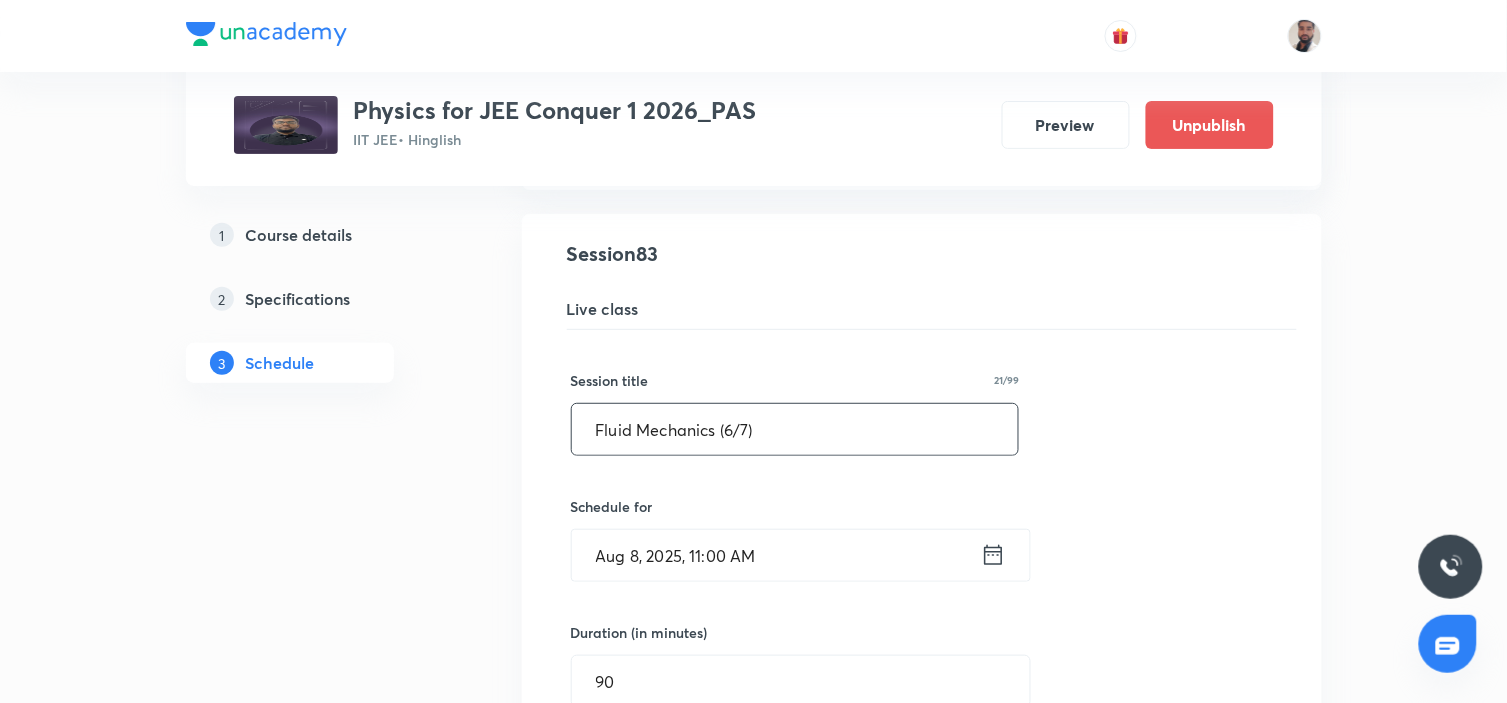 drag, startPoint x: 808, startPoint y: 450, endPoint x: 303, endPoint y: 465, distance: 505.22272 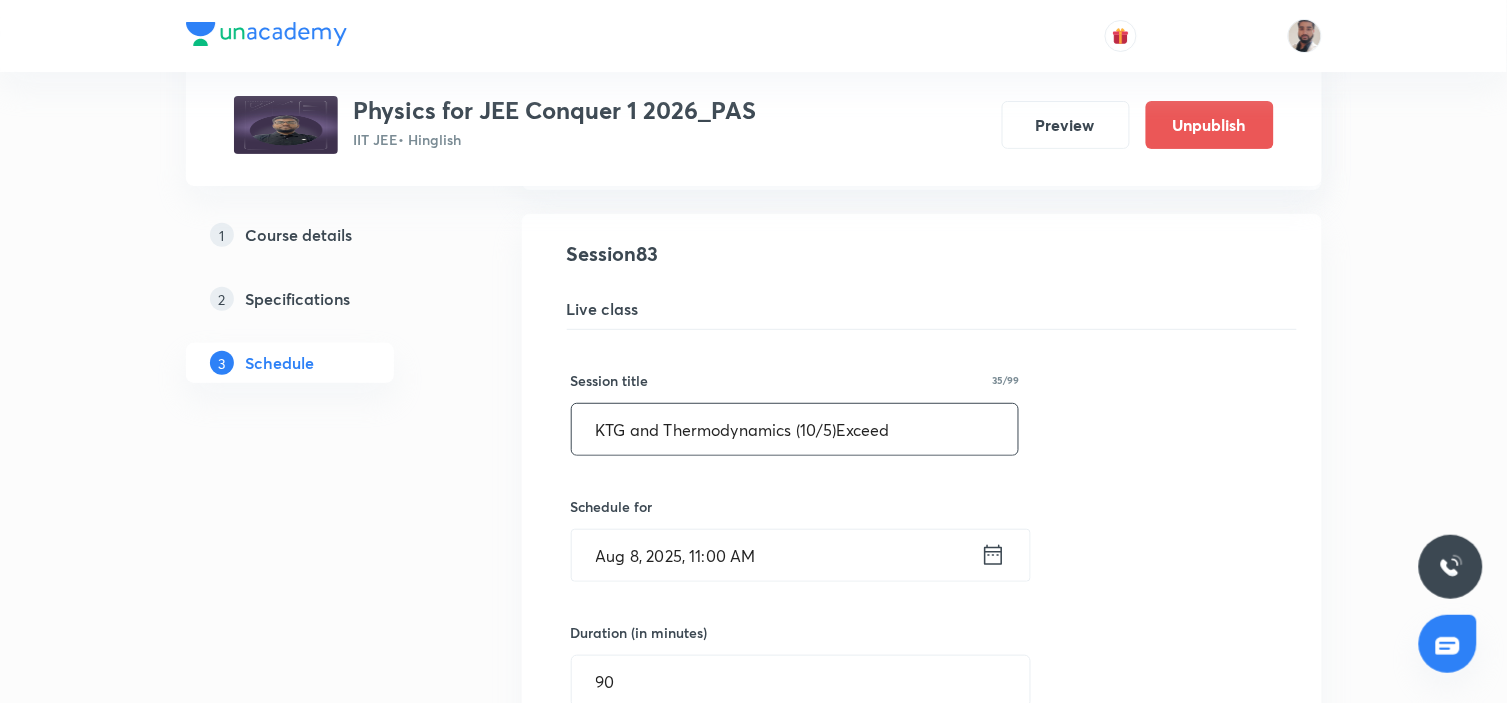 drag, startPoint x: 816, startPoint y: 450, endPoint x: 863, endPoint y: 524, distance: 87.66413 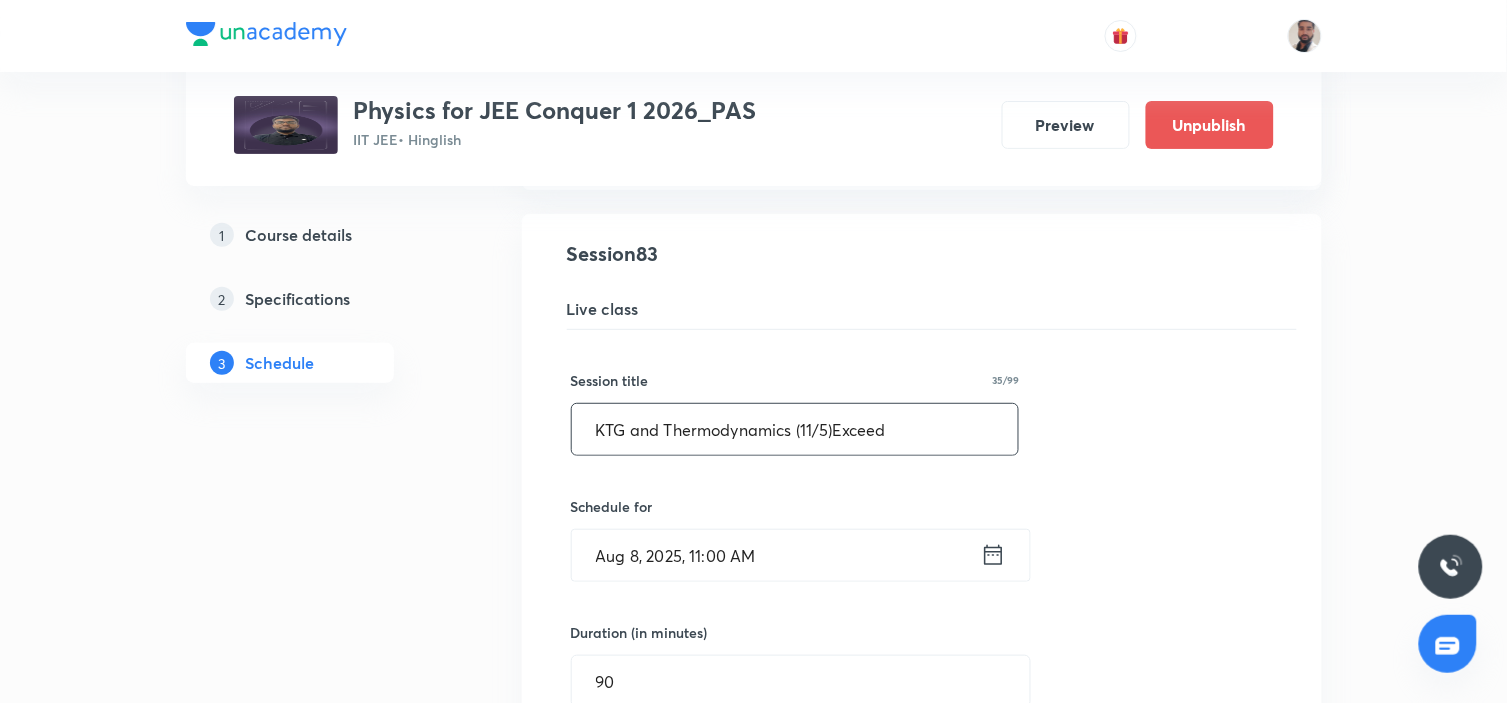 type on "KTG and Thermodynamics (11/5)Exceed" 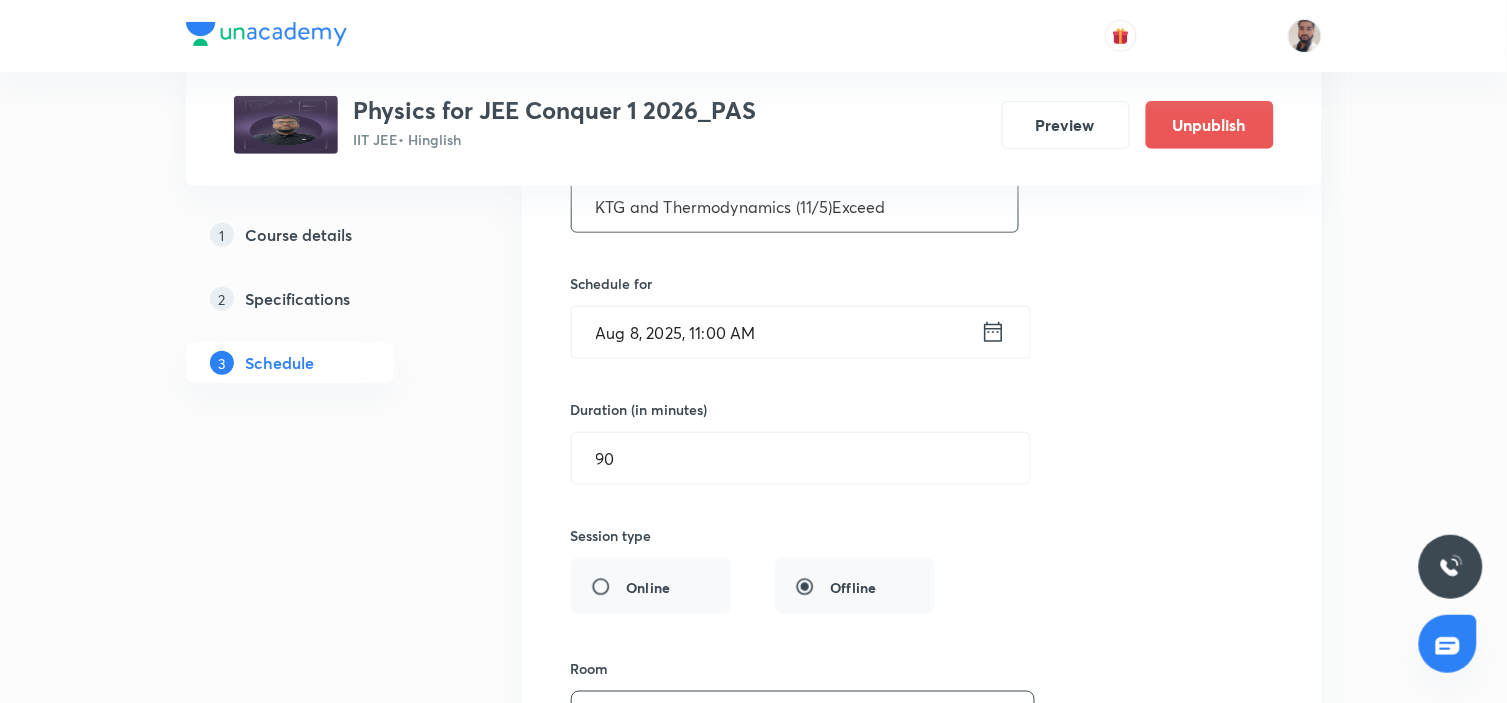 scroll, scrollTop: 14173, scrollLeft: 0, axis: vertical 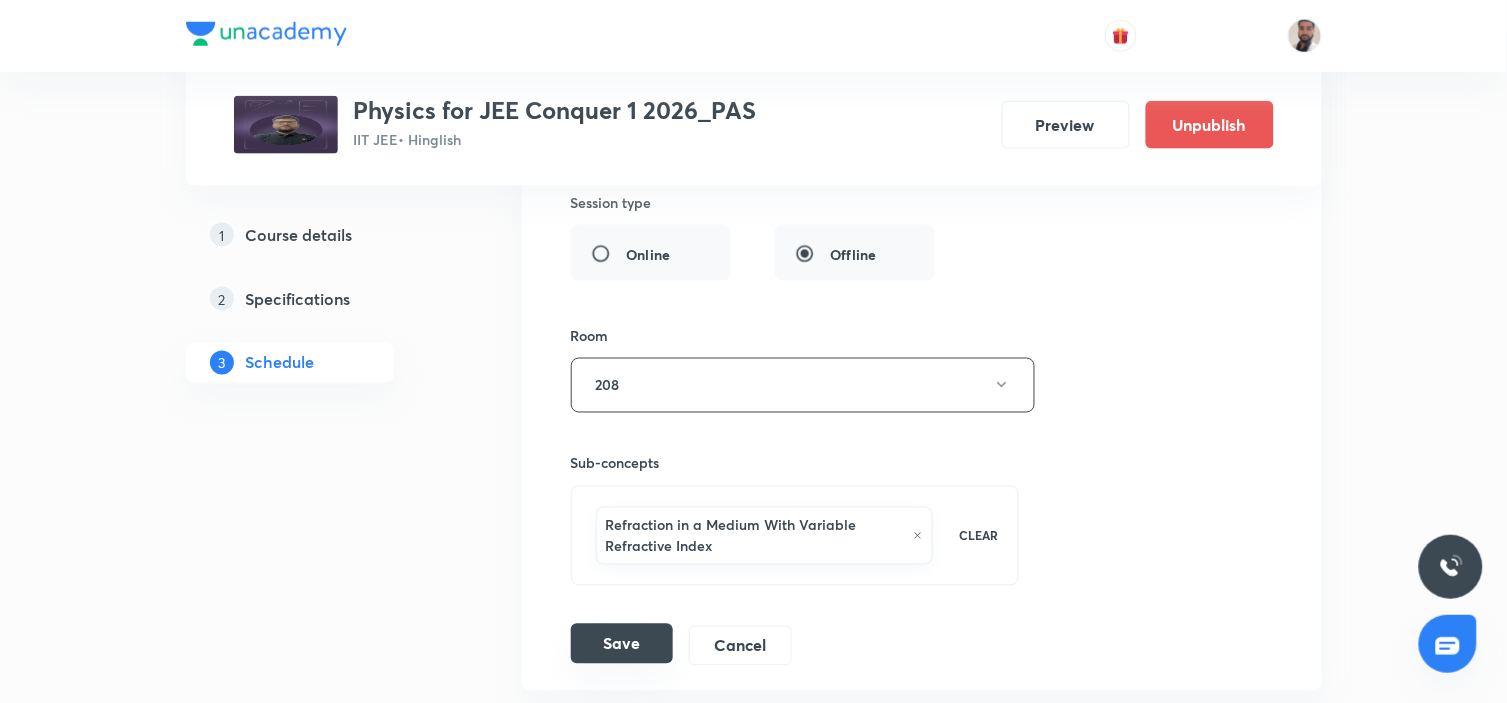 click on "Save" at bounding box center (622, 644) 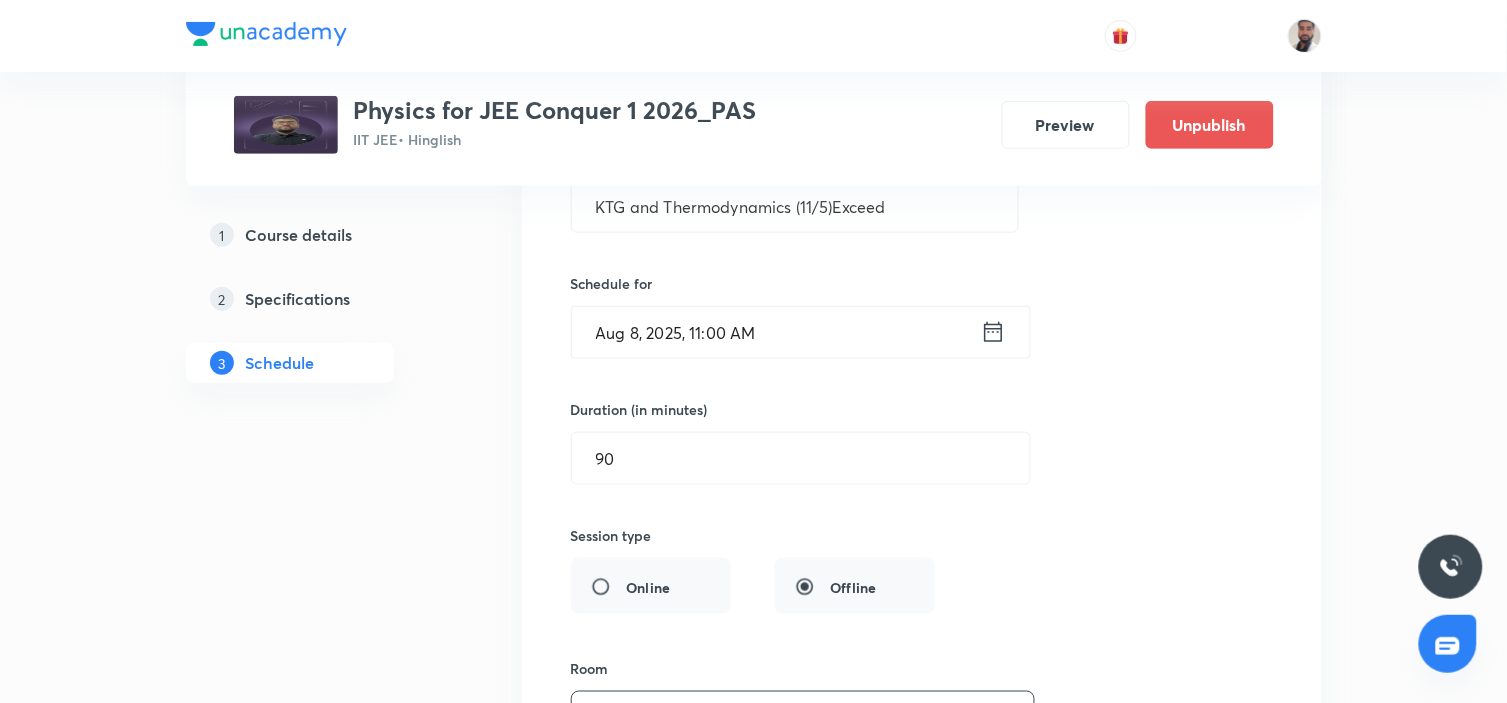 scroll, scrollTop: 13617, scrollLeft: 0, axis: vertical 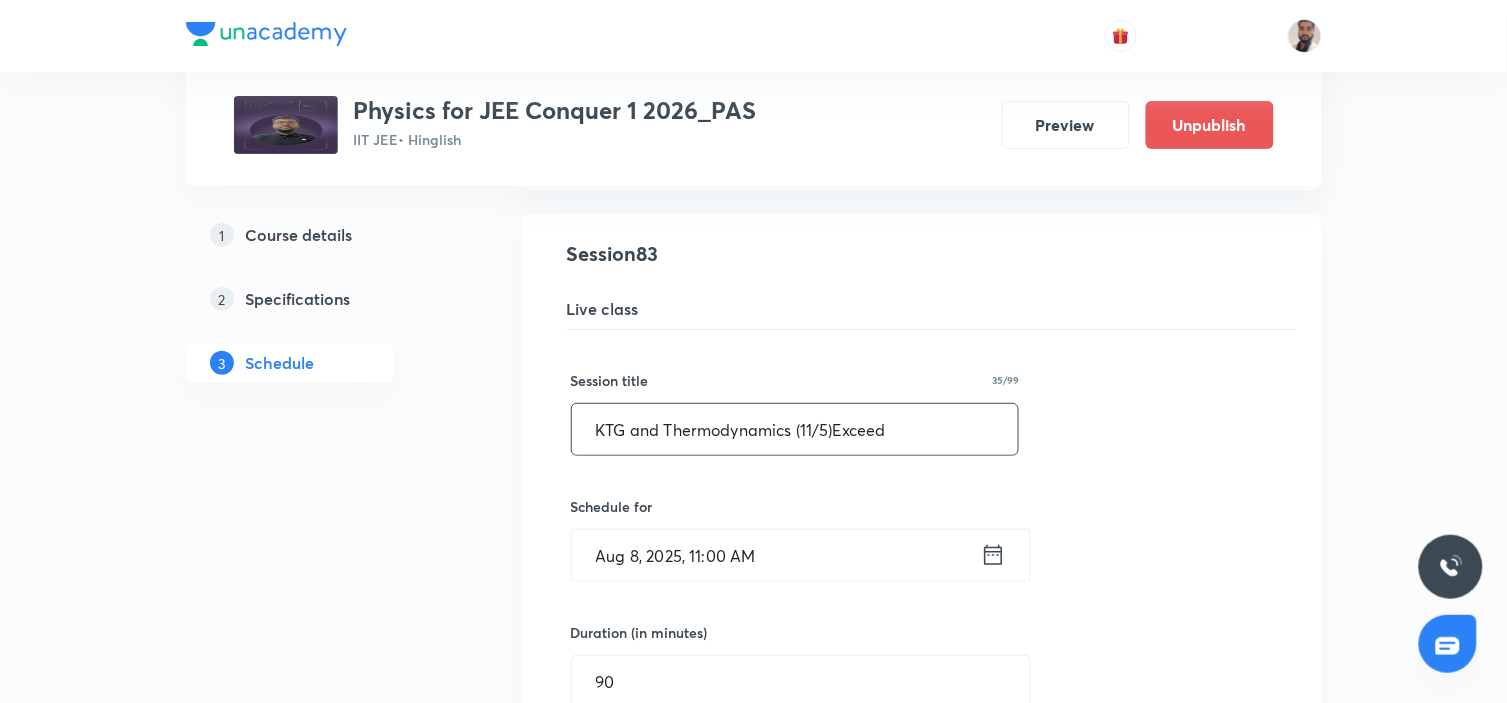 drag, startPoint x: 920, startPoint y: 441, endPoint x: 492, endPoint y: 443, distance: 428.00467 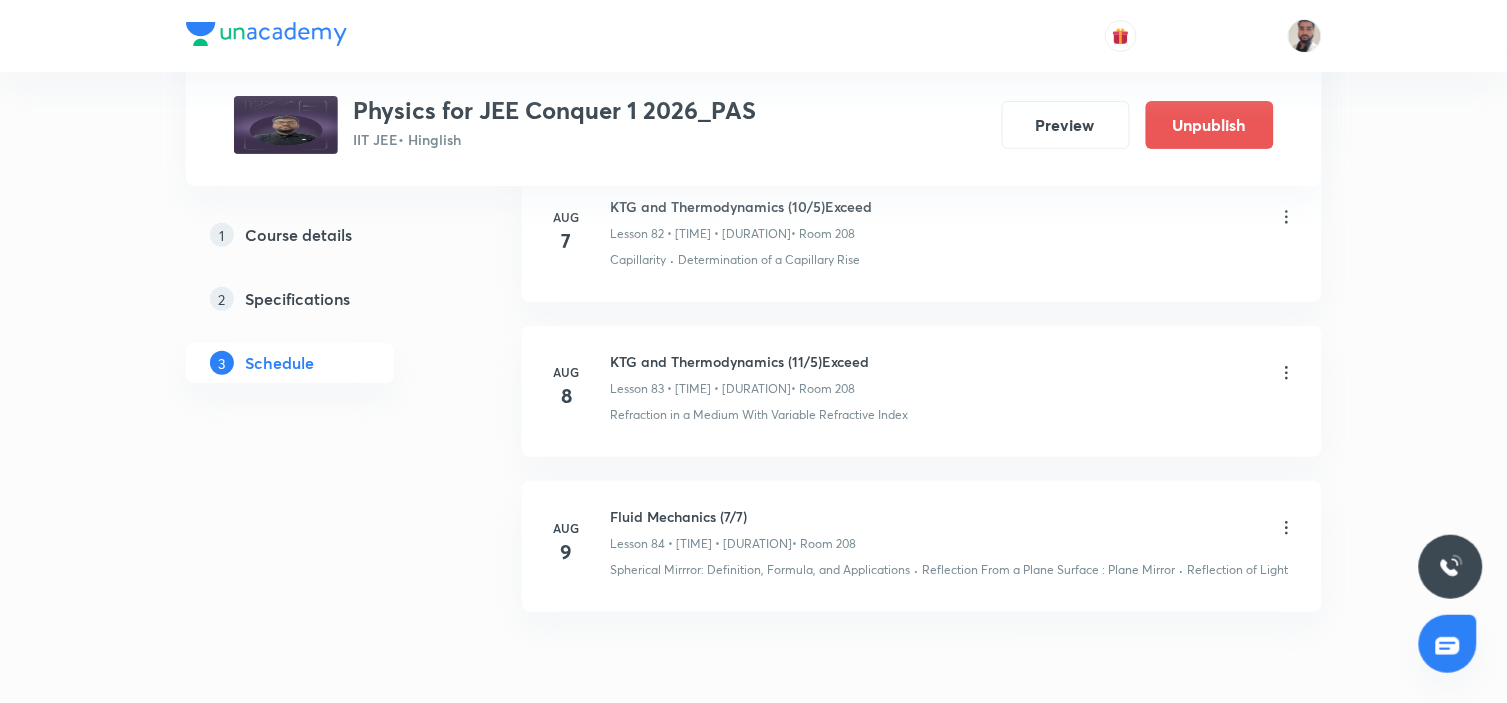 click 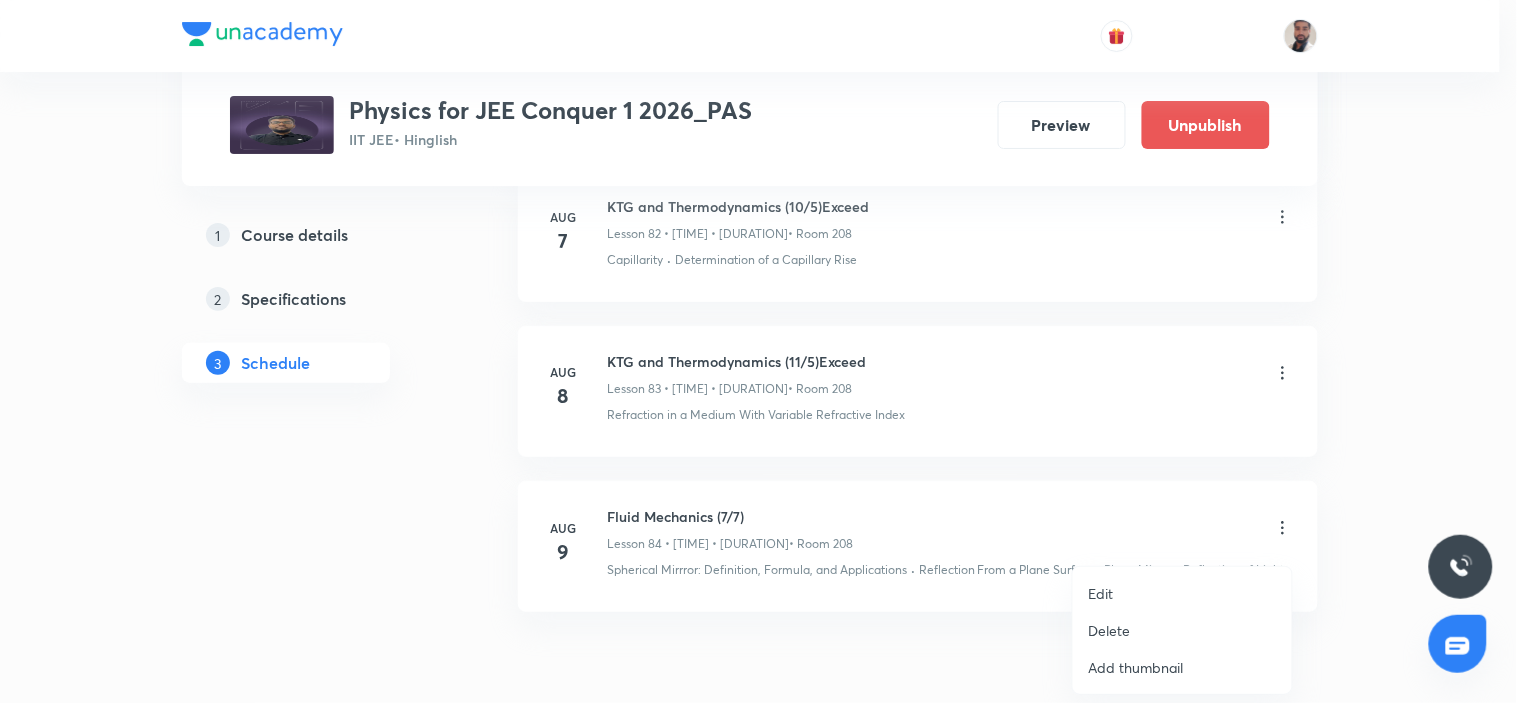 click on "Edit" at bounding box center [1182, 593] 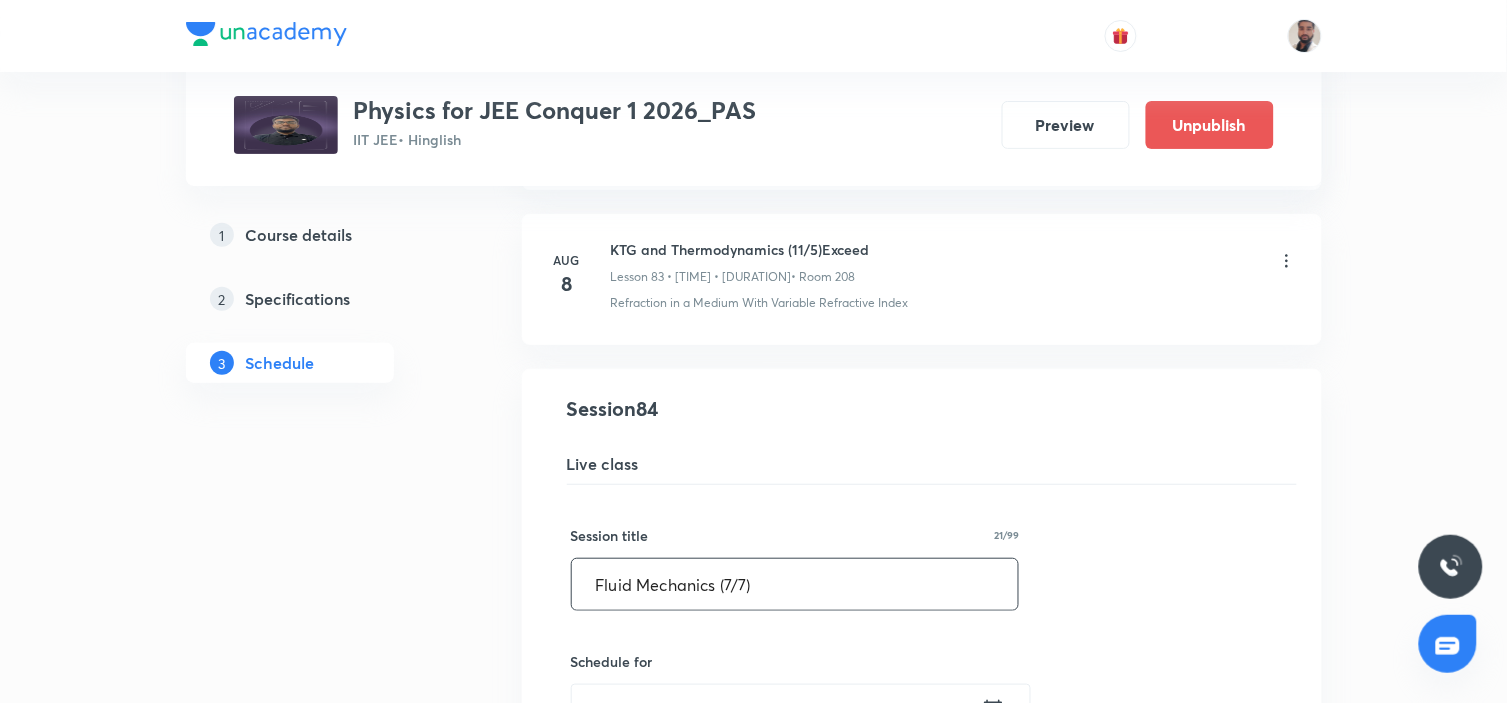 drag, startPoint x: 796, startPoint y: 585, endPoint x: 342, endPoint y: 594, distance: 454.0892 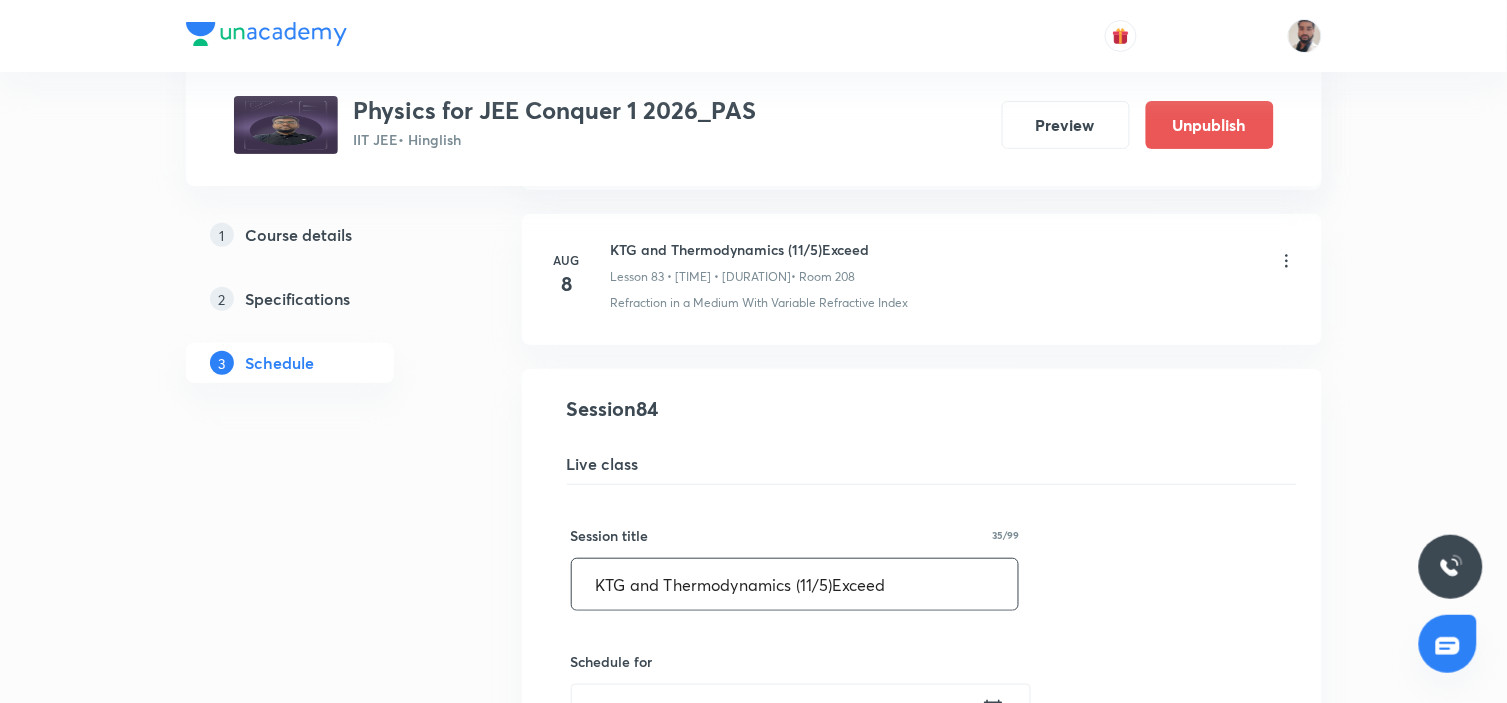 drag, startPoint x: 815, startPoint y: 596, endPoint x: 836, endPoint y: 635, distance: 44.294468 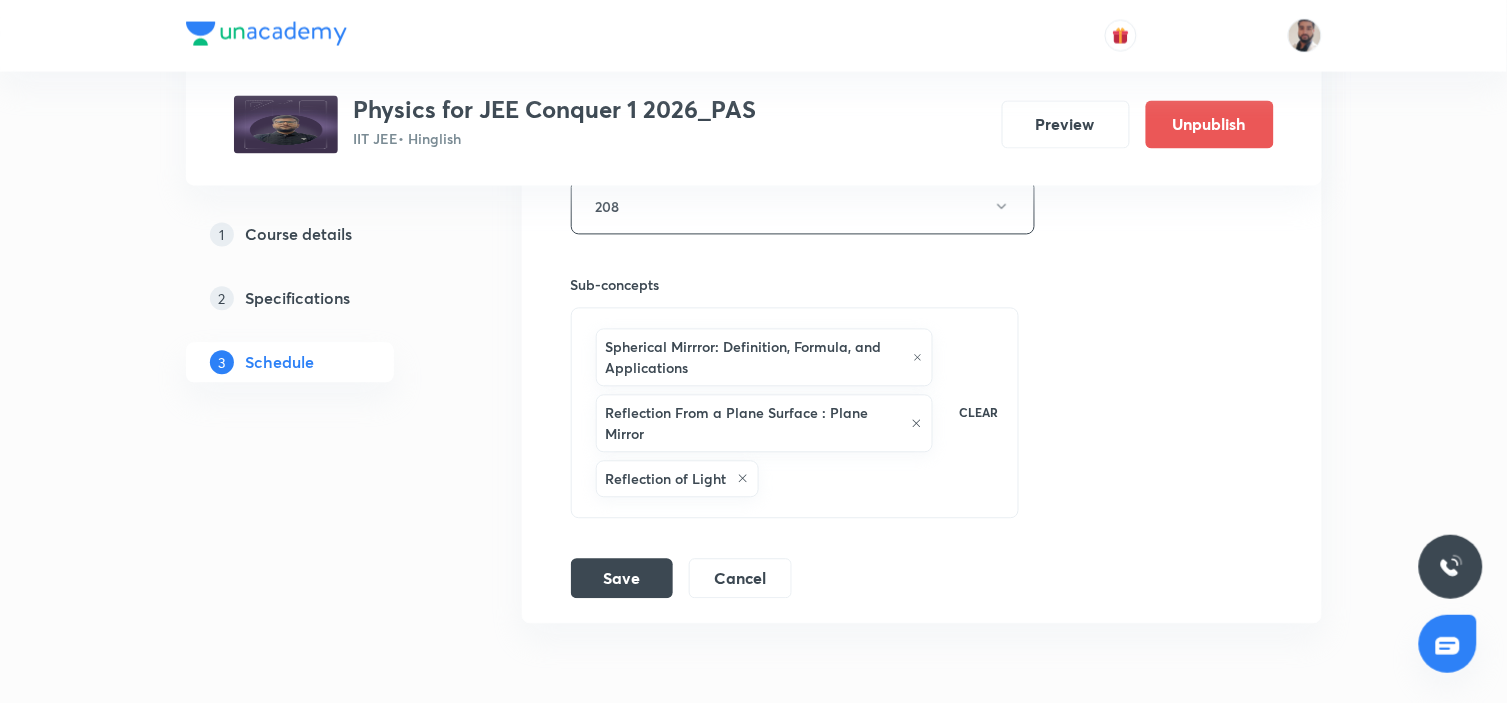 scroll, scrollTop: 14617, scrollLeft: 0, axis: vertical 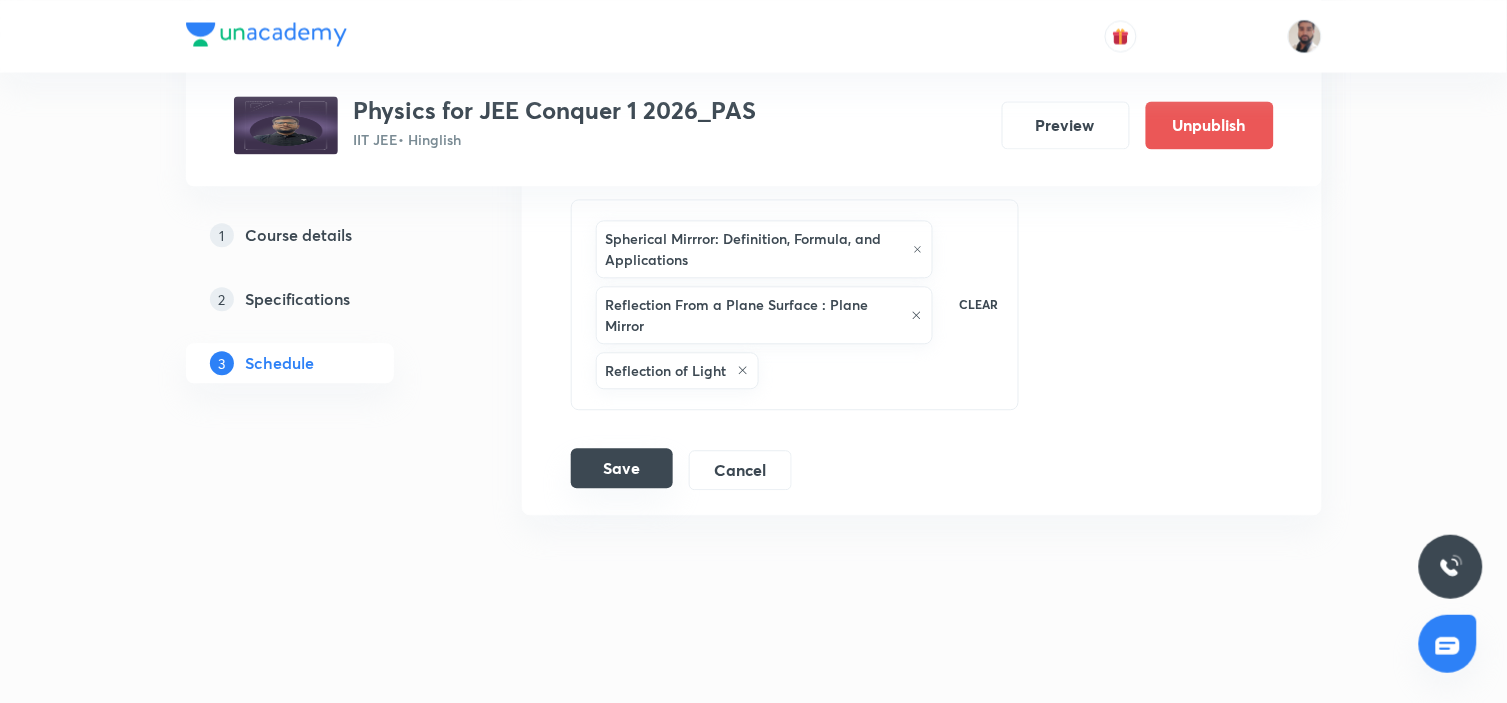 type on "KTG and Thermodynamics (12/5)Exceed" 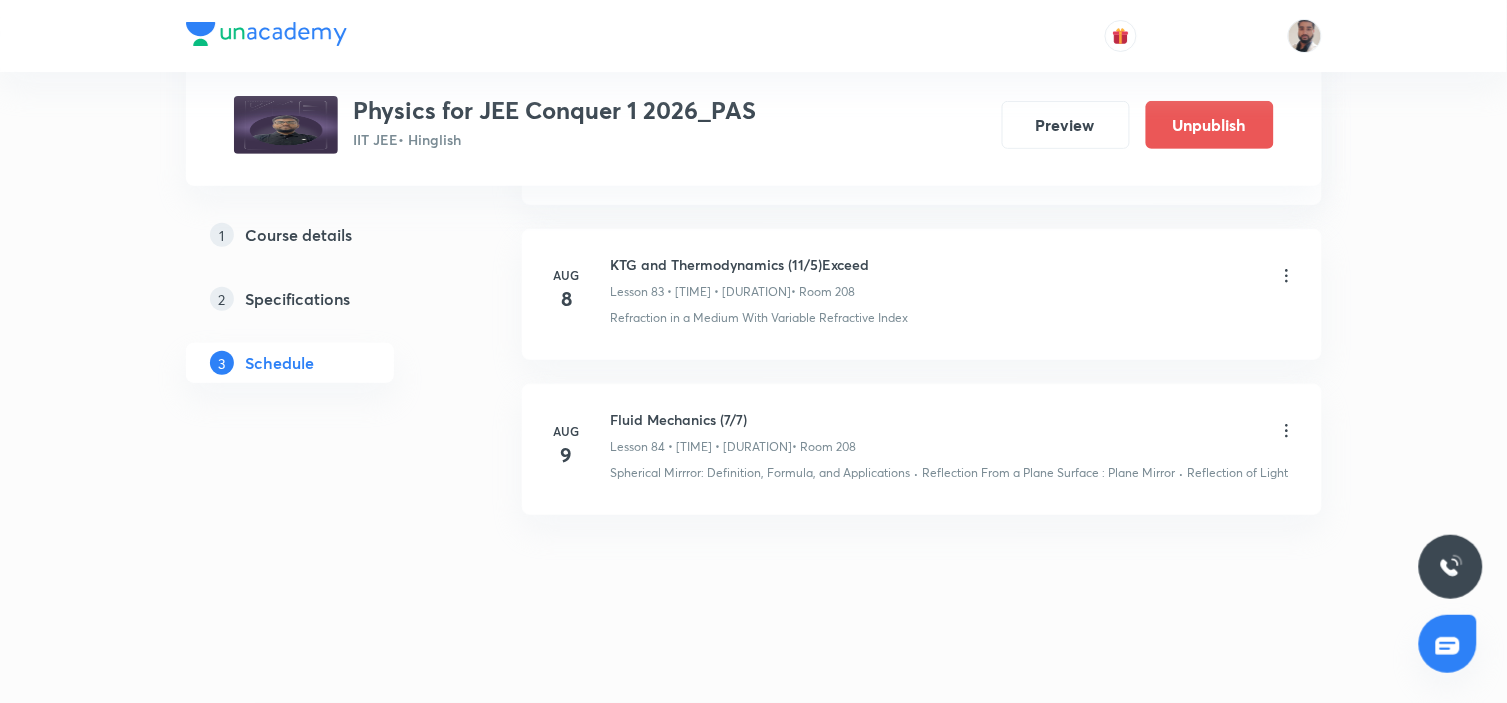 scroll, scrollTop: 13728, scrollLeft: 0, axis: vertical 